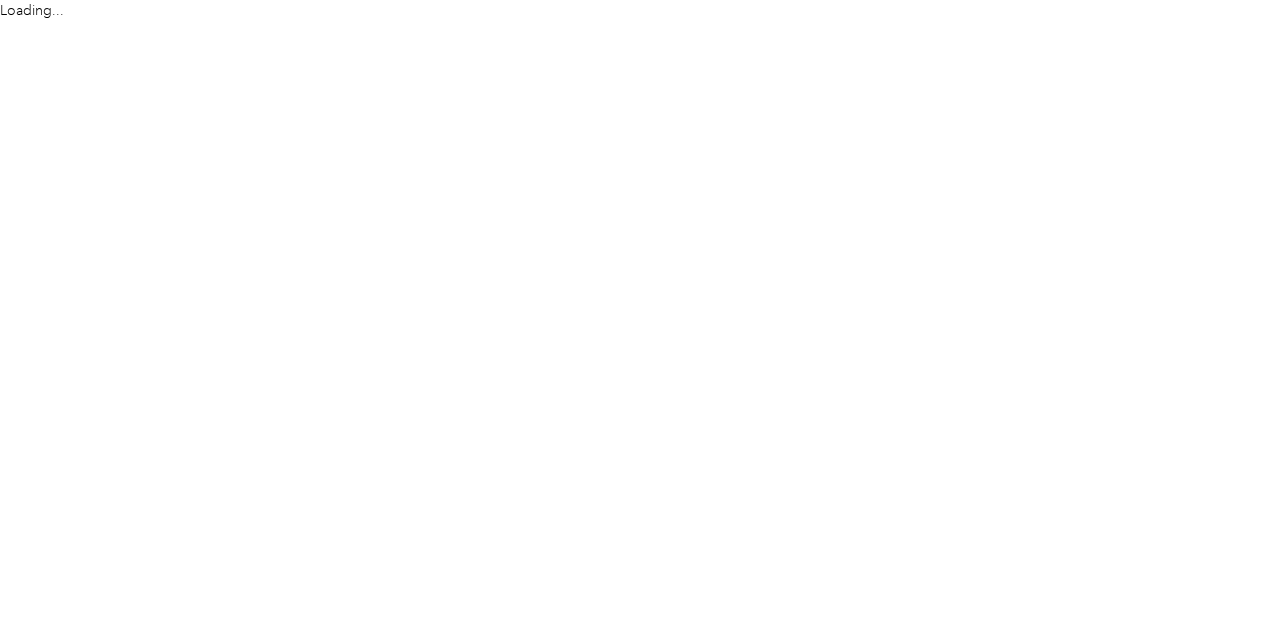 scroll, scrollTop: 0, scrollLeft: 0, axis: both 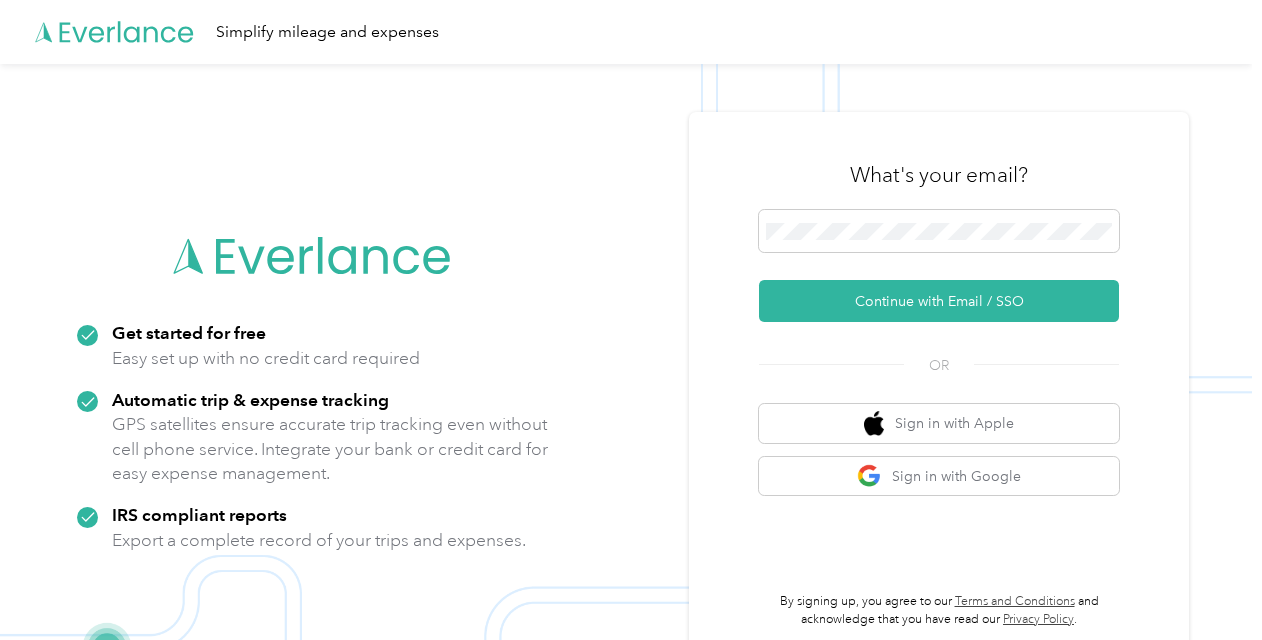 click on "What's your email?" at bounding box center (939, 175) 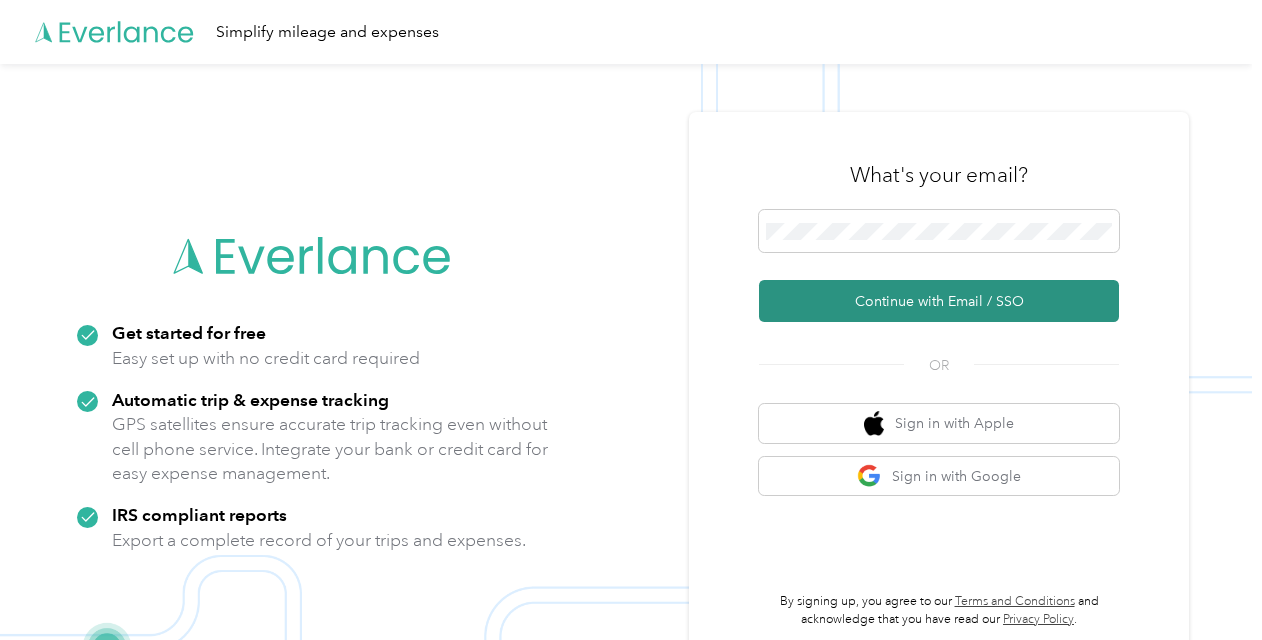 click on "Continue with Email / SSO" at bounding box center (939, 301) 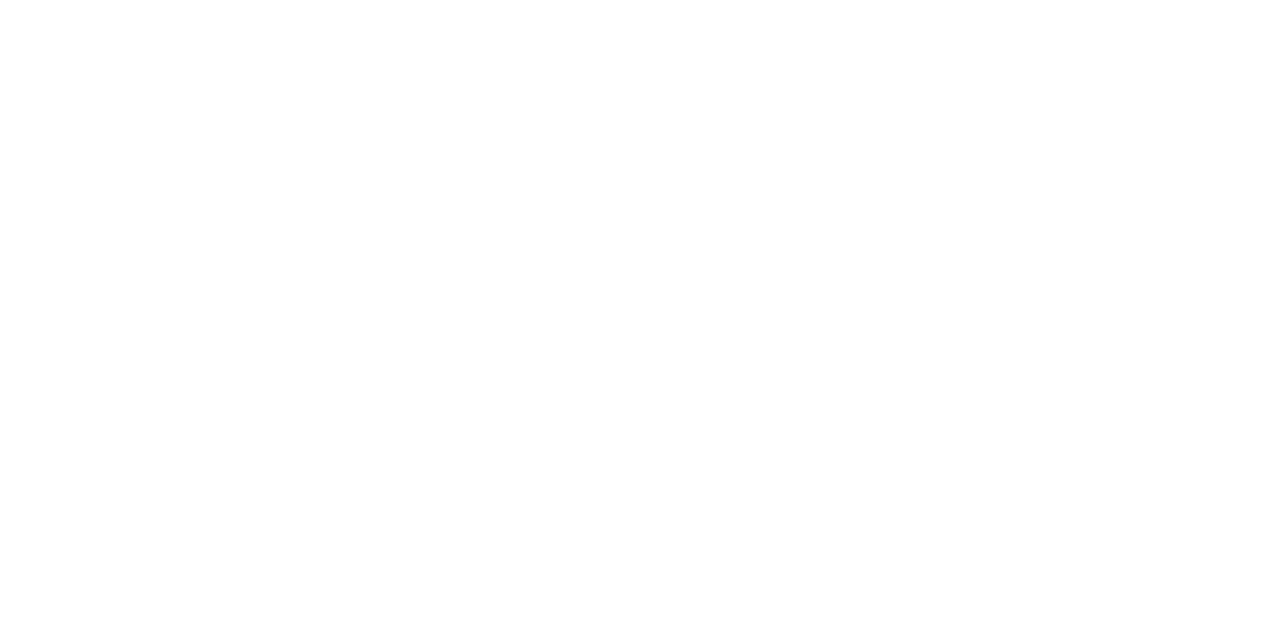 scroll, scrollTop: 0, scrollLeft: 0, axis: both 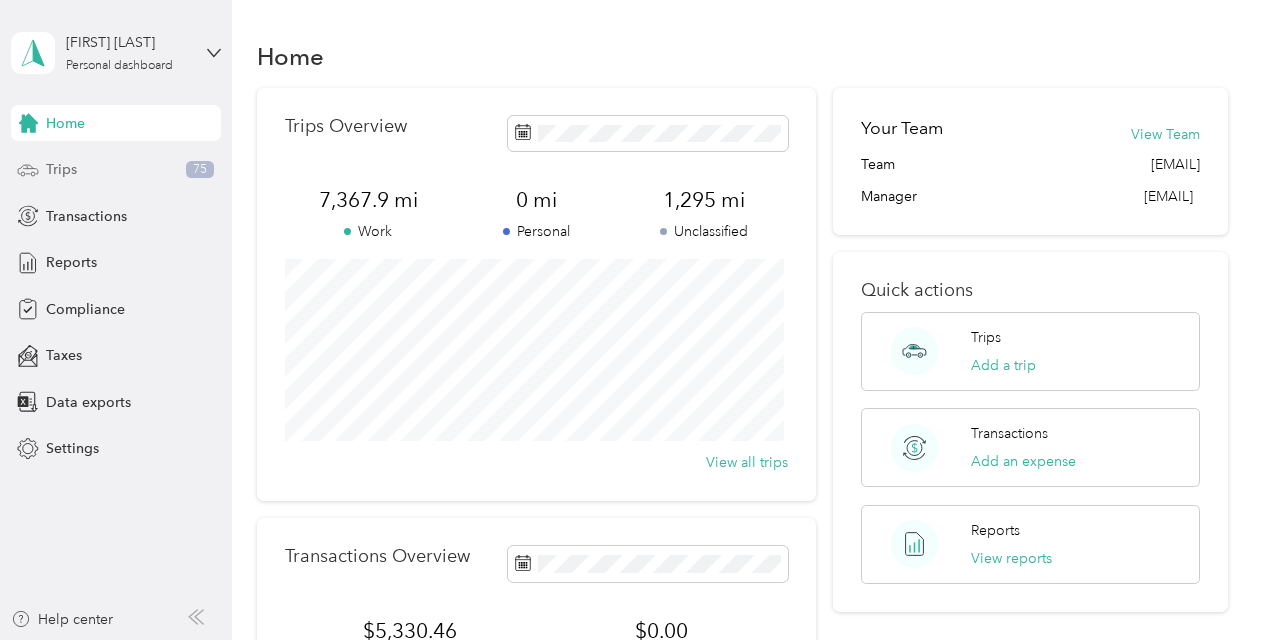 click on "Trips 75" at bounding box center (116, 170) 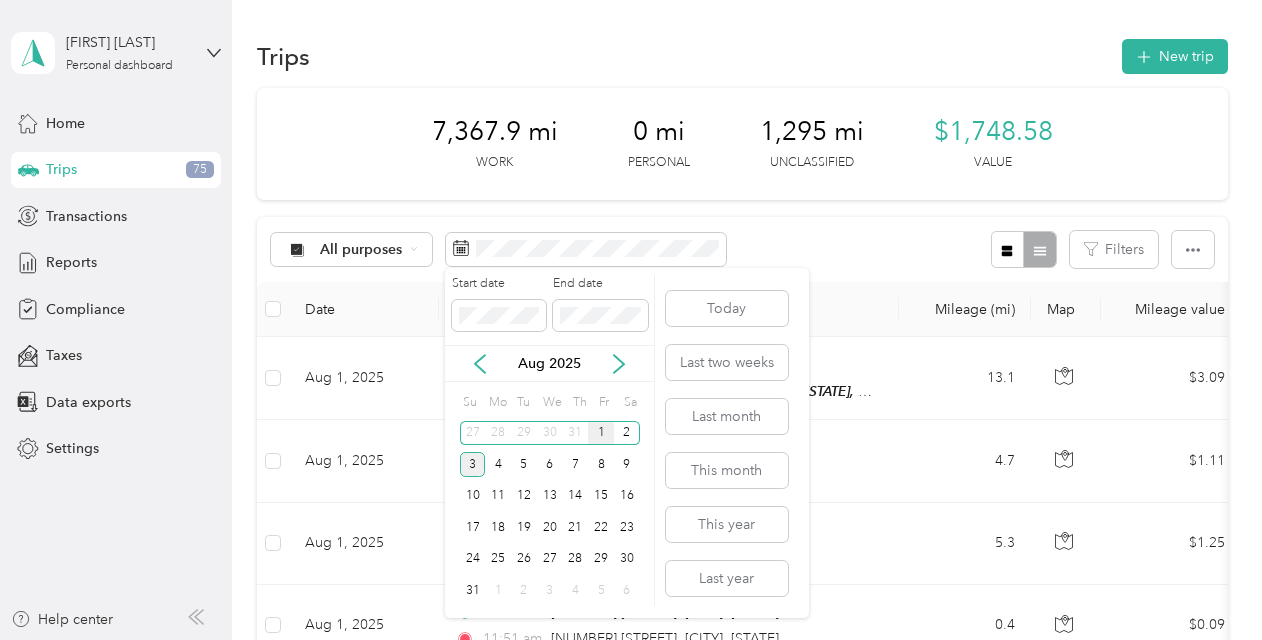 click on "1" at bounding box center (601, 433) 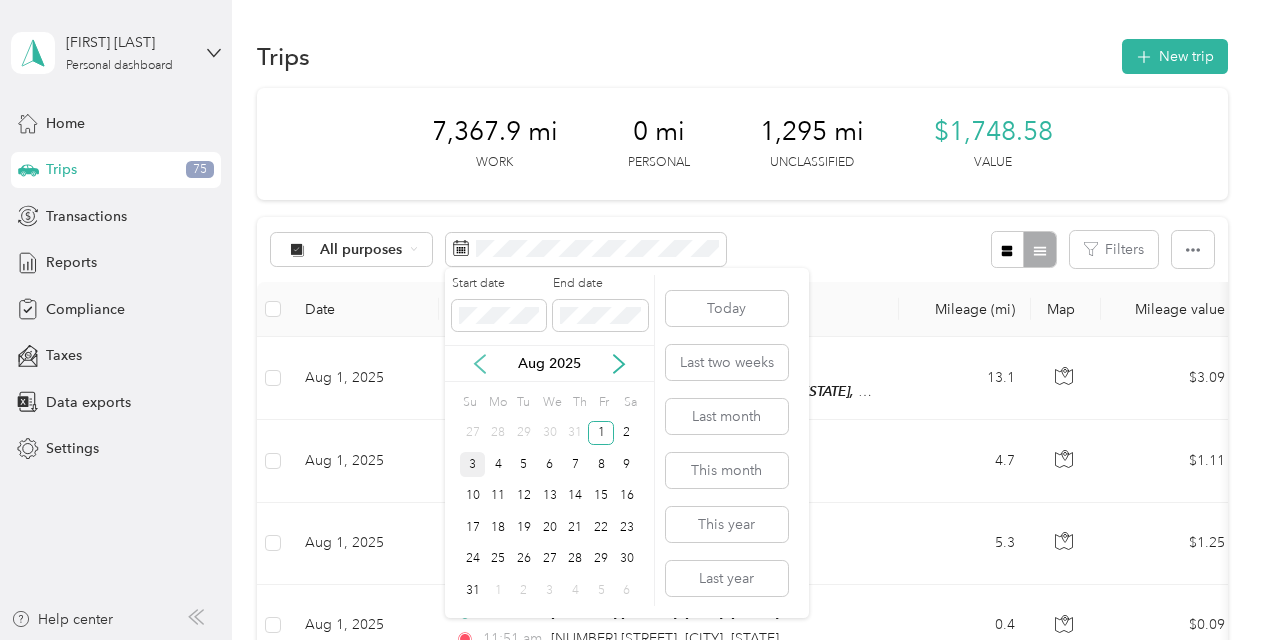 click 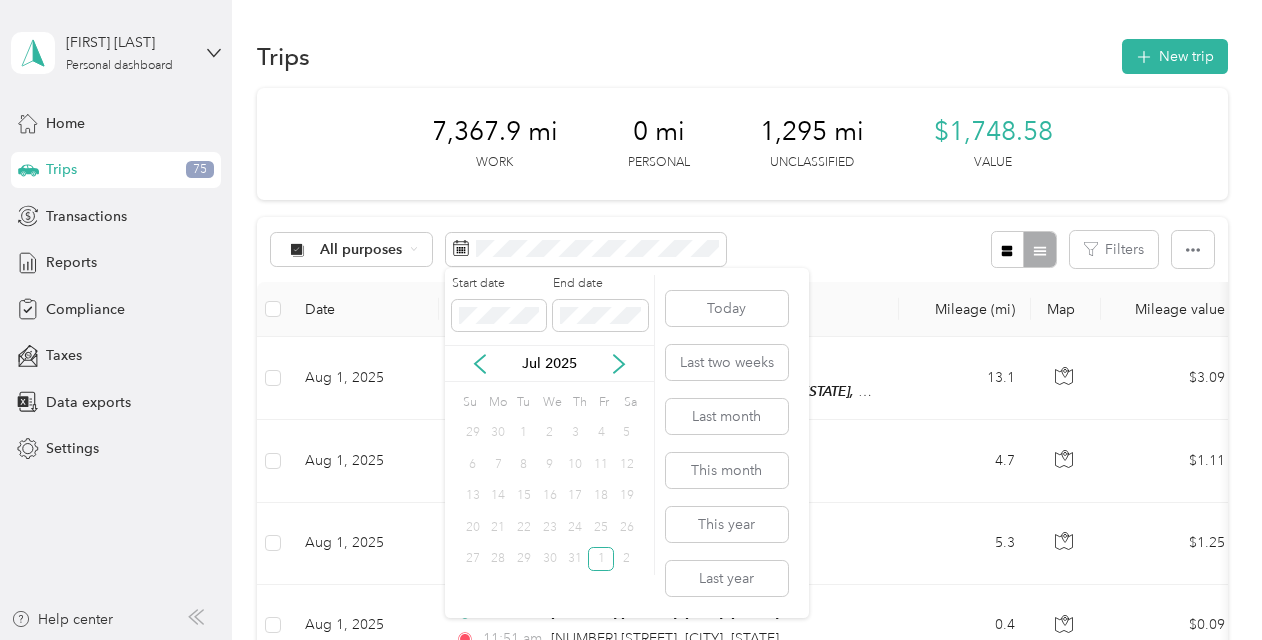 click on "1" at bounding box center [524, 433] 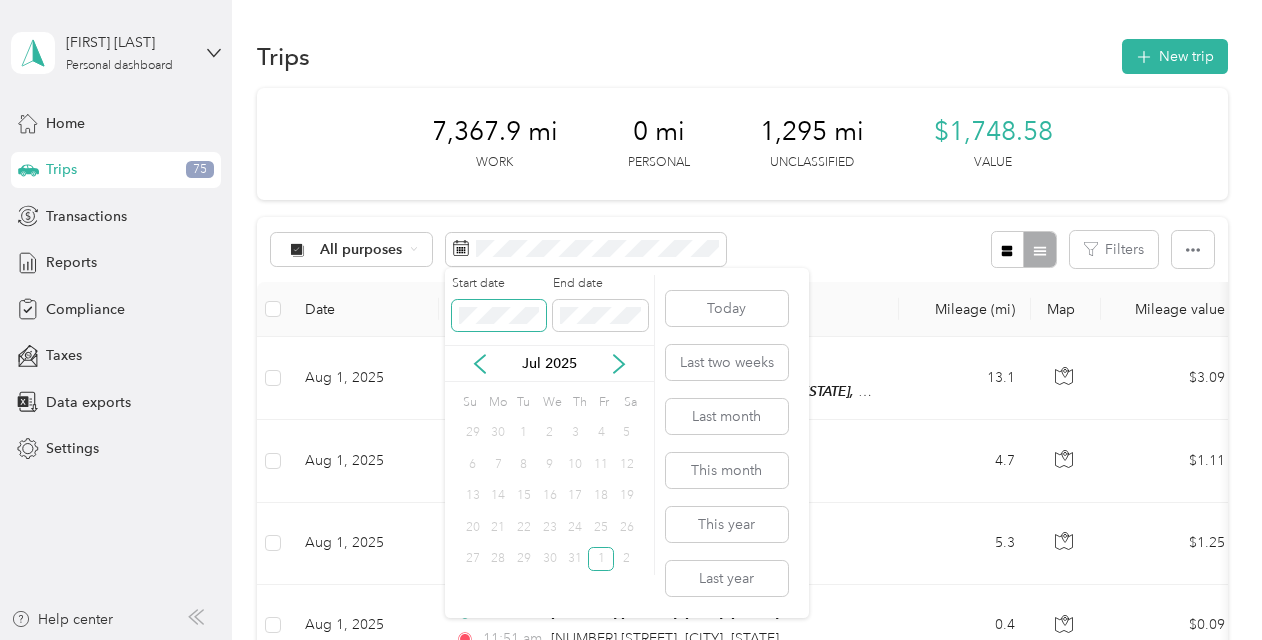click at bounding box center (499, 316) 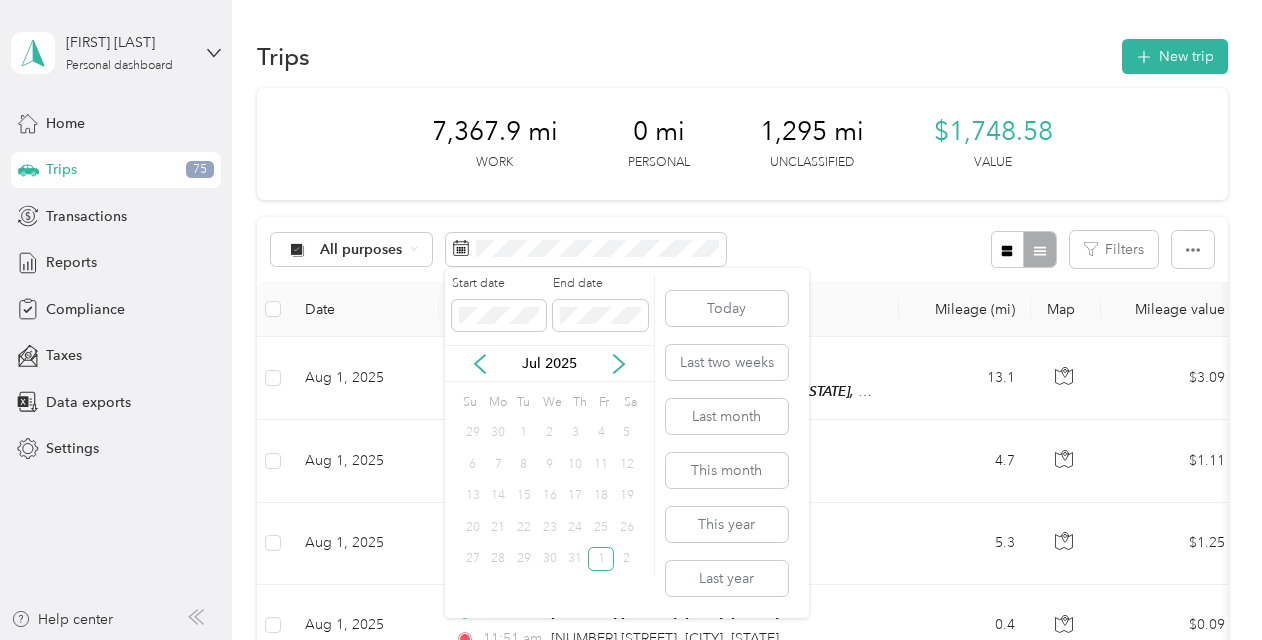 click on "1" at bounding box center [524, 433] 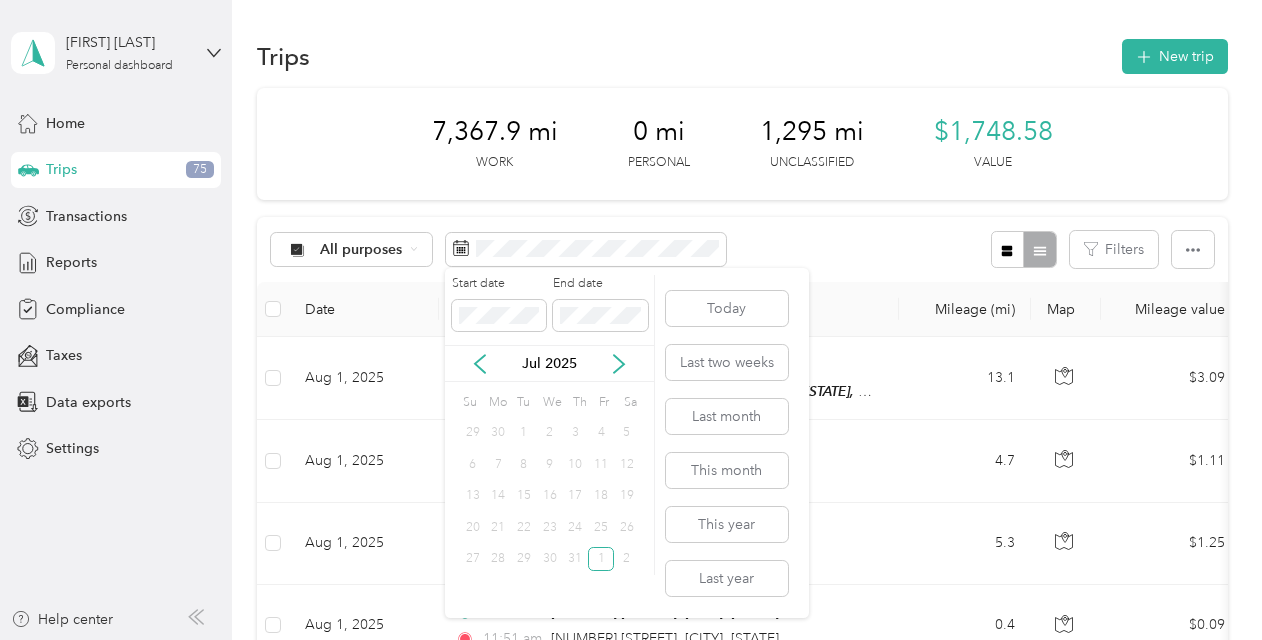 click on "Su Mo Tu We Th Fr Sa" at bounding box center (550, 403) 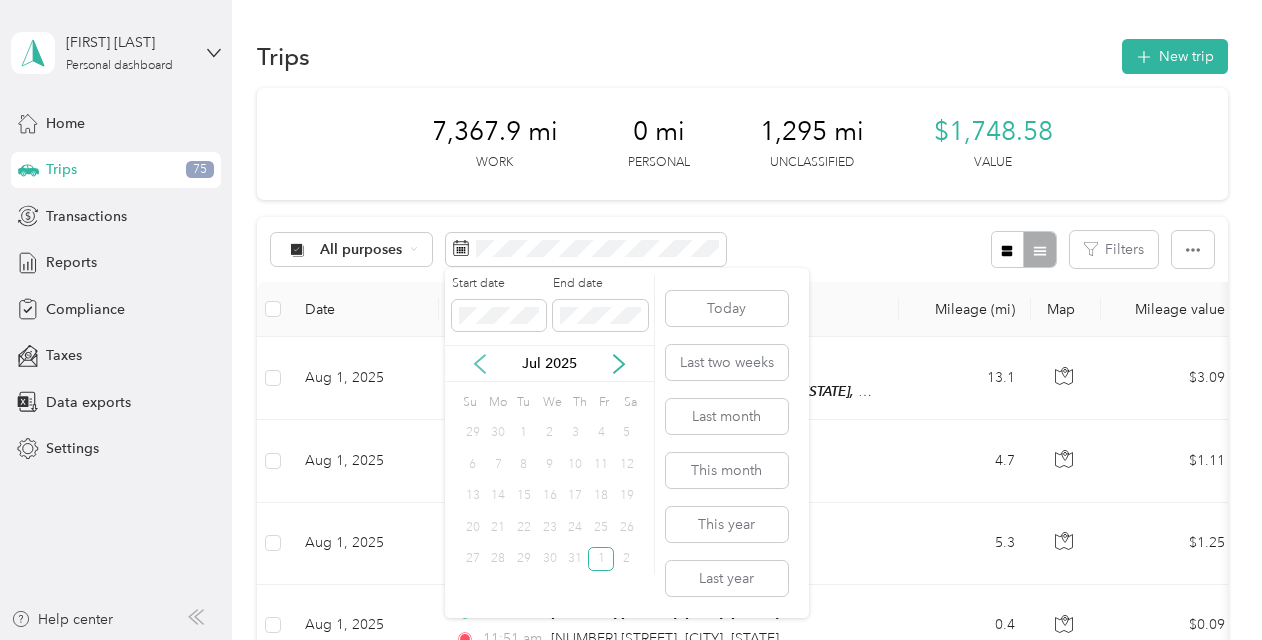 click 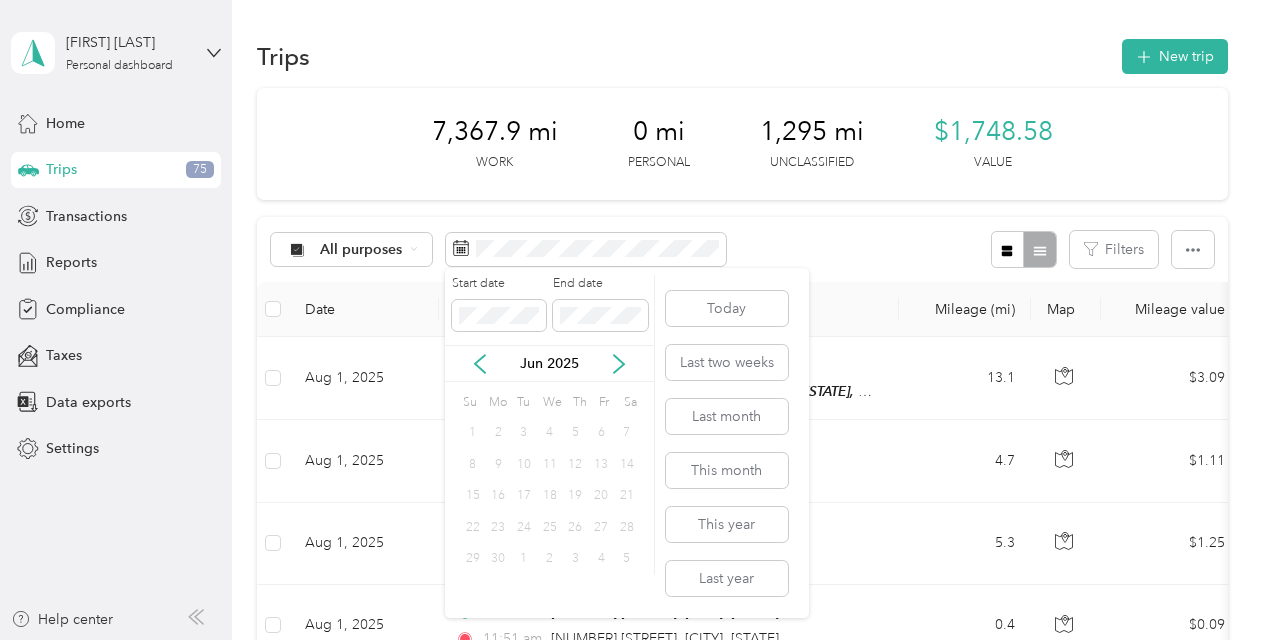 click on "5" at bounding box center [576, 433] 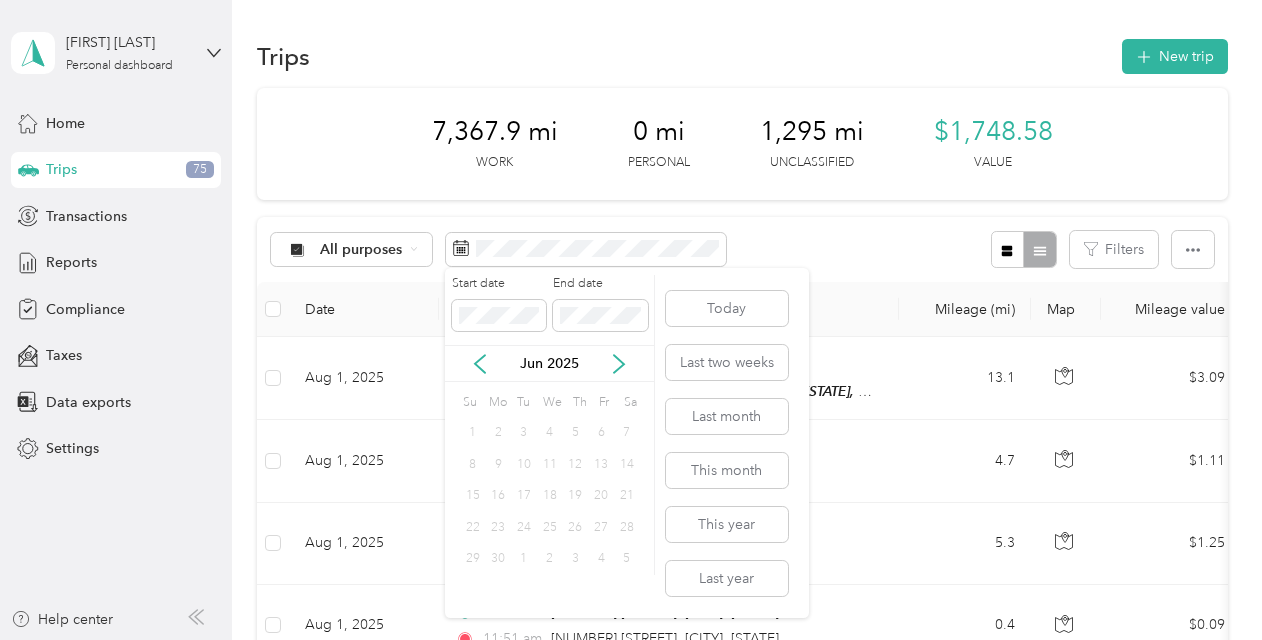 click on "Start date   End date" at bounding box center (549, 310) 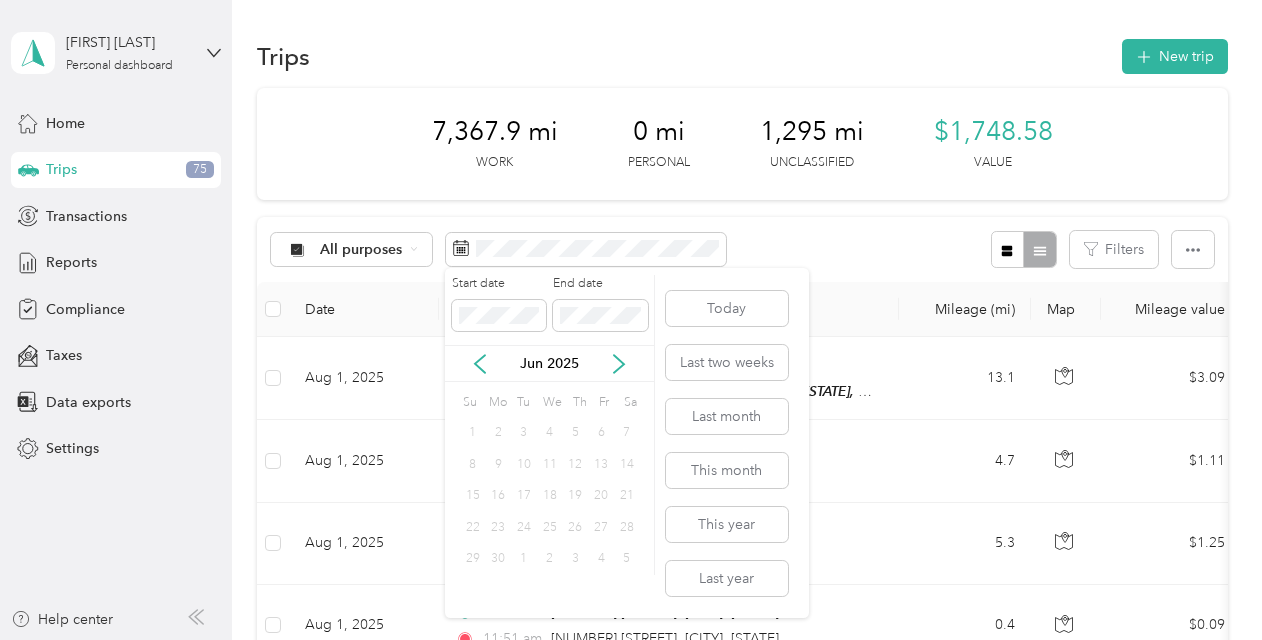 click on "2" at bounding box center (550, 559) 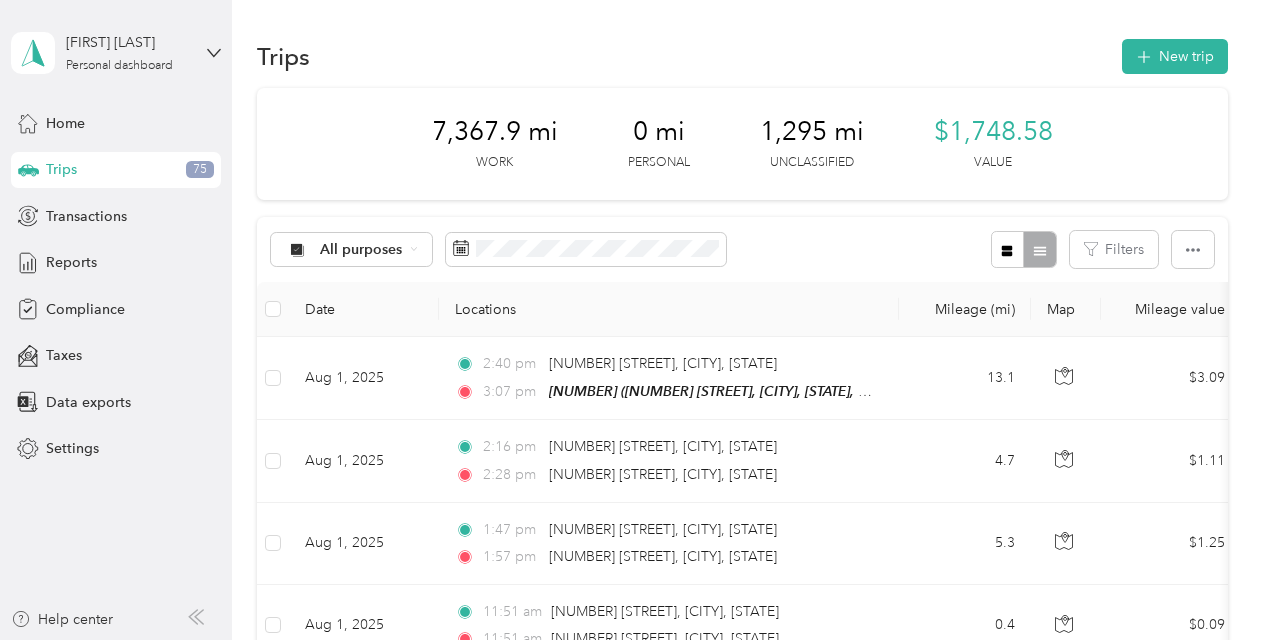 click on "Locations" at bounding box center (669, 309) 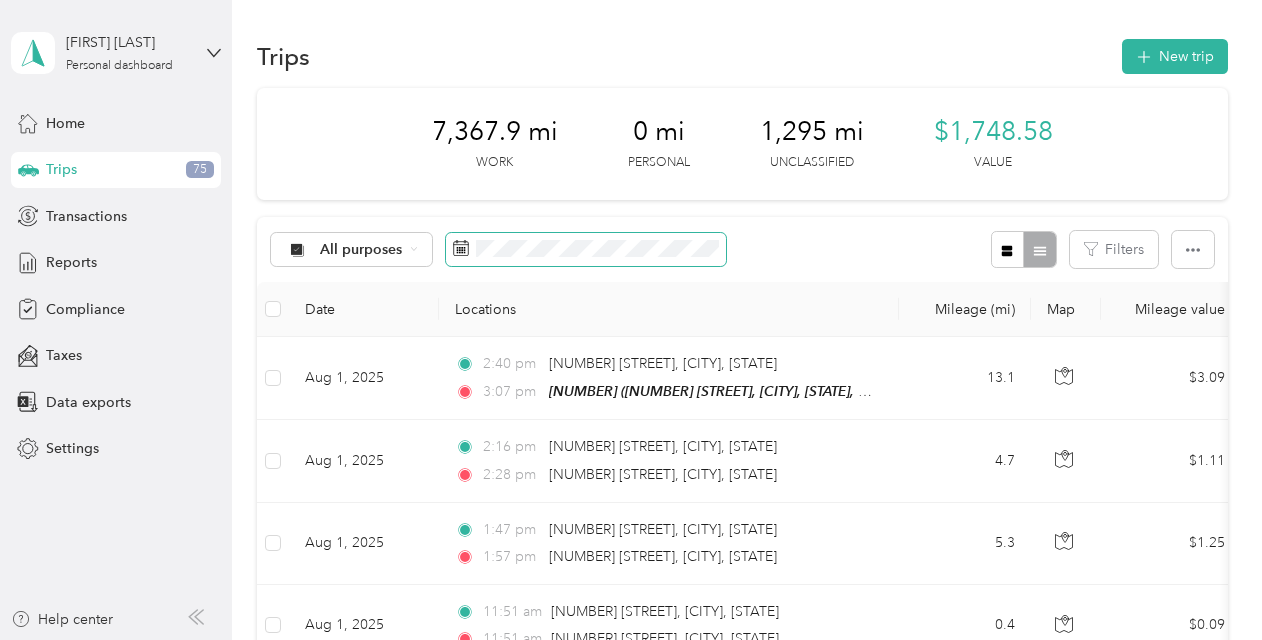 click at bounding box center (586, 250) 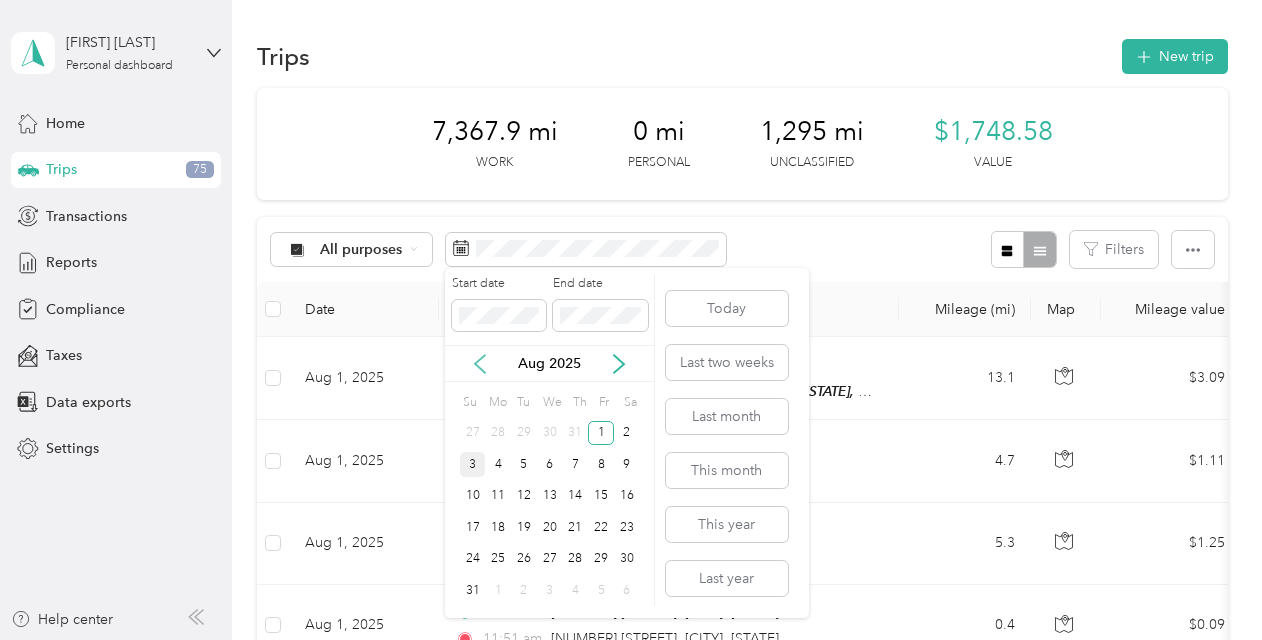 click 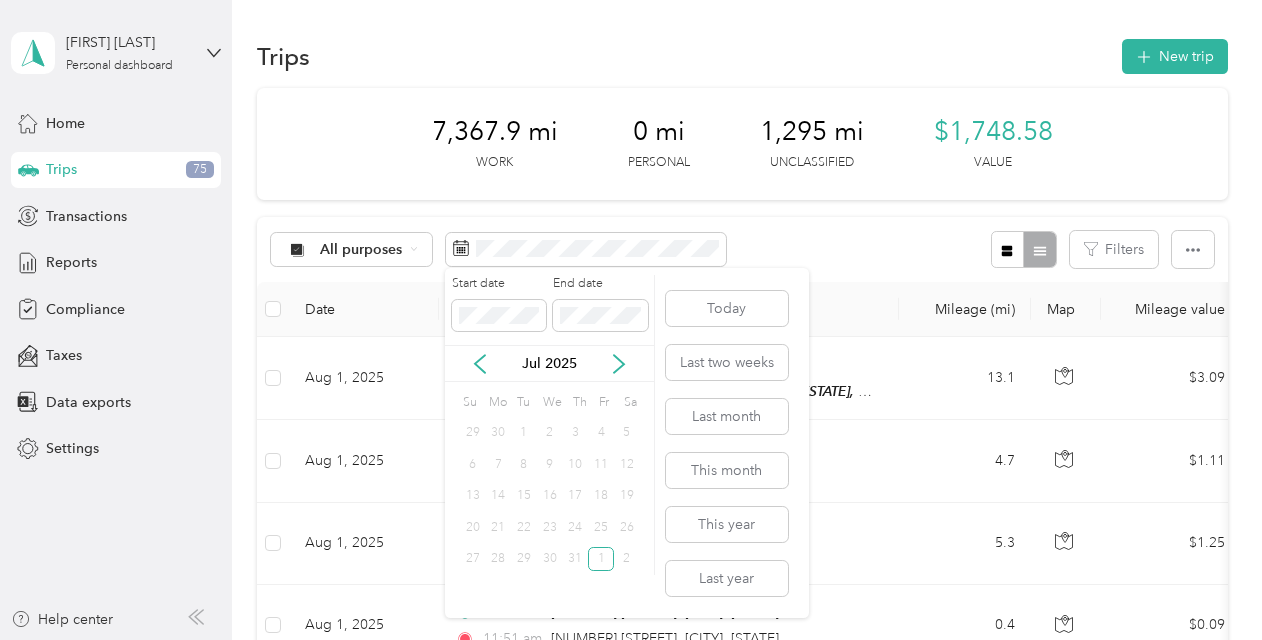 click on "1" at bounding box center (524, 433) 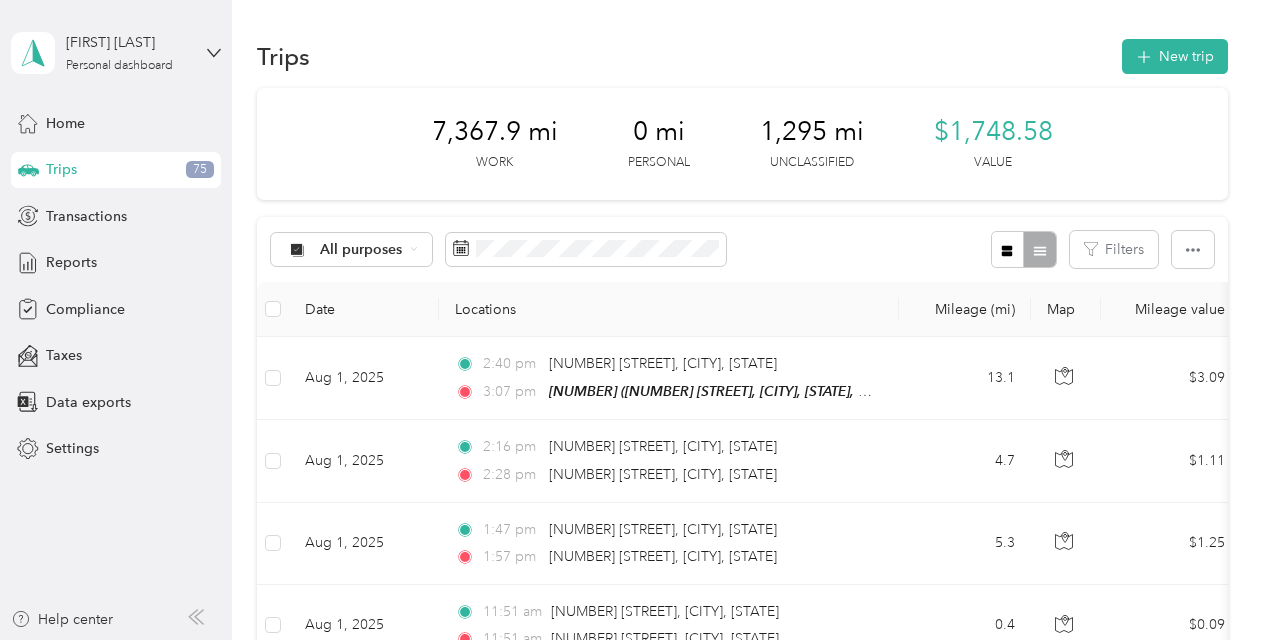 click on "Date" at bounding box center (364, 309) 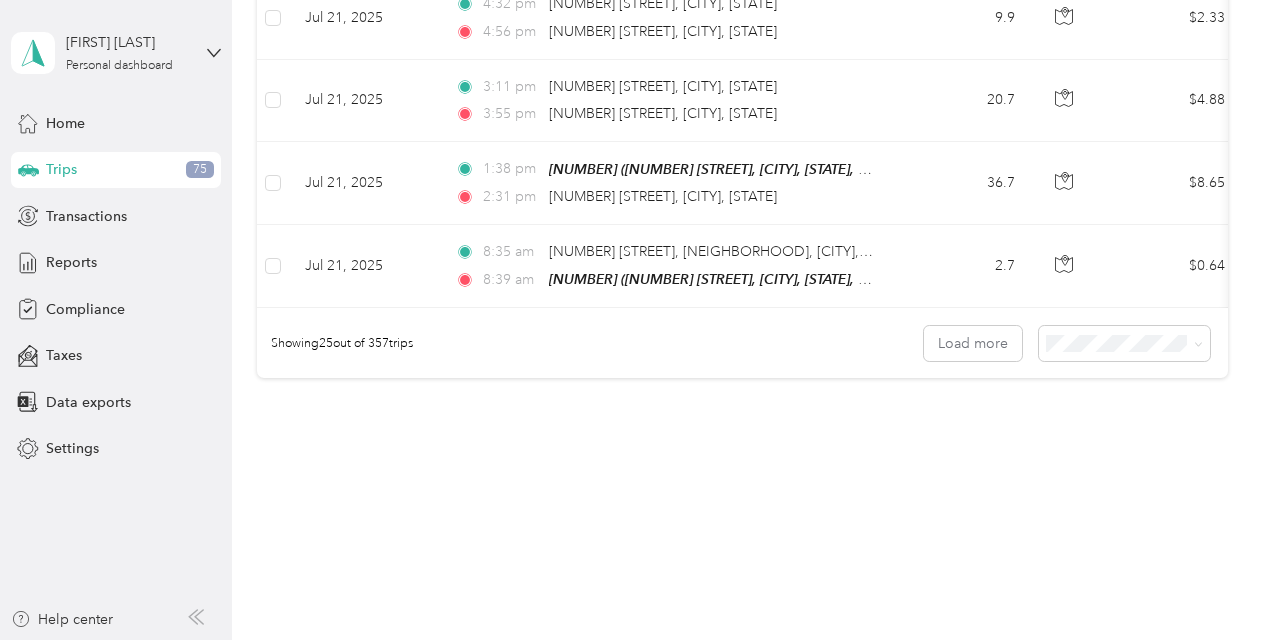 scroll, scrollTop: 2106, scrollLeft: 0, axis: vertical 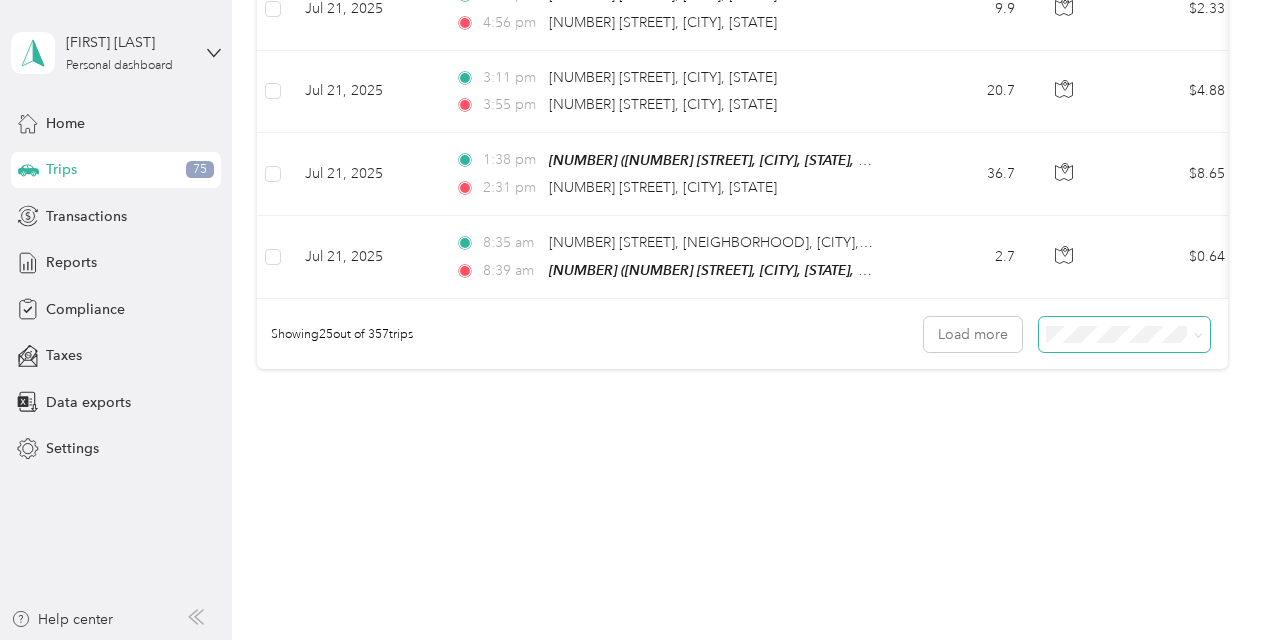 click at bounding box center [1124, 334] 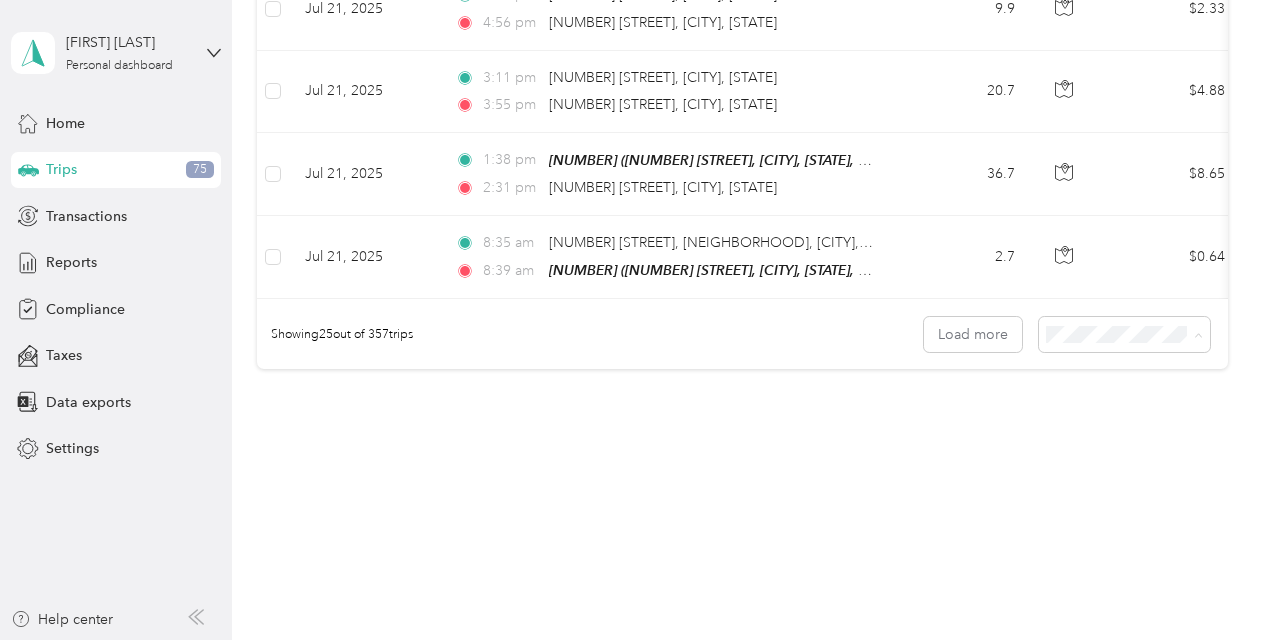 click on "100 per load" at bounding box center [1119, 435] 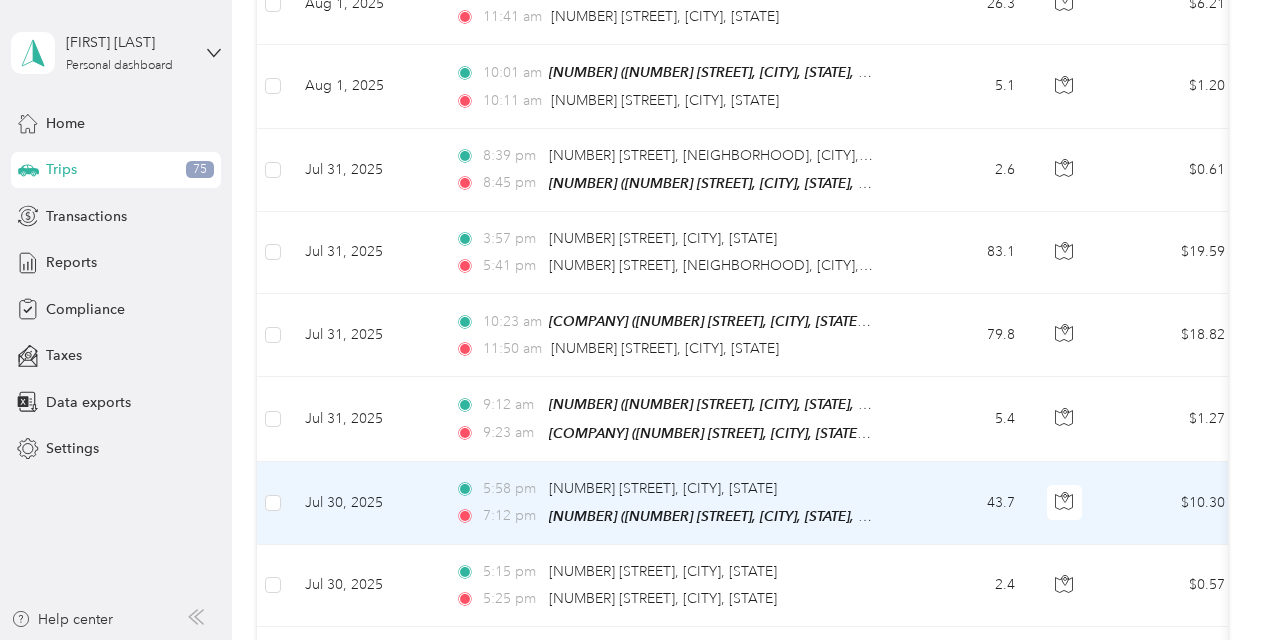 scroll, scrollTop: 0, scrollLeft: 0, axis: both 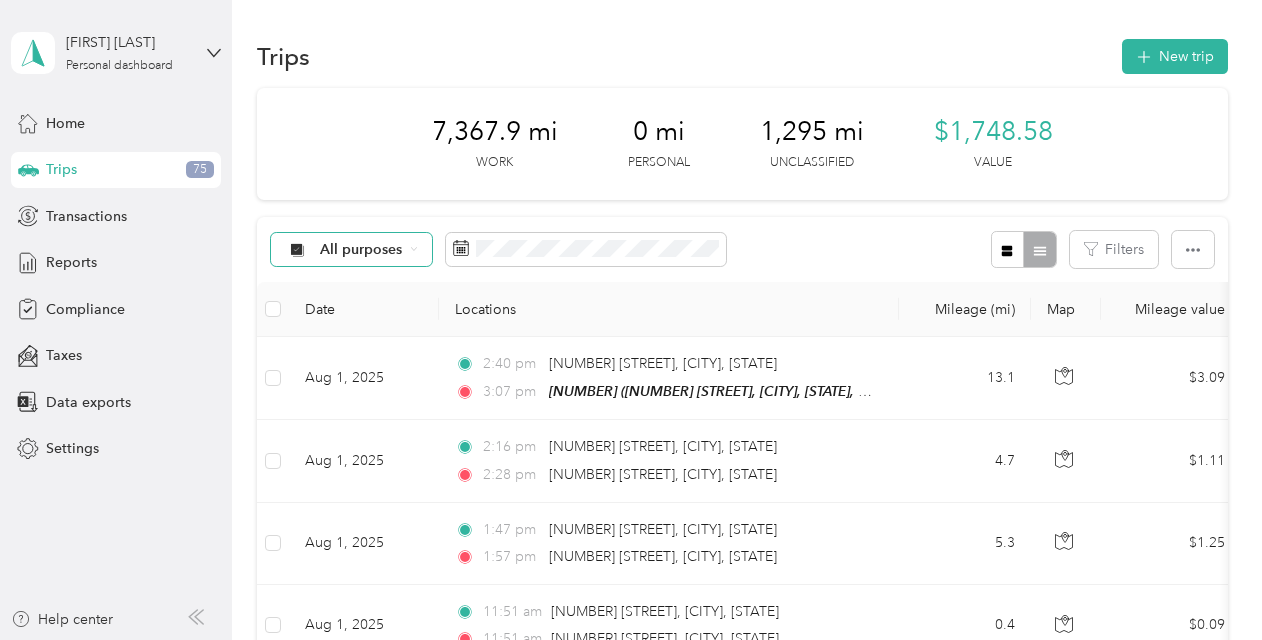 click on "All purposes" at bounding box center (361, 250) 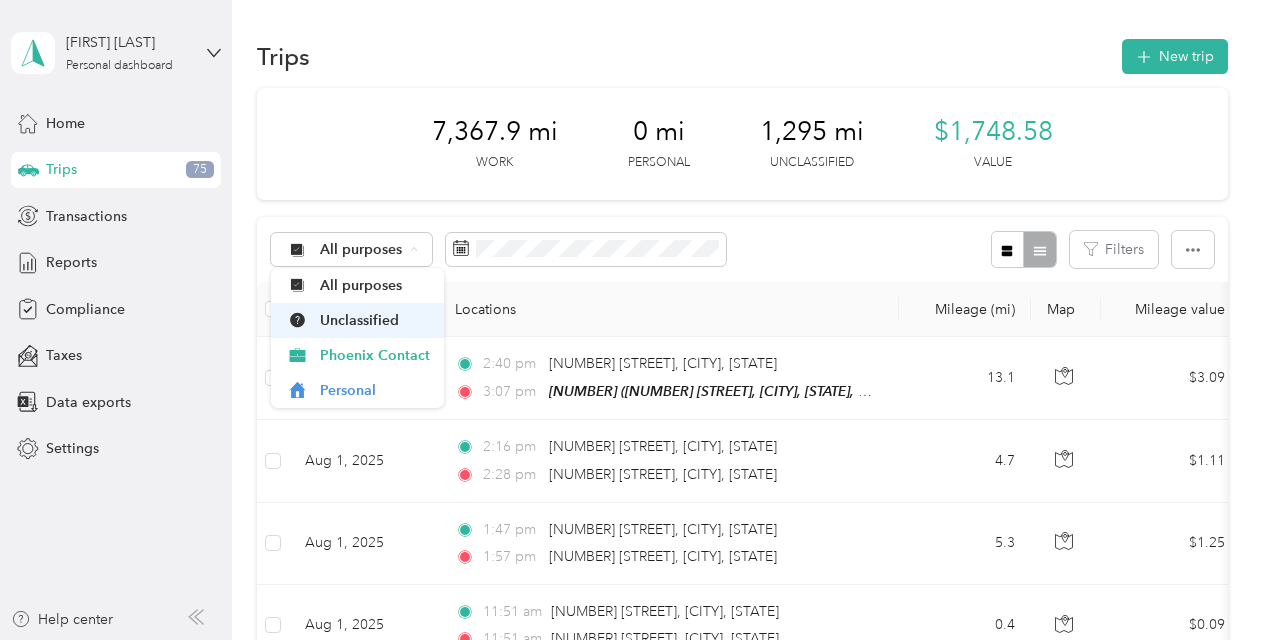 click on "Unclassified" at bounding box center (375, 320) 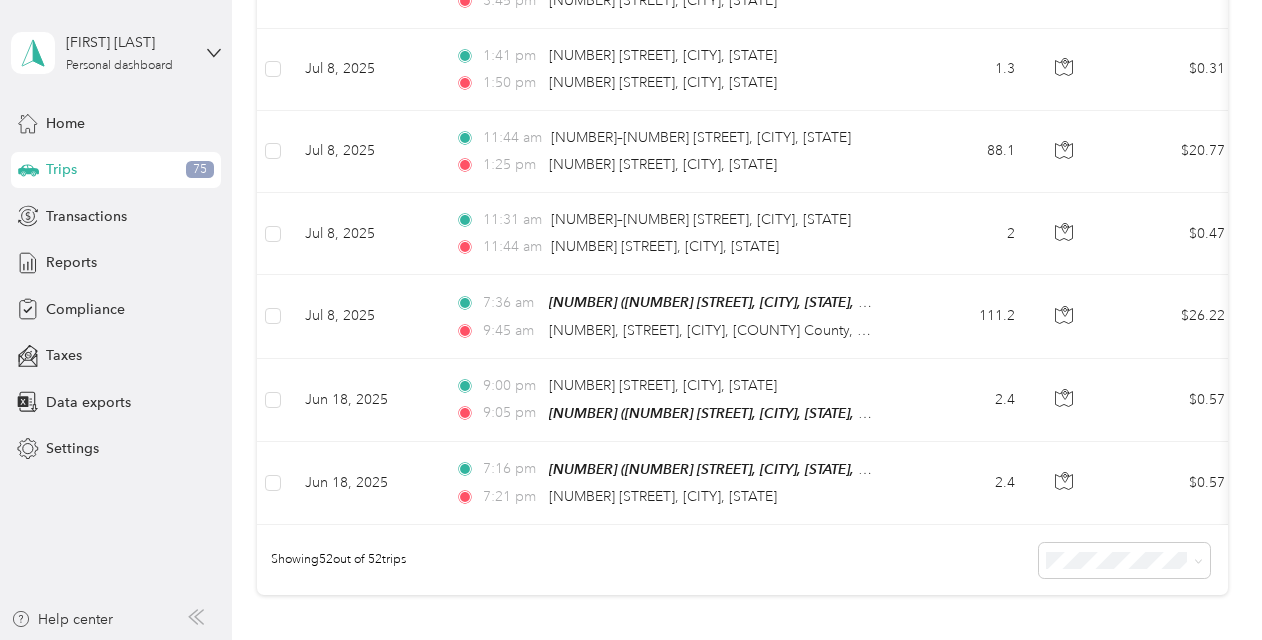 scroll, scrollTop: 4217, scrollLeft: 0, axis: vertical 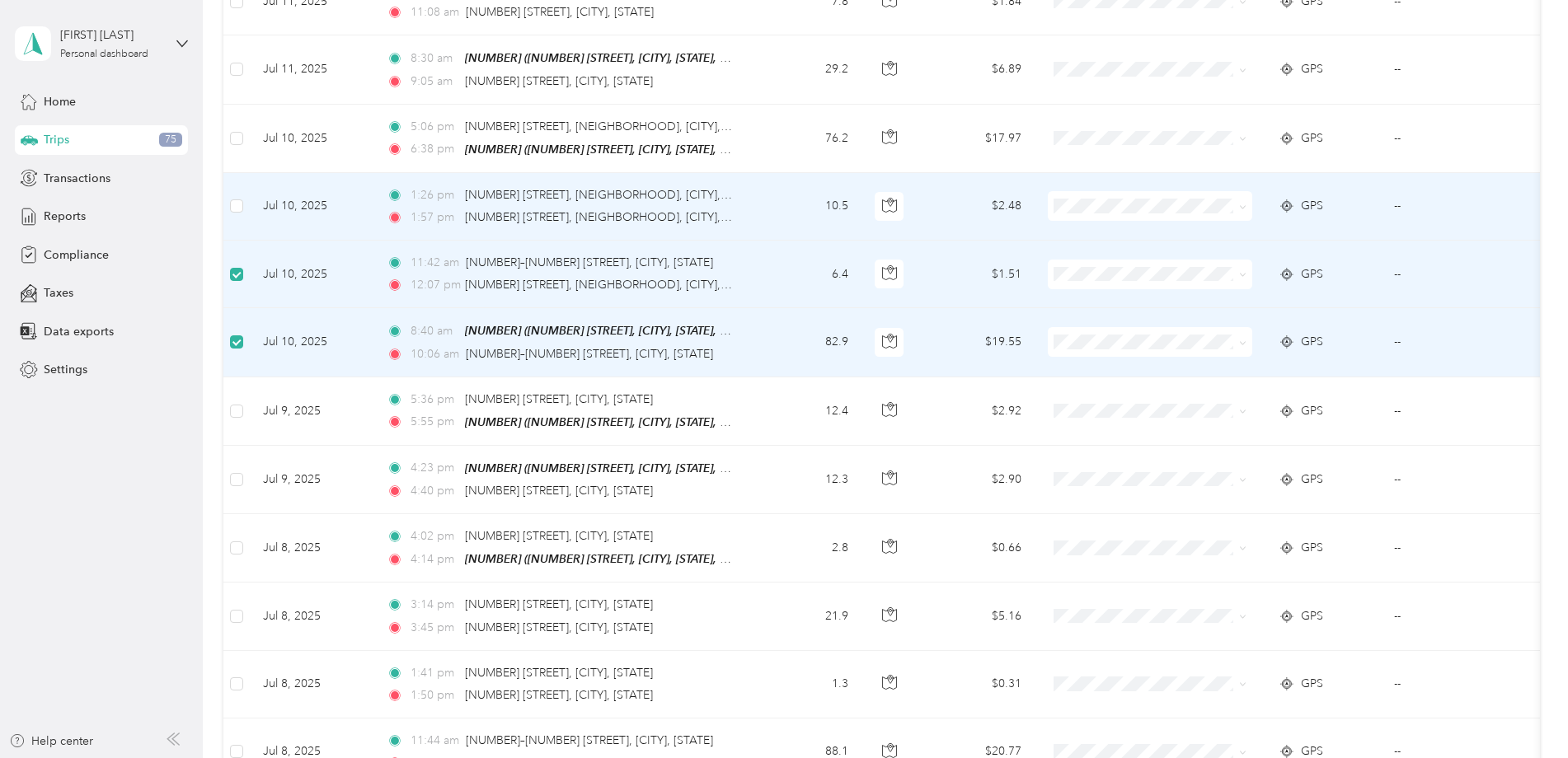 click at bounding box center (237, 207) 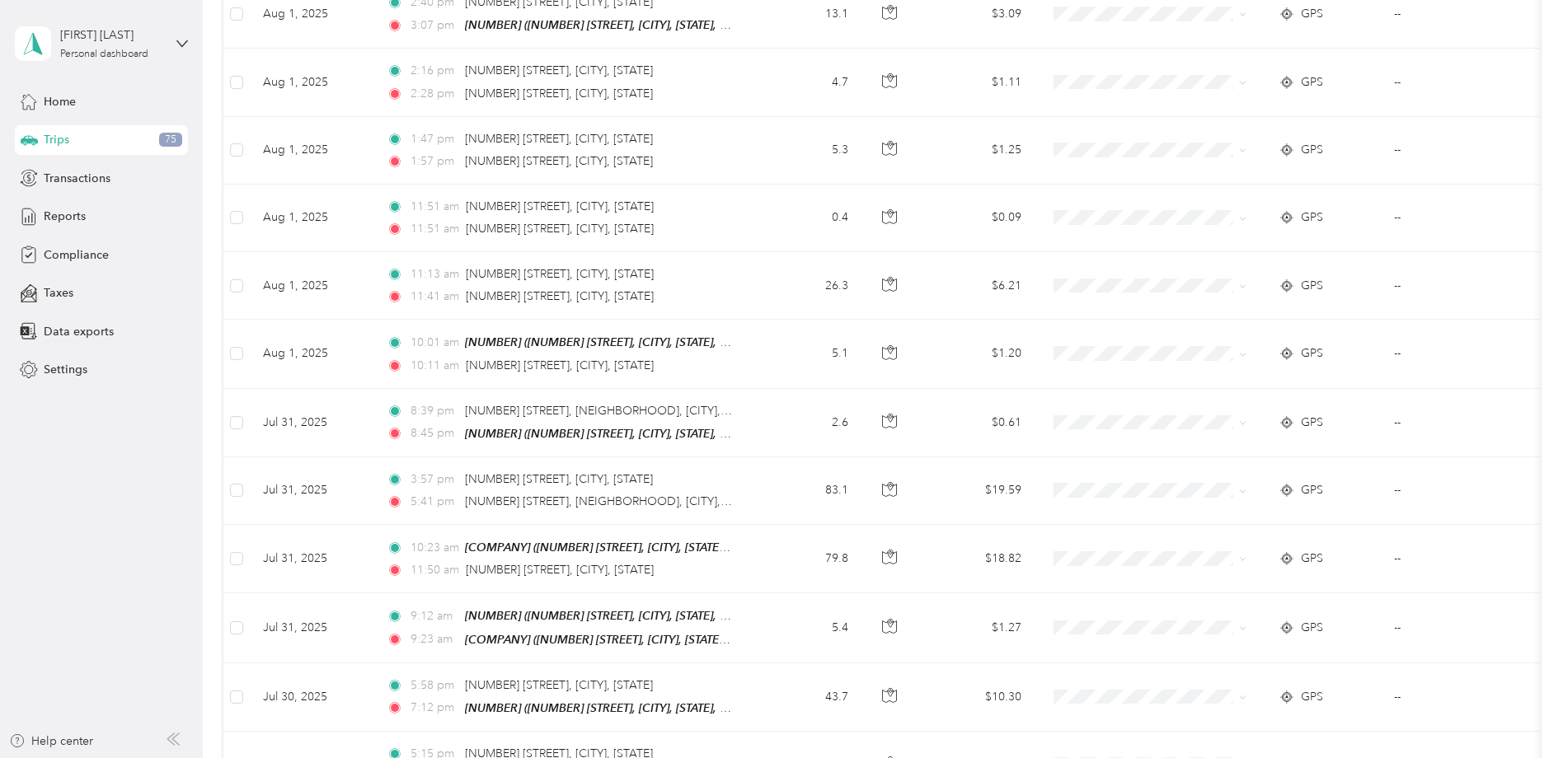 scroll, scrollTop: 0, scrollLeft: 0, axis: both 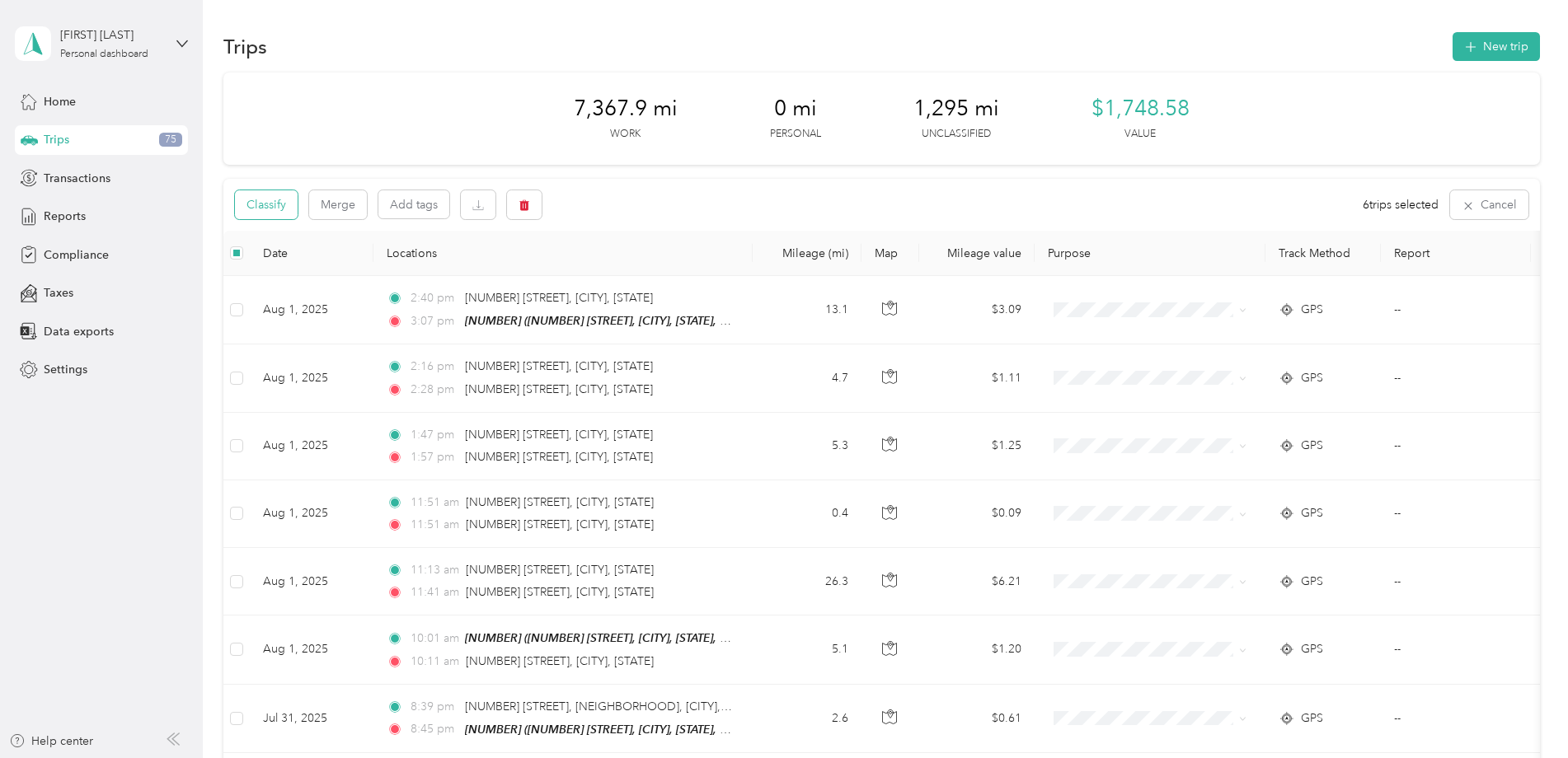 click on "Classify" at bounding box center (266, 204) 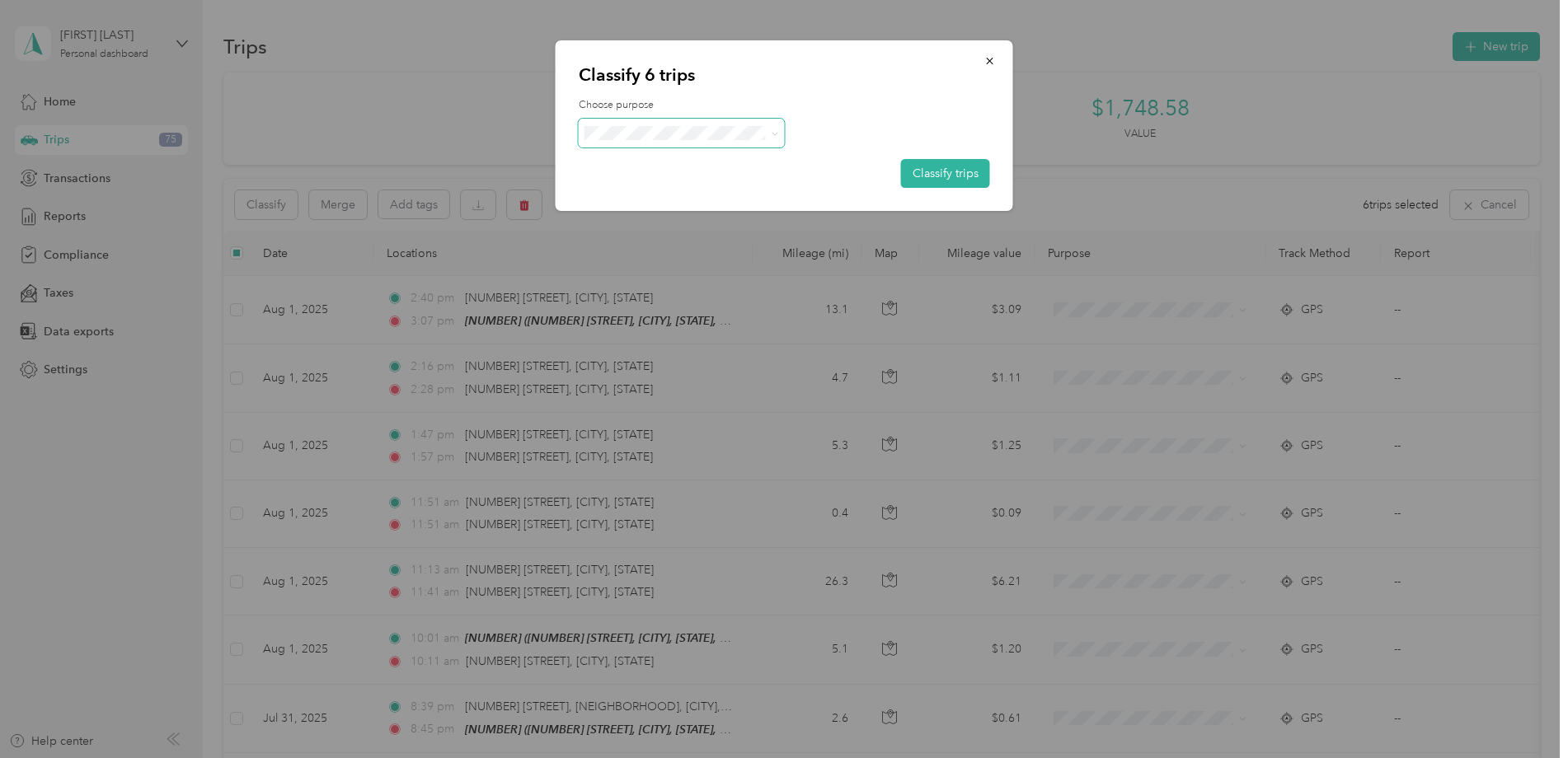 click at bounding box center (772, 133) 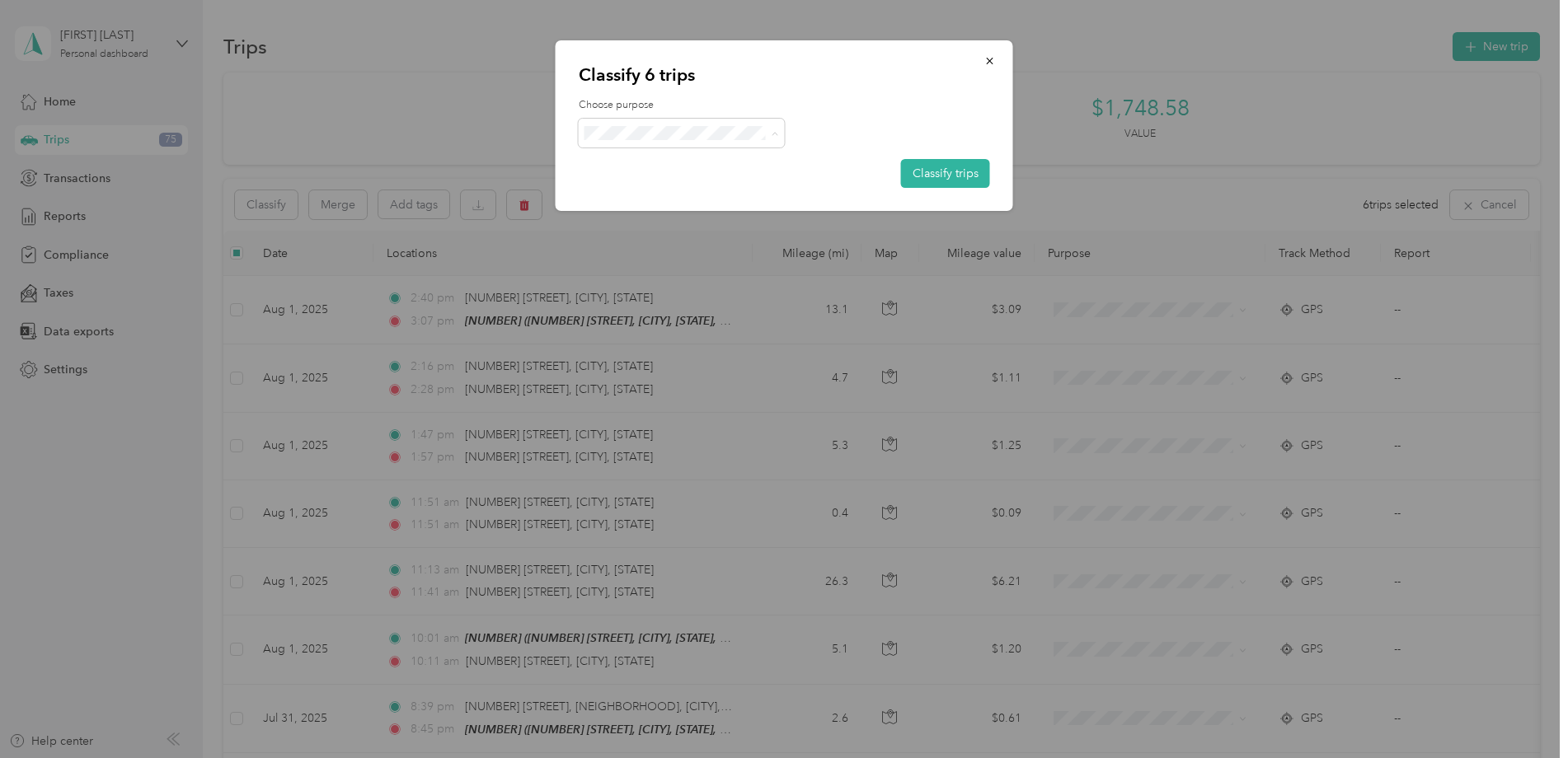 click on "Phoenix Contact" at bounding box center [696, 163] 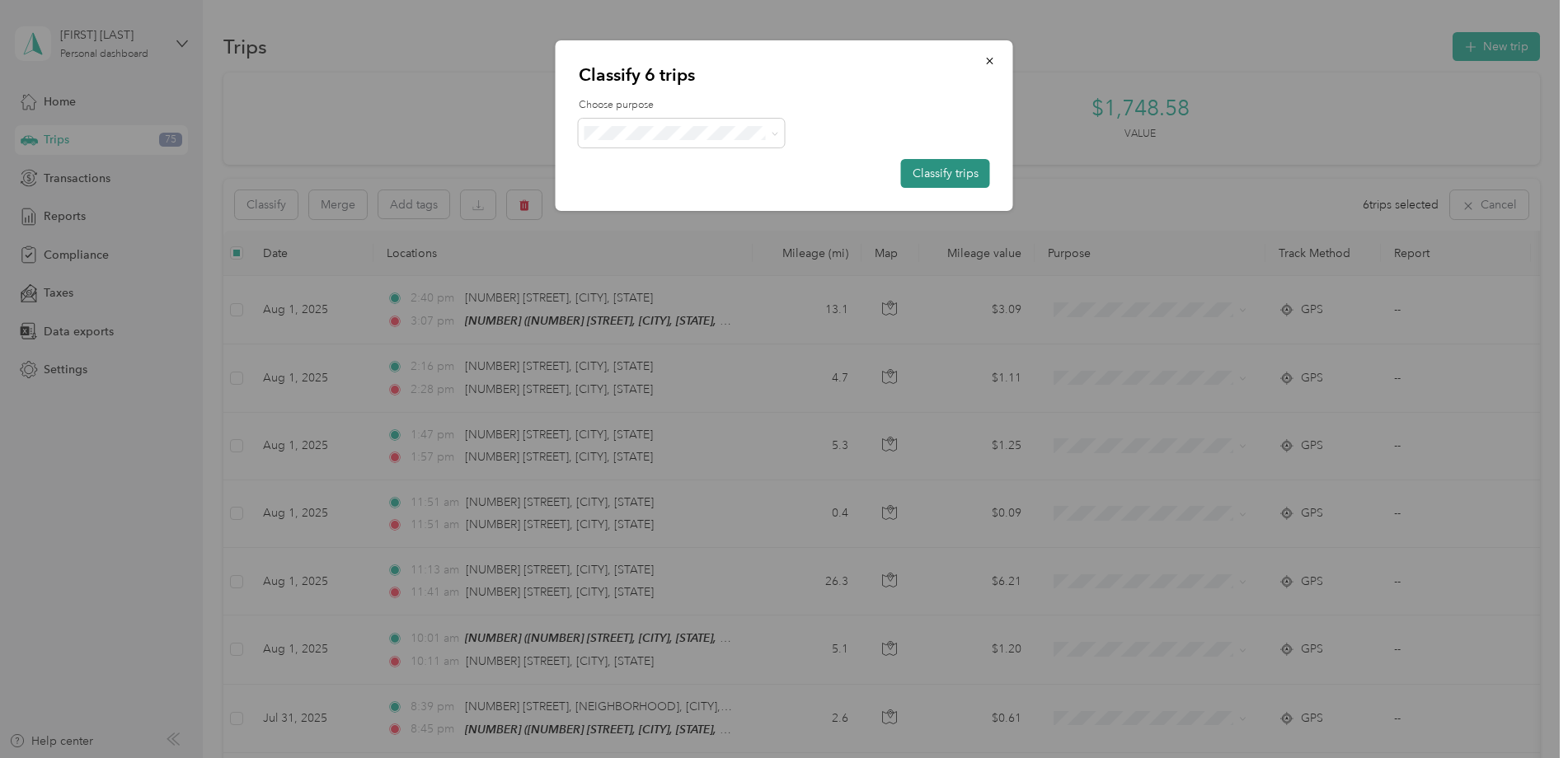 click on "Classify trips" at bounding box center [946, 173] 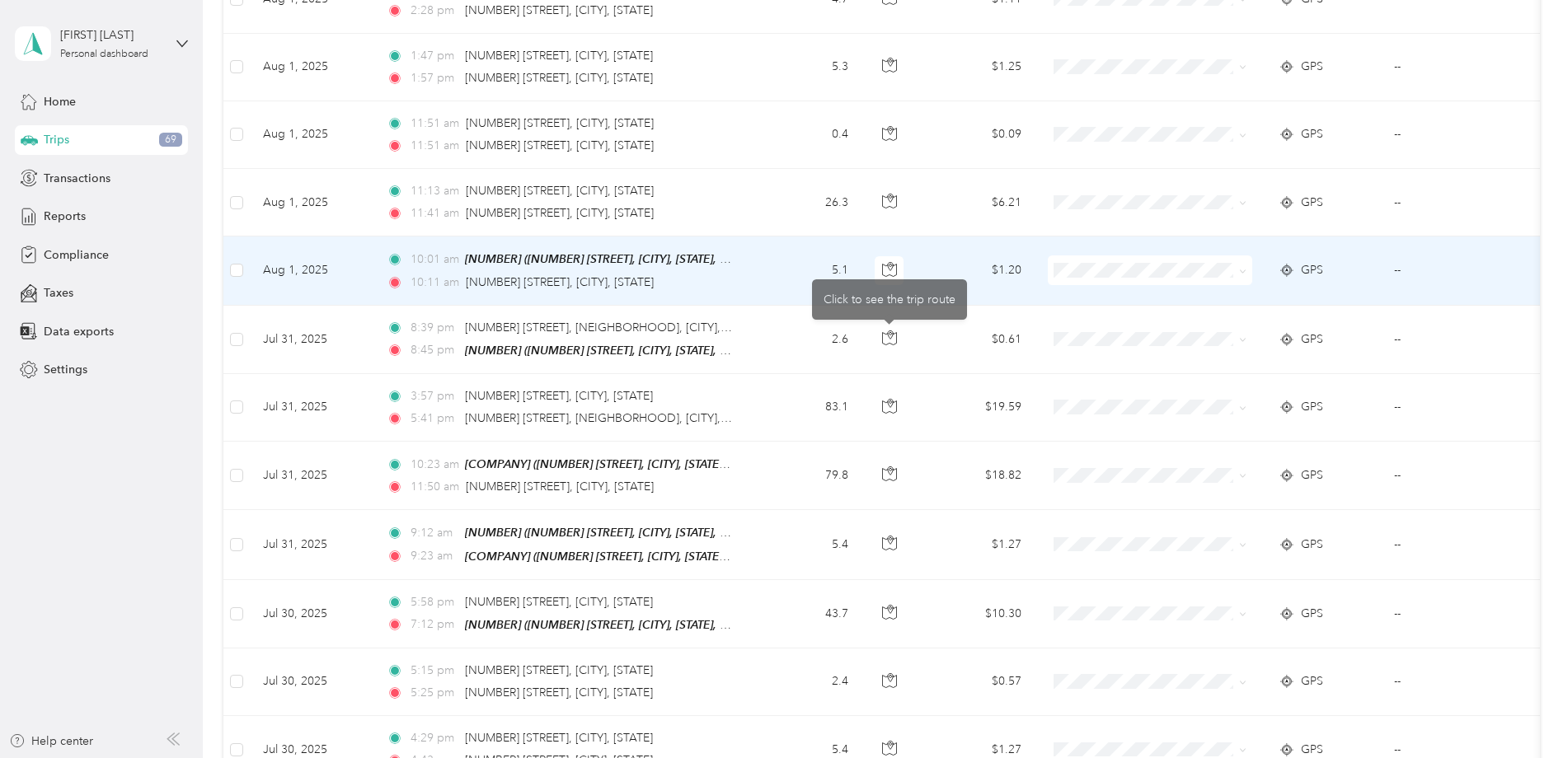 scroll, scrollTop: 0, scrollLeft: 0, axis: both 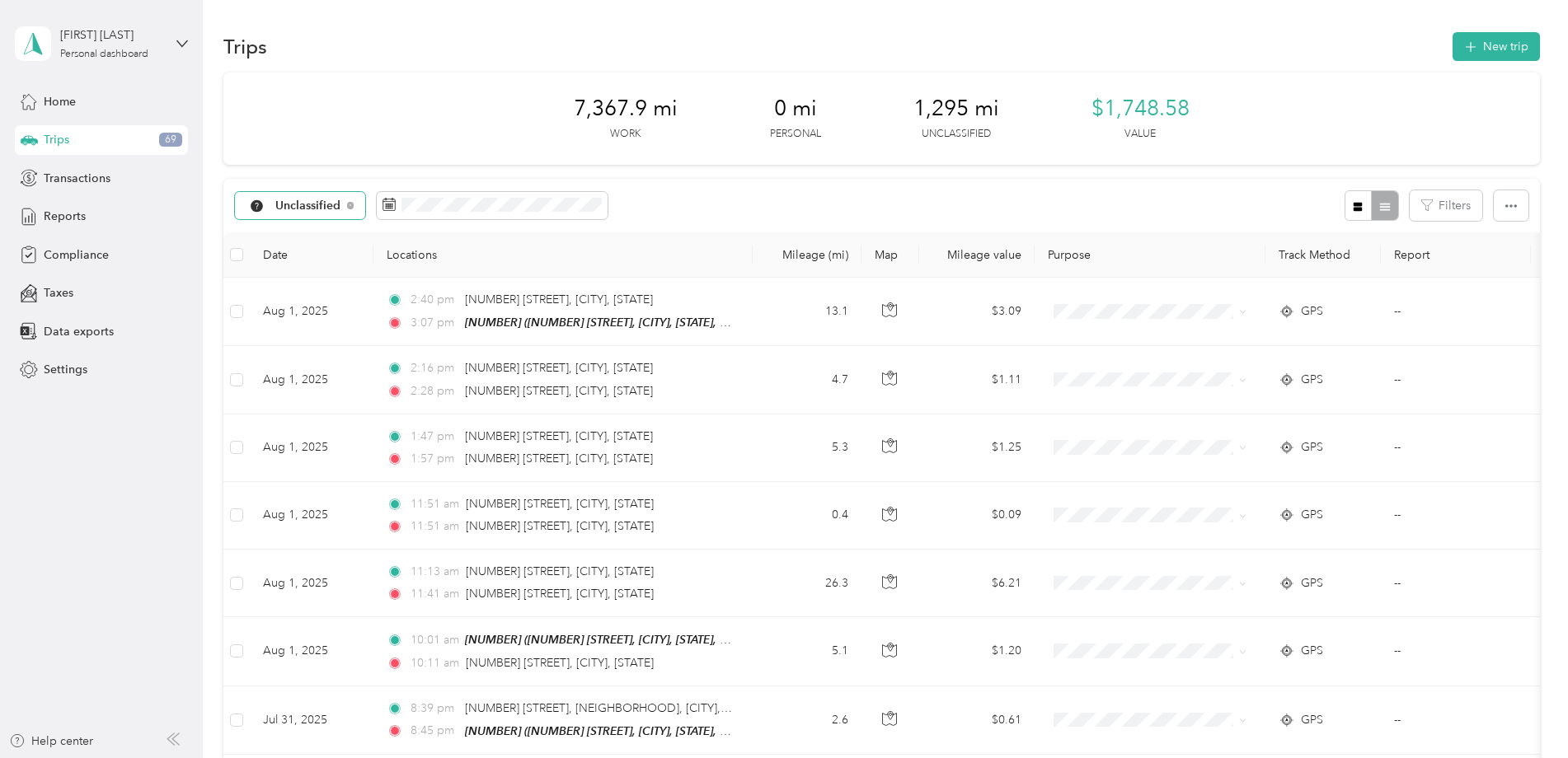 click on "Unclassified" at bounding box center [308, 206] 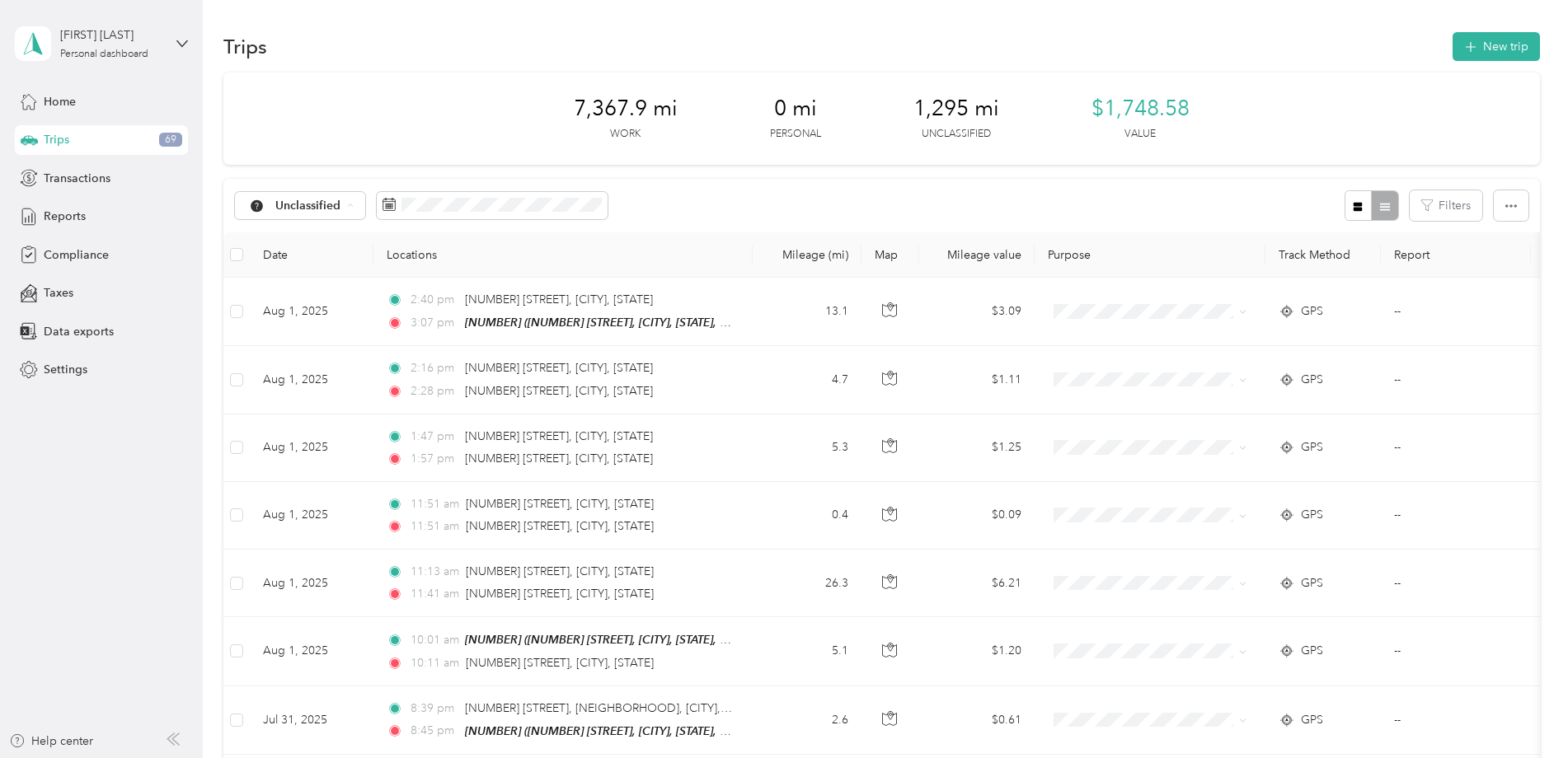 click on "All purposes" at bounding box center (307, 235) 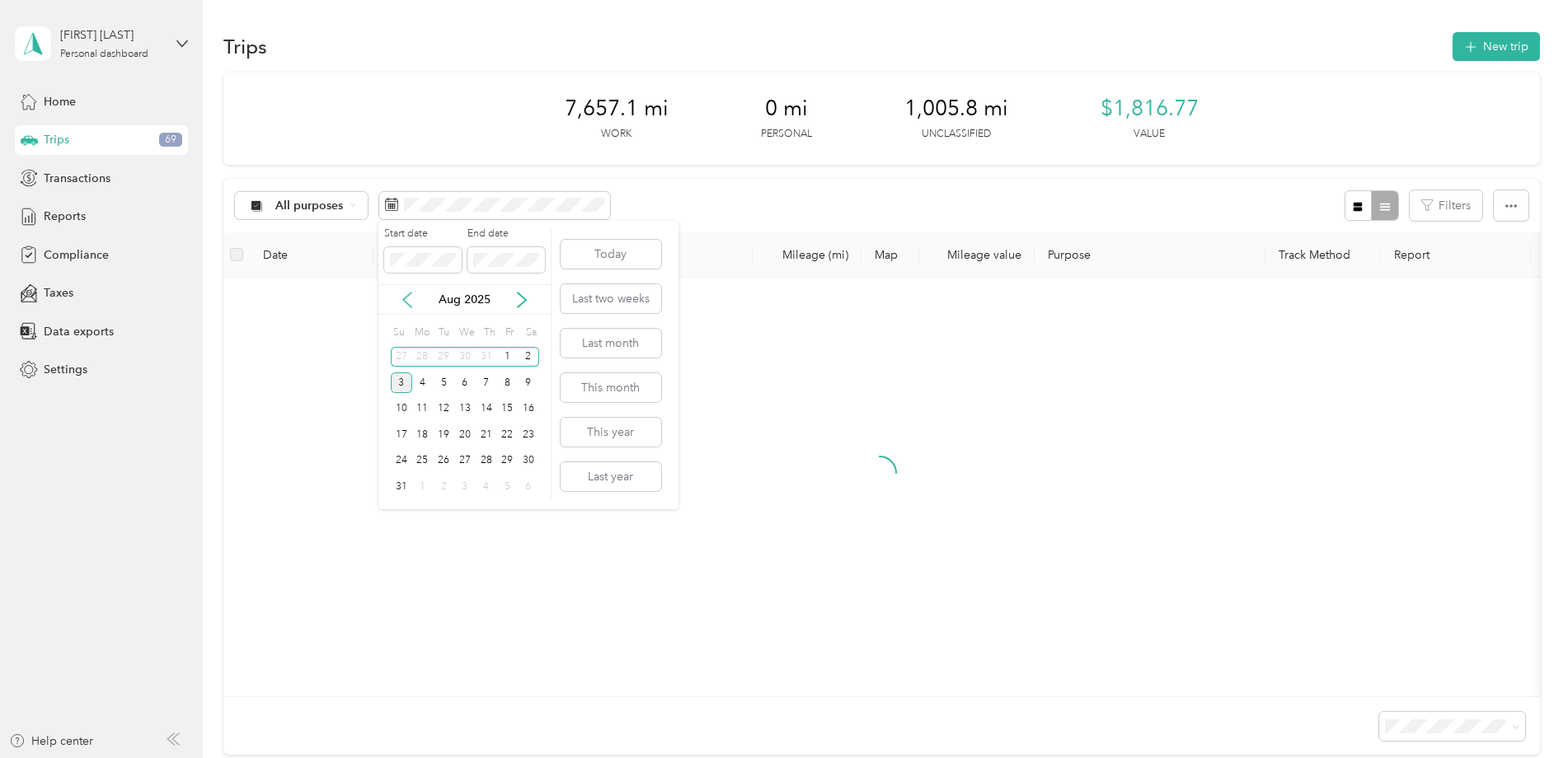 click 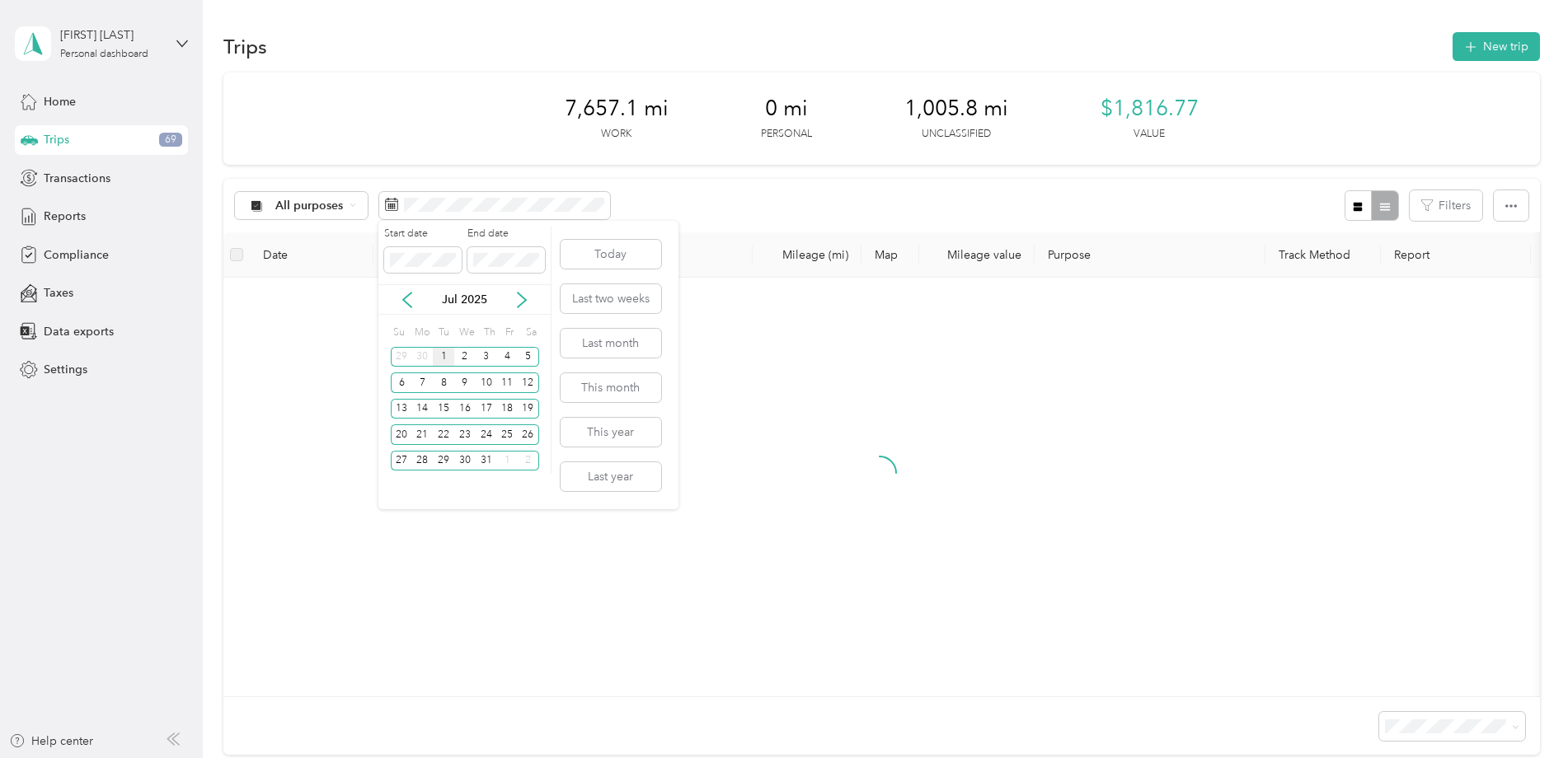 click on "1" at bounding box center [444, 357] 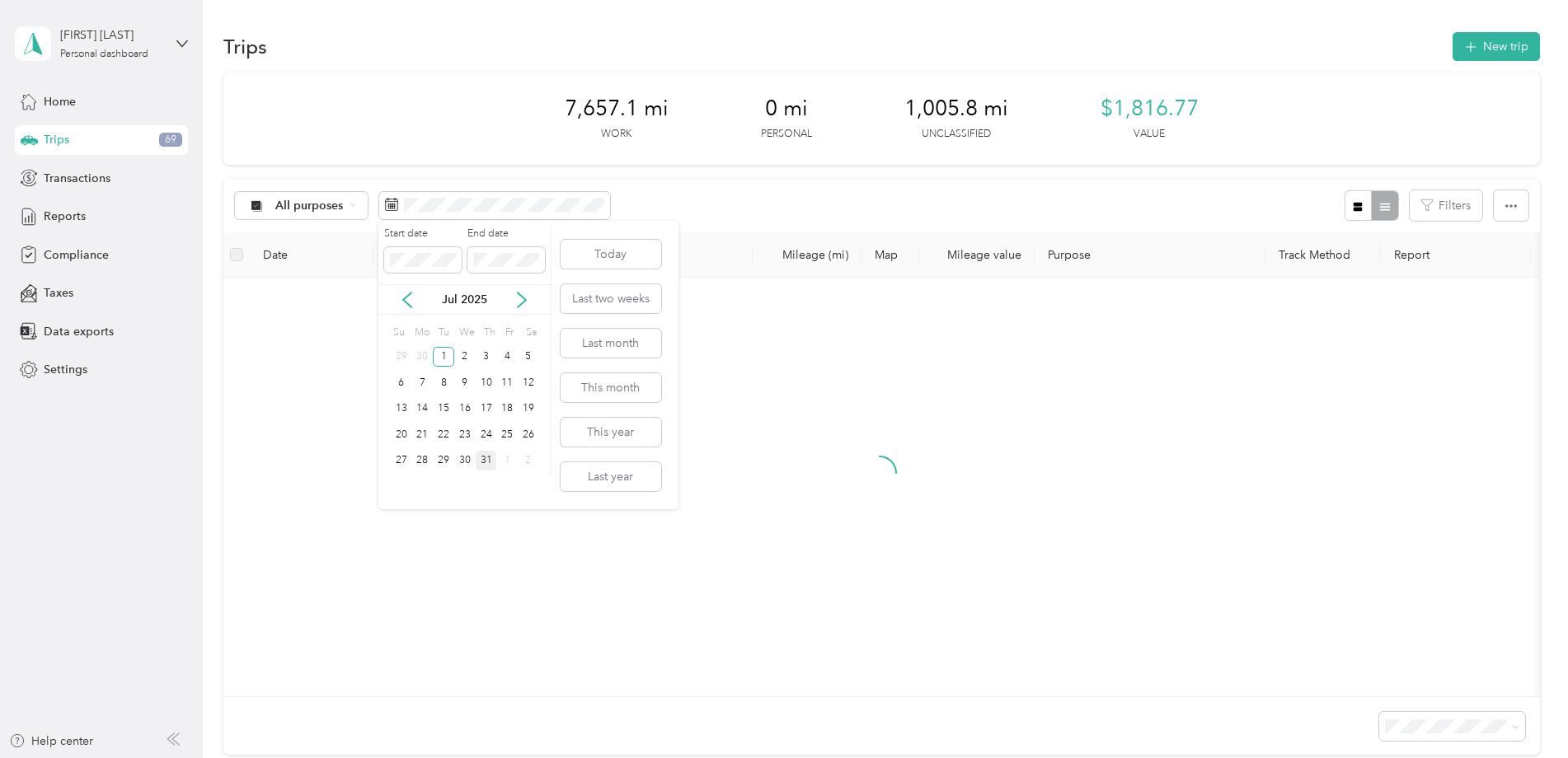 click on "31" at bounding box center [486, 461] 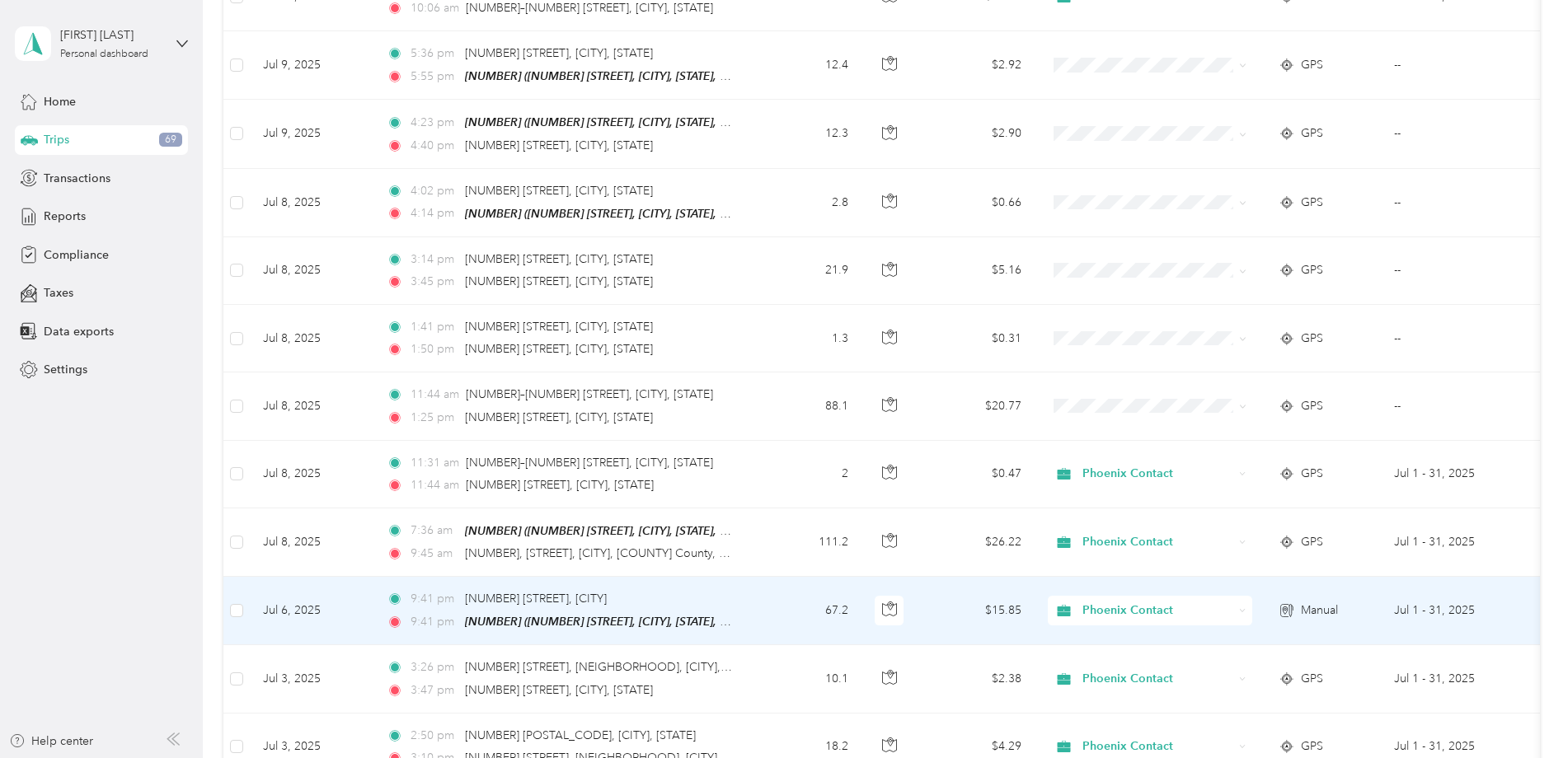 scroll, scrollTop: 2692, scrollLeft: 0, axis: vertical 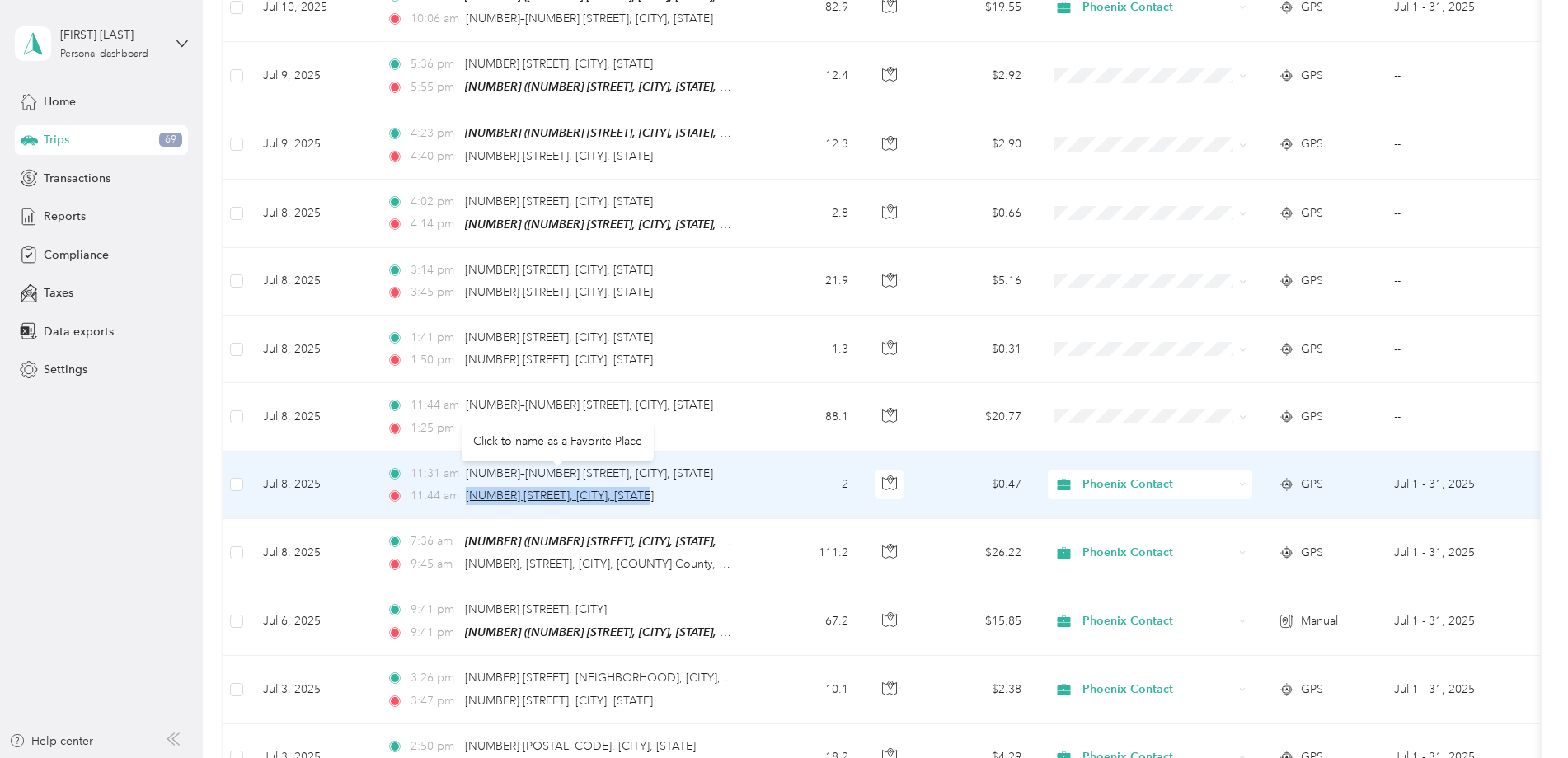 drag, startPoint x: 701, startPoint y: 482, endPoint x: 469, endPoint y: 480, distance: 232.0086 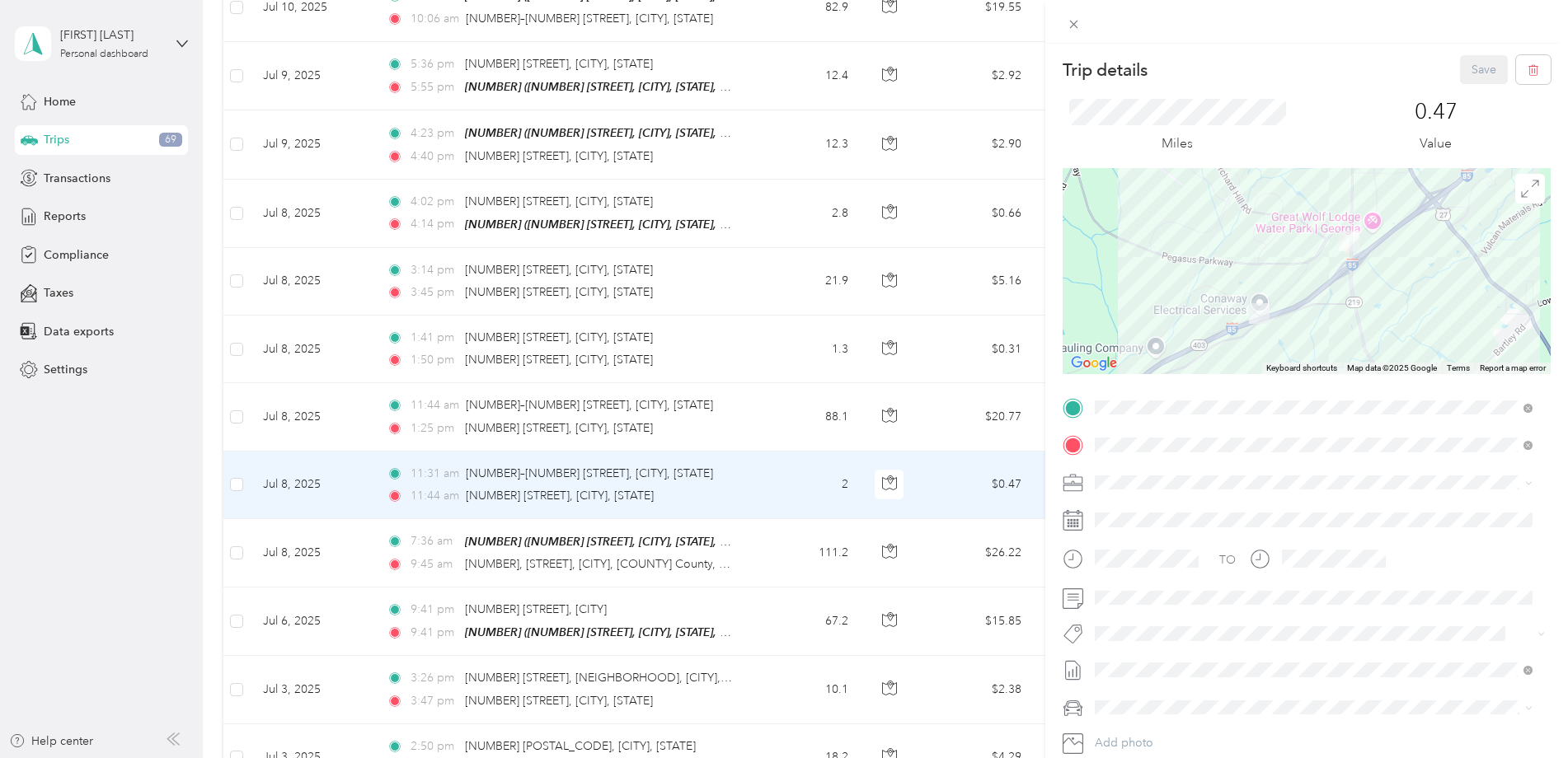click on "Trip details Save This trip cannot be edited because it is either under review, approved, or paid. Contact your Team Manager to edit it. Miles 0.47 Value  ← Move left → Move right ↑ Move up ↓ Move down + Zoom in - Zoom out Home Jump left by 75% End Jump right by 75% Page Up Jump up by 75% Page Down Jump down by 75% Keyboard shortcuts Map Data Map data ©2025 Google Map data ©2025 Google 1 km  Click to toggle between metric and imperial units Terms Report a map error TO Add photo" at bounding box center [784, 379] 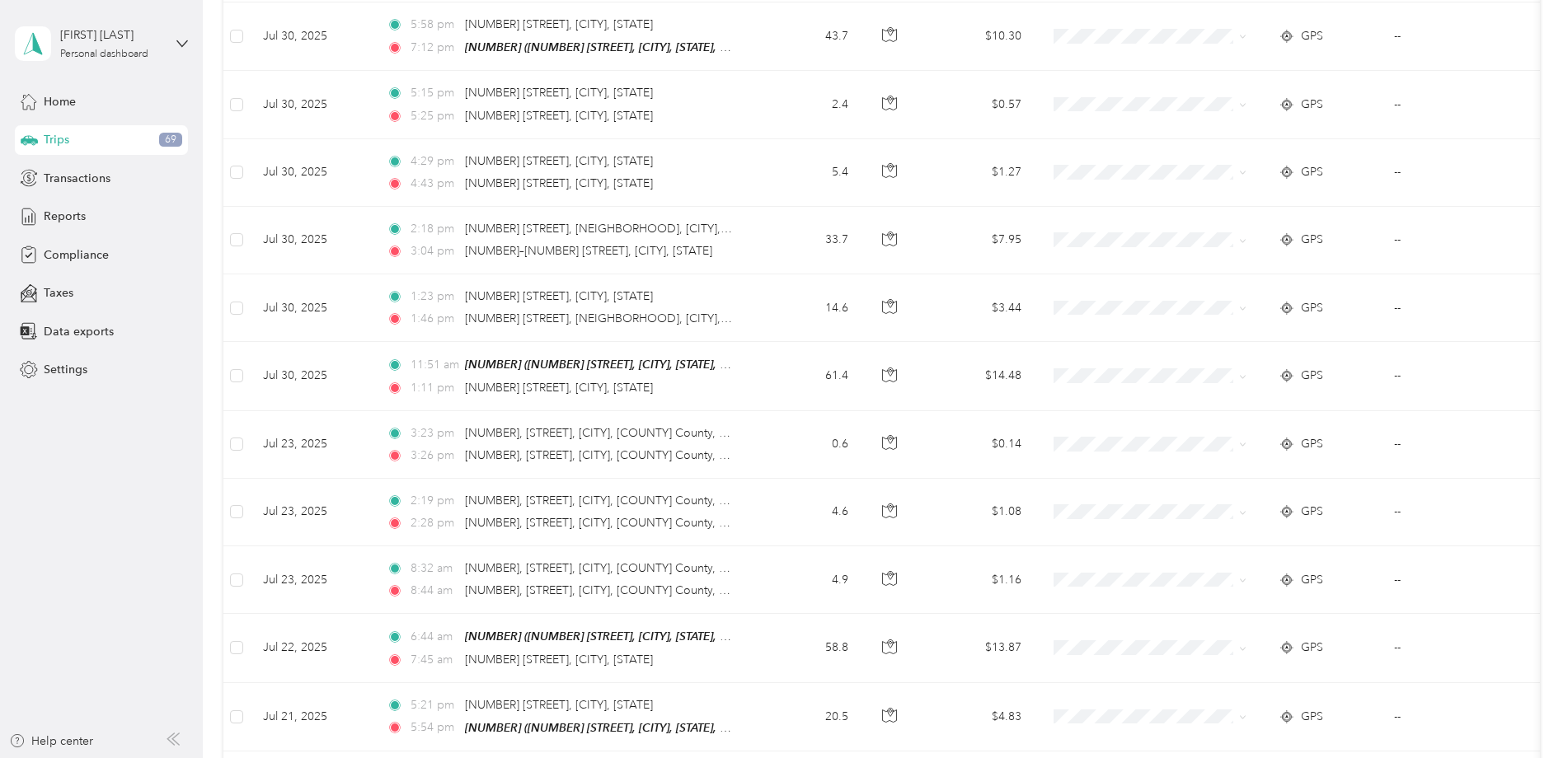 scroll, scrollTop: 0, scrollLeft: 0, axis: both 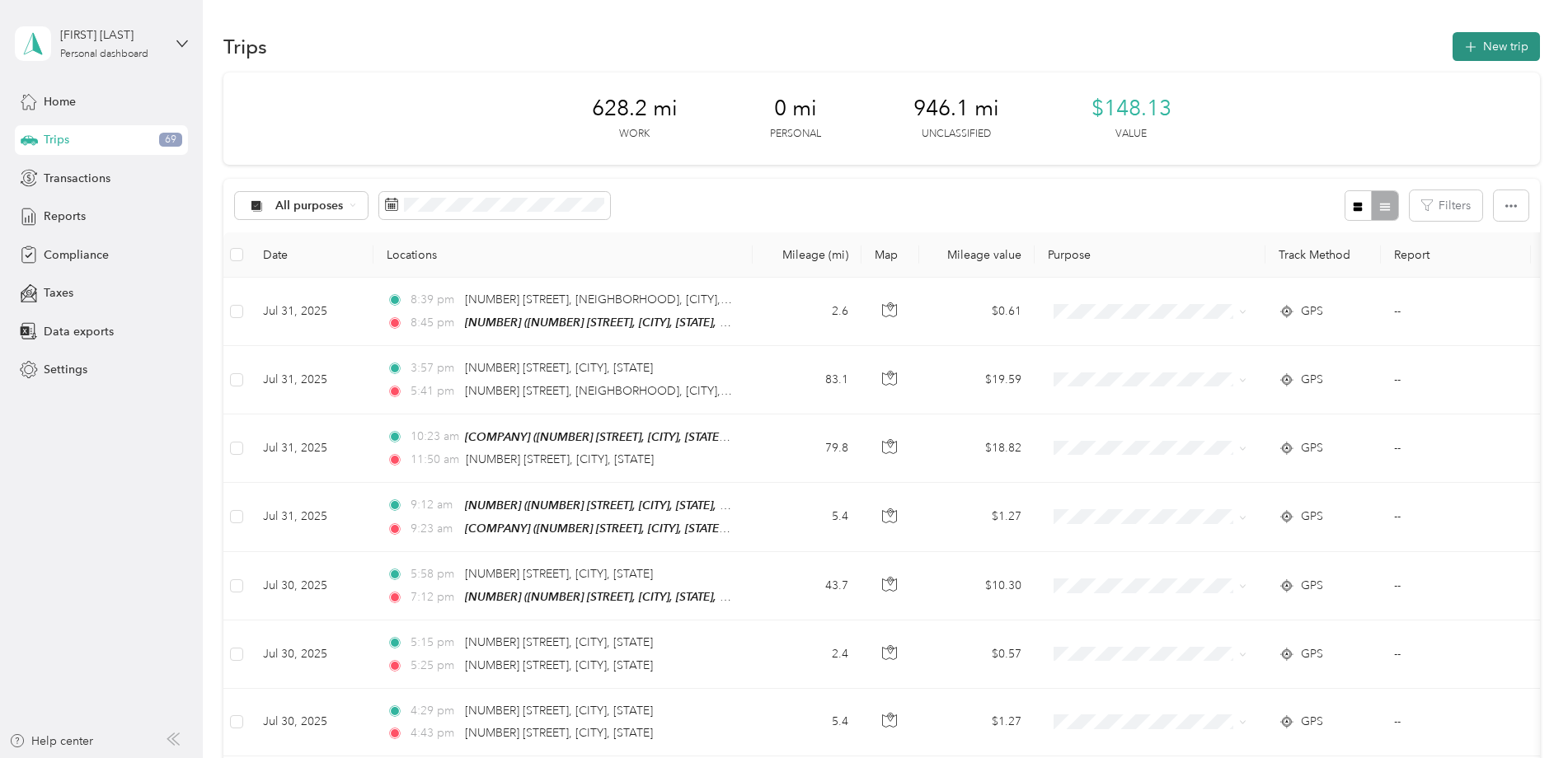 click on "New trip" at bounding box center [1496, 46] 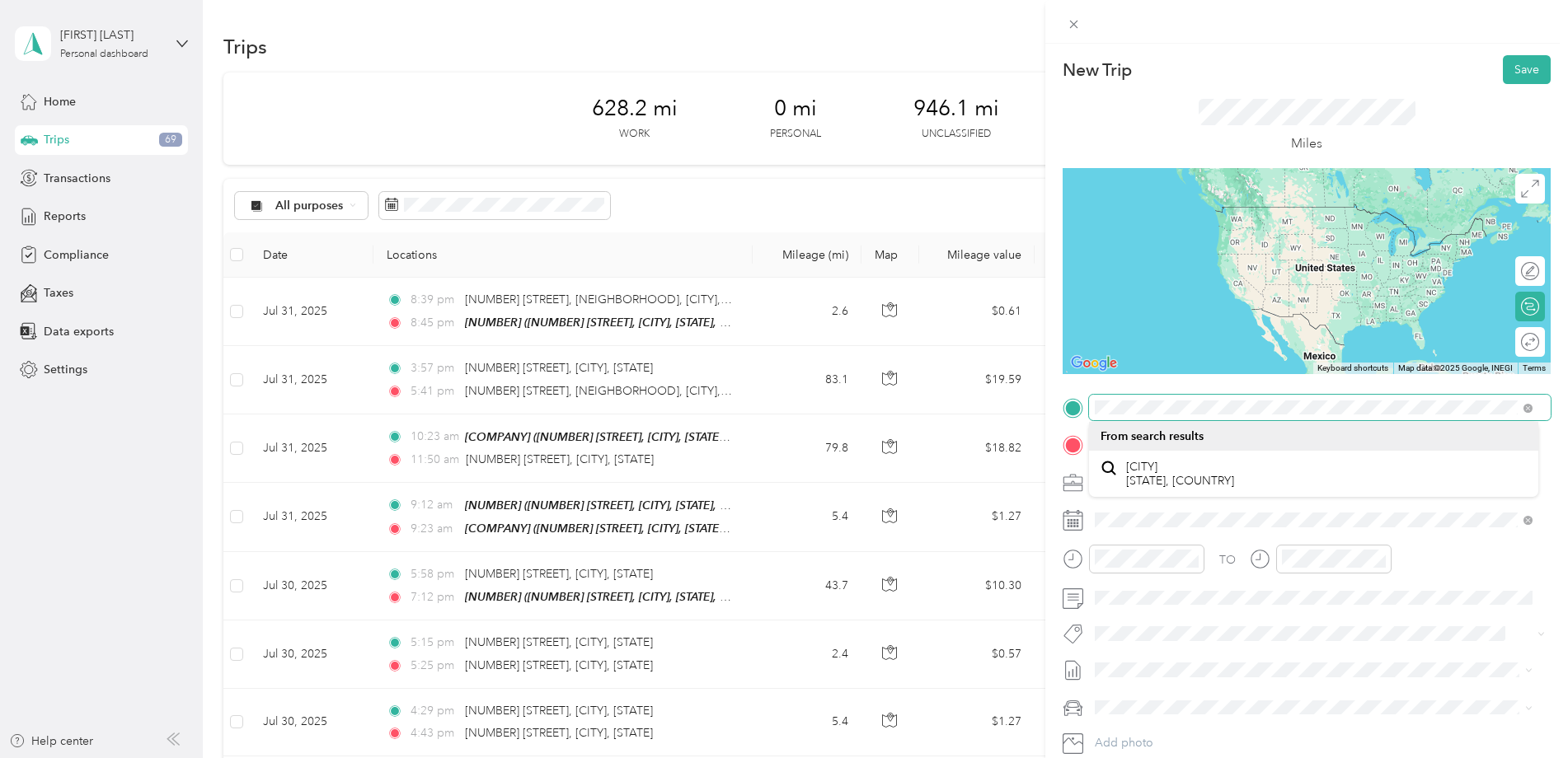 click at bounding box center (1320, 408) 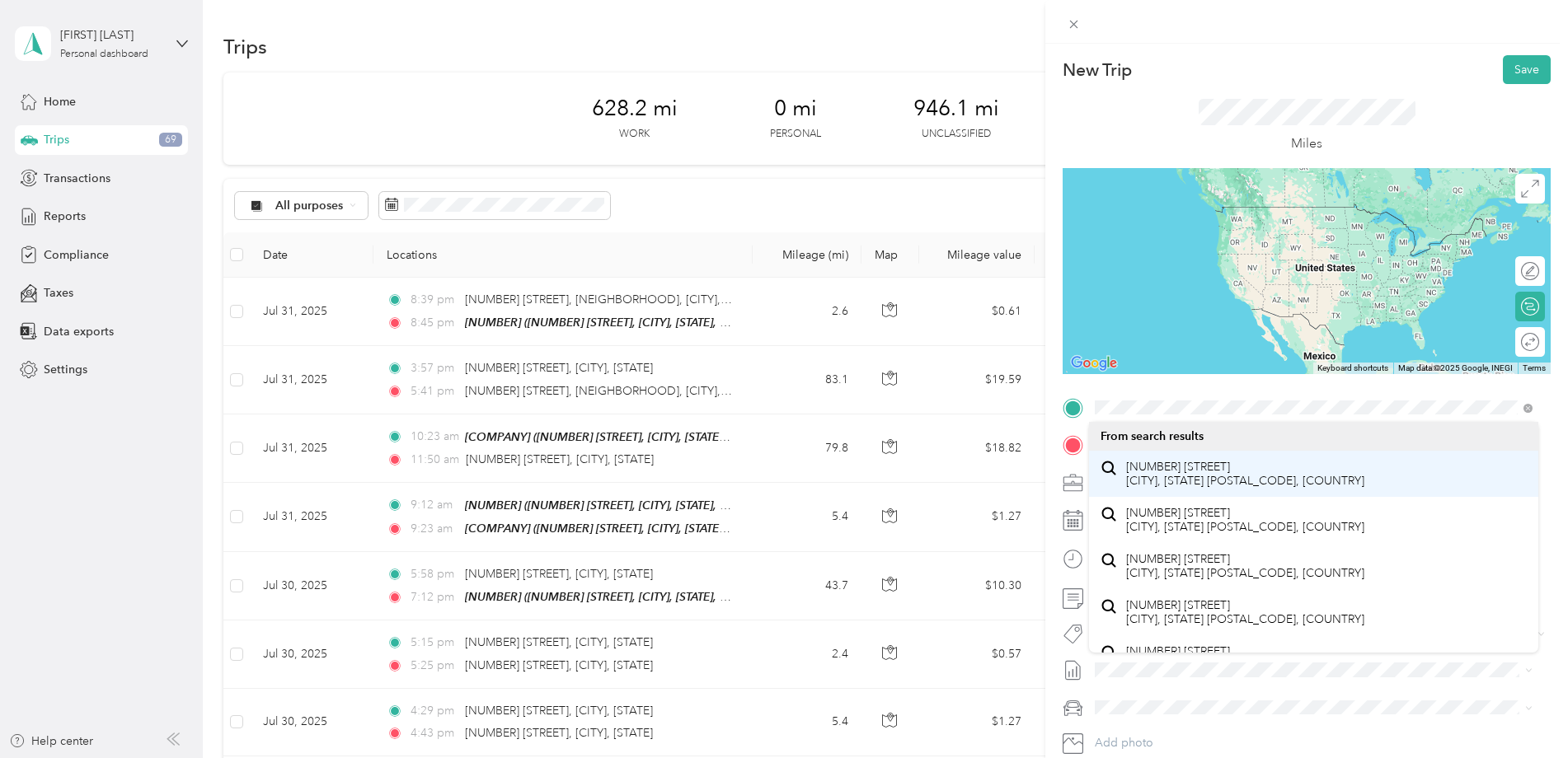 click on "2390 Whitesville Street
Lagrange, Georgia 30240, United States" at bounding box center [1245, 474] 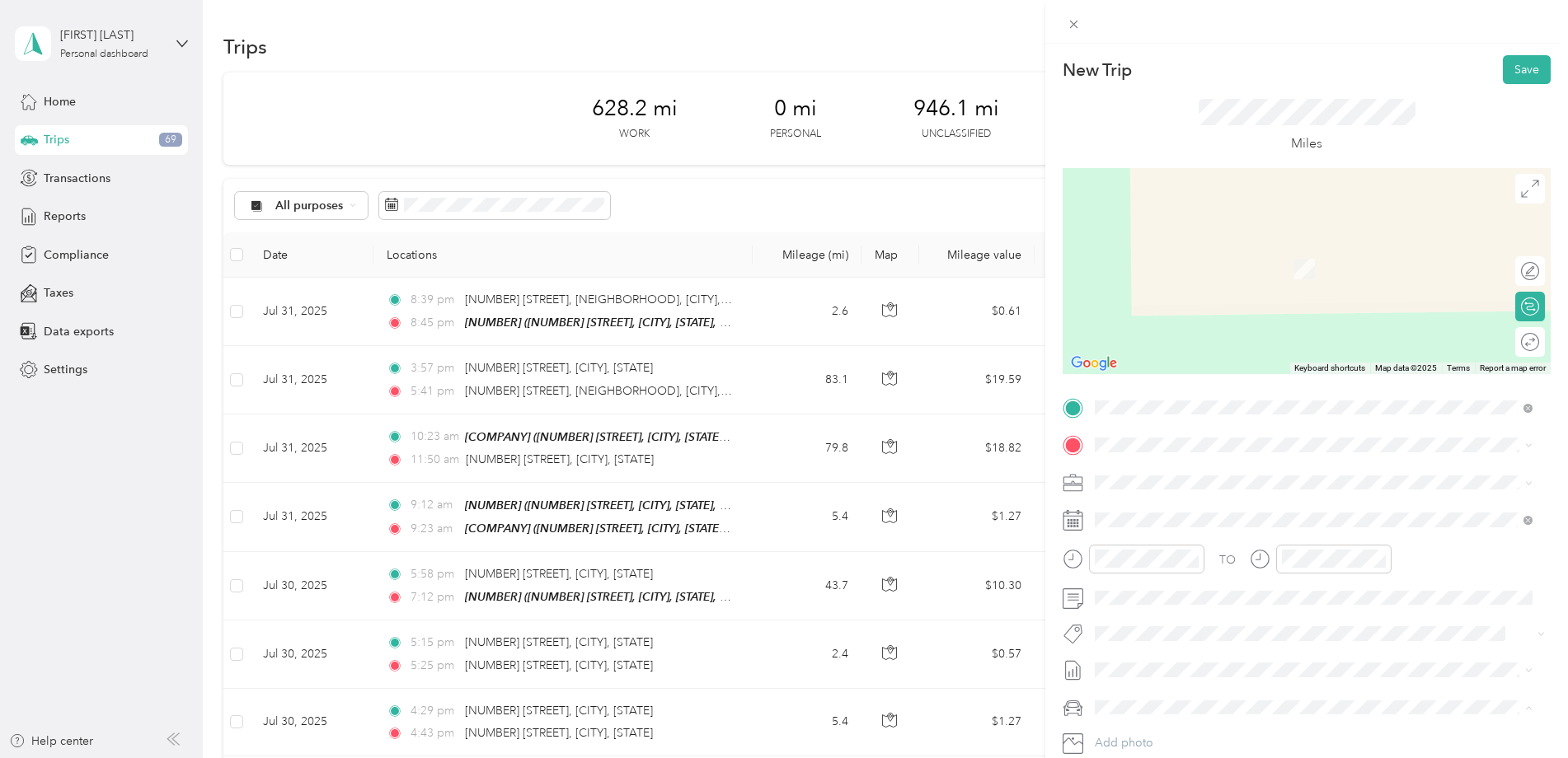 click on "Toyota RAV4" at bounding box center (1313, 736) 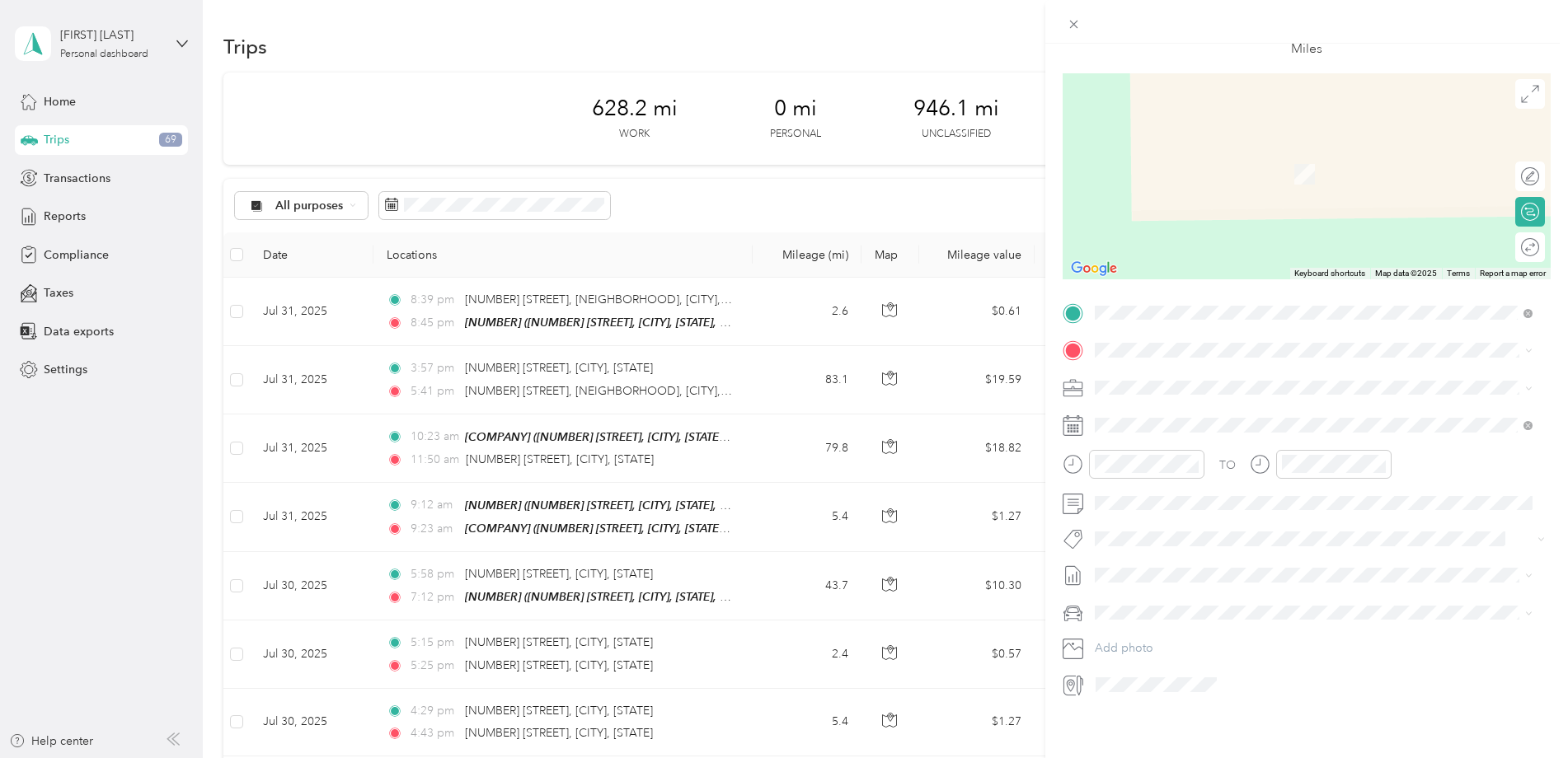 scroll, scrollTop: 107, scrollLeft: 0, axis: vertical 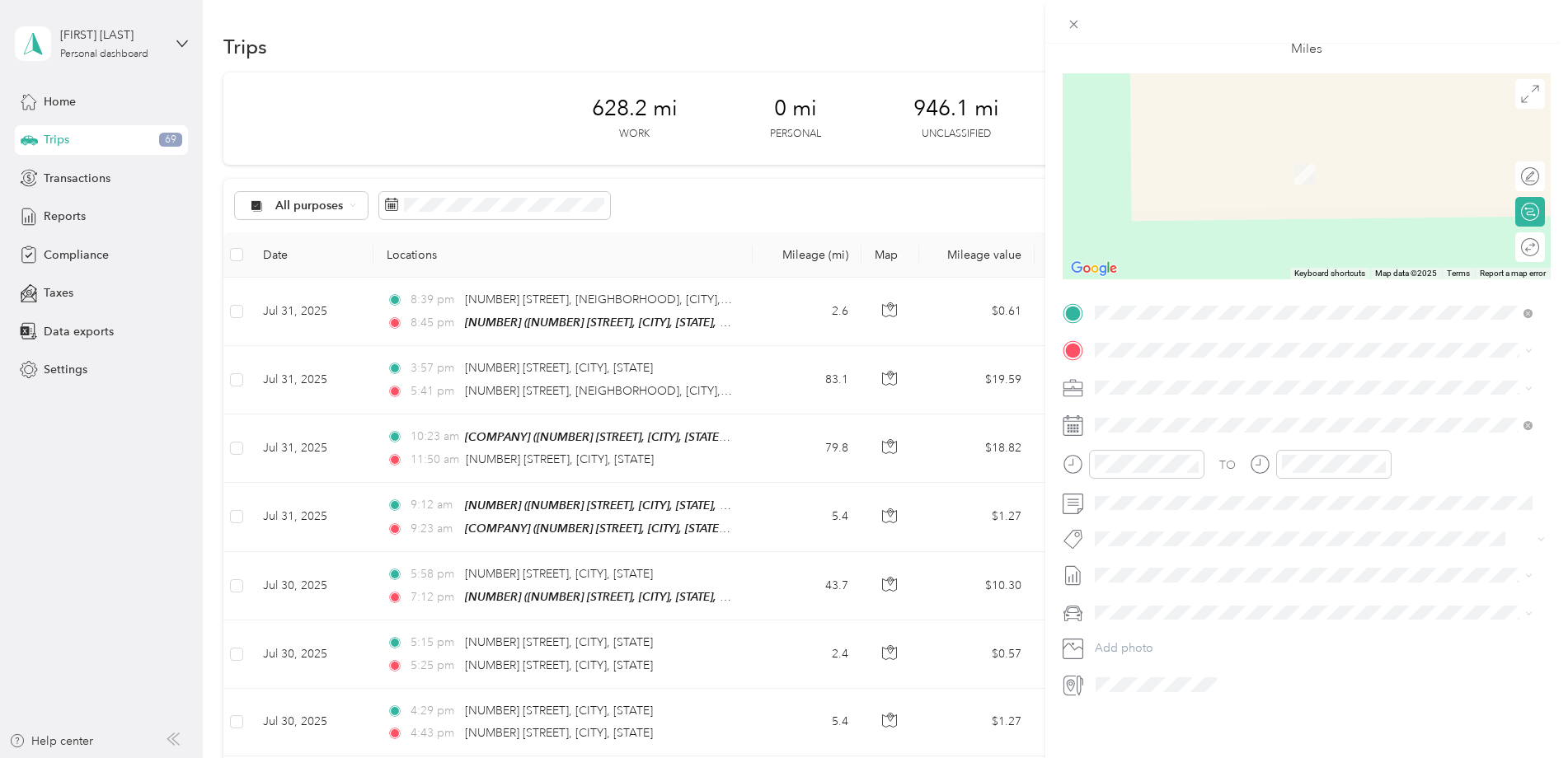 click on "New Trip Save This trip cannot be edited because it is either under review, approved, or paid. Contact your Team Manager to edit it. Miles ← Move left → Move right ↑ Move up ↓ Move down + Zoom in - Zoom out Home Jump left by 75% End Jump right by 75% Page Up Jump up by 75% Page Down Jump down by 75% Keyboard shortcuts Map Data Map data ©2025 Map data ©2025 2 m  Click to toggle between metric and imperial units Terms Report a map error Edit route Calculate route Round trip TO Add photo" at bounding box center (1307, 423) 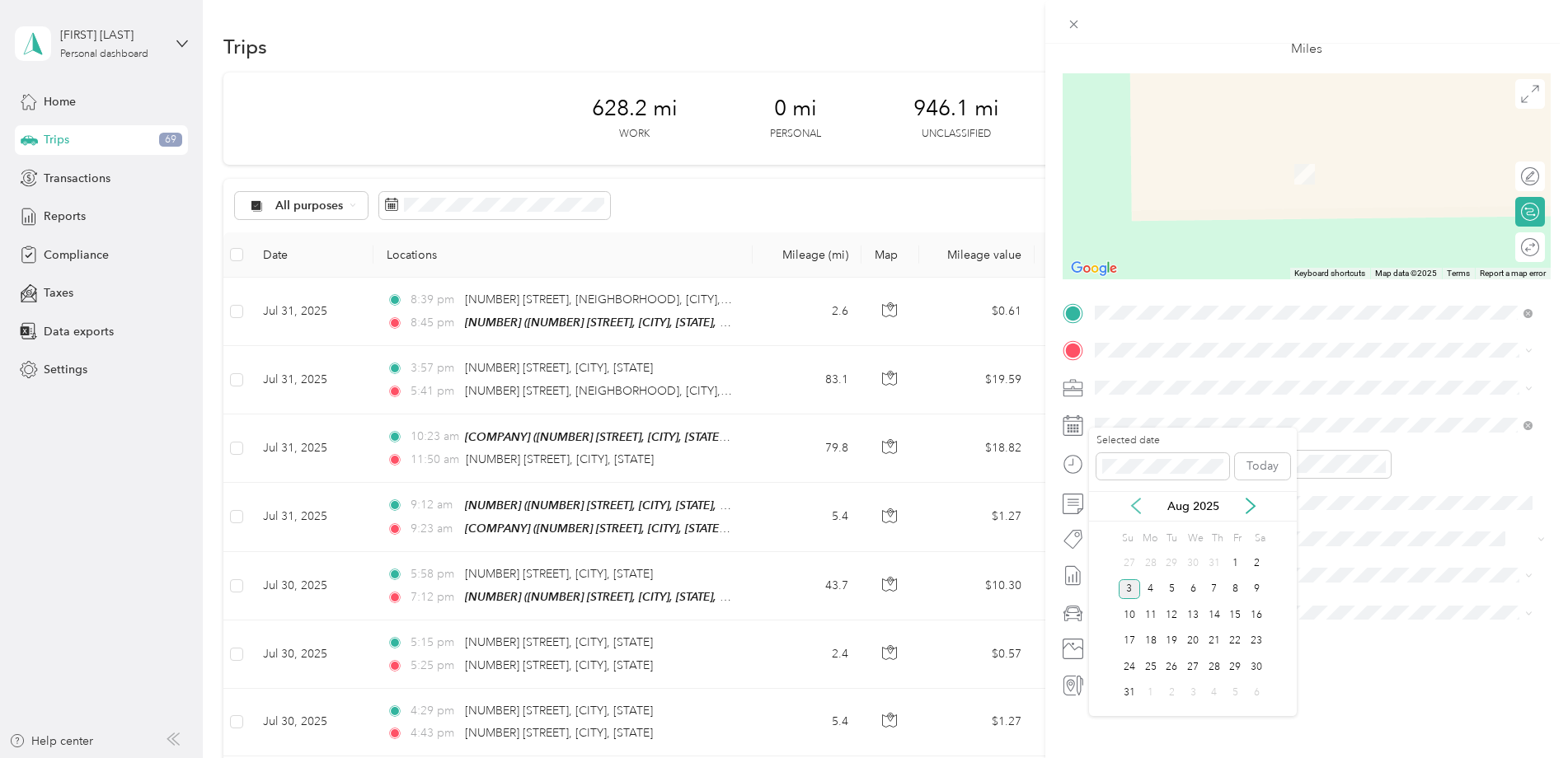 click 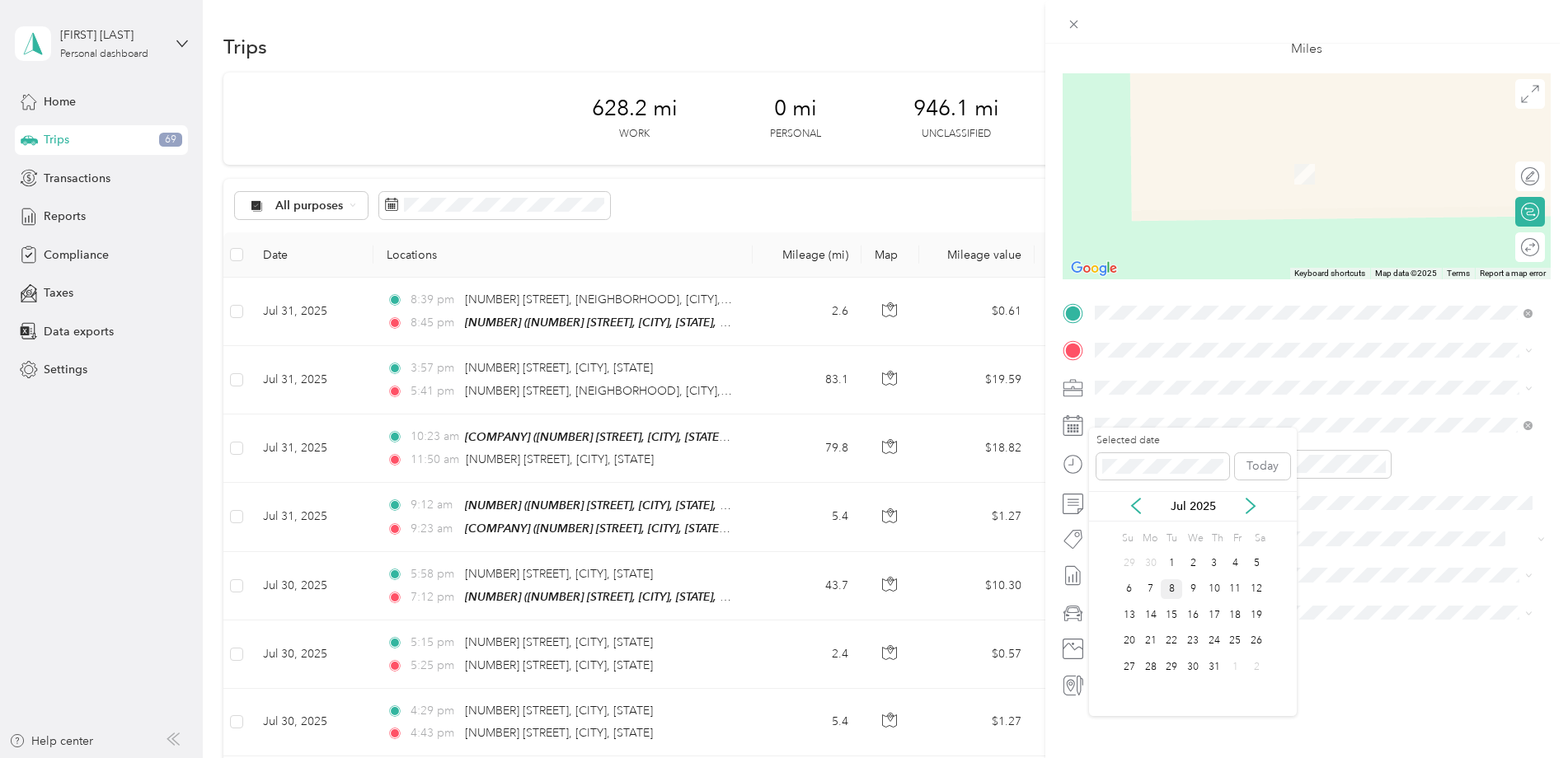 click on "8" at bounding box center (1171, 589) 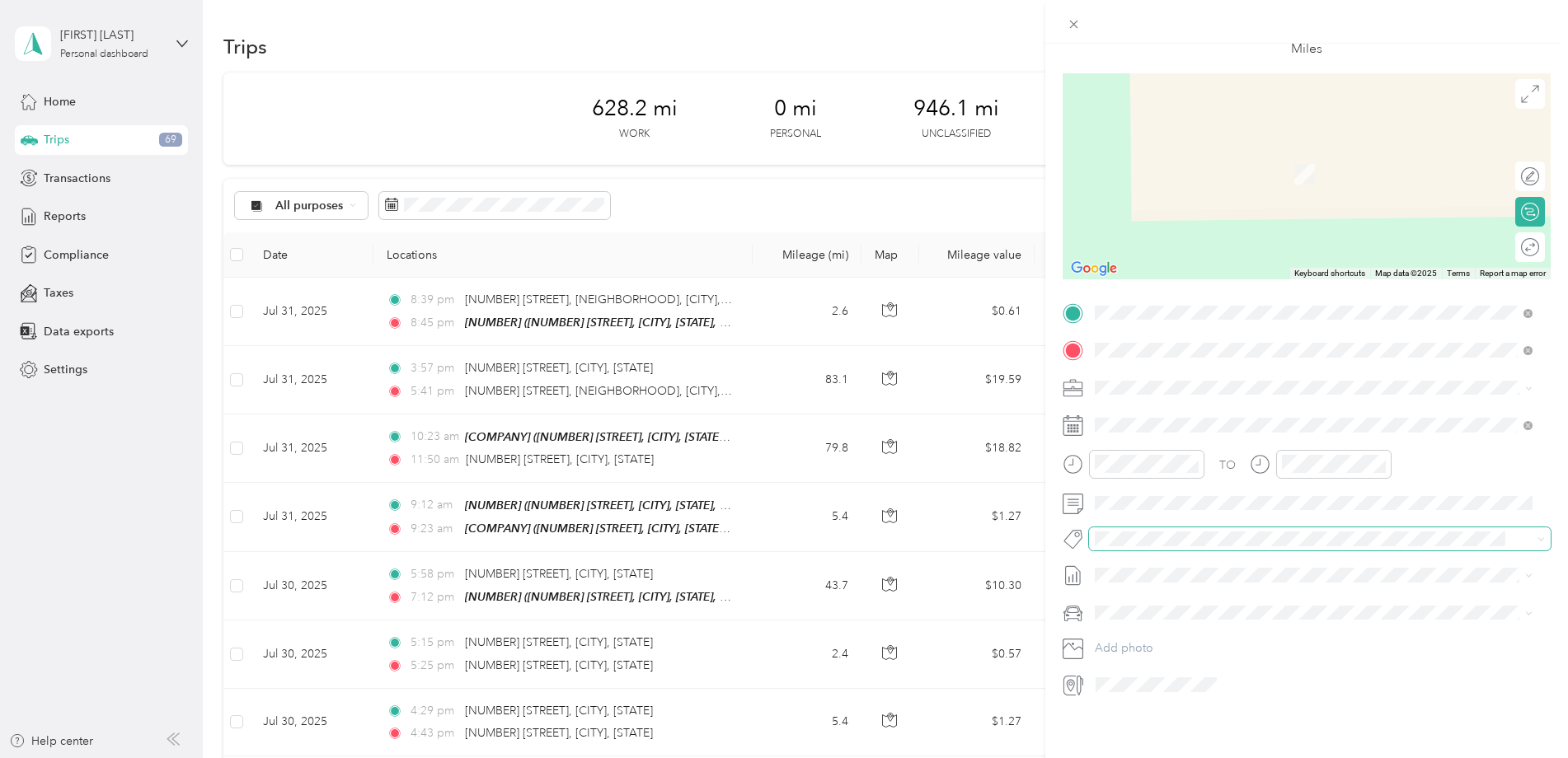 click at bounding box center [1320, 539] 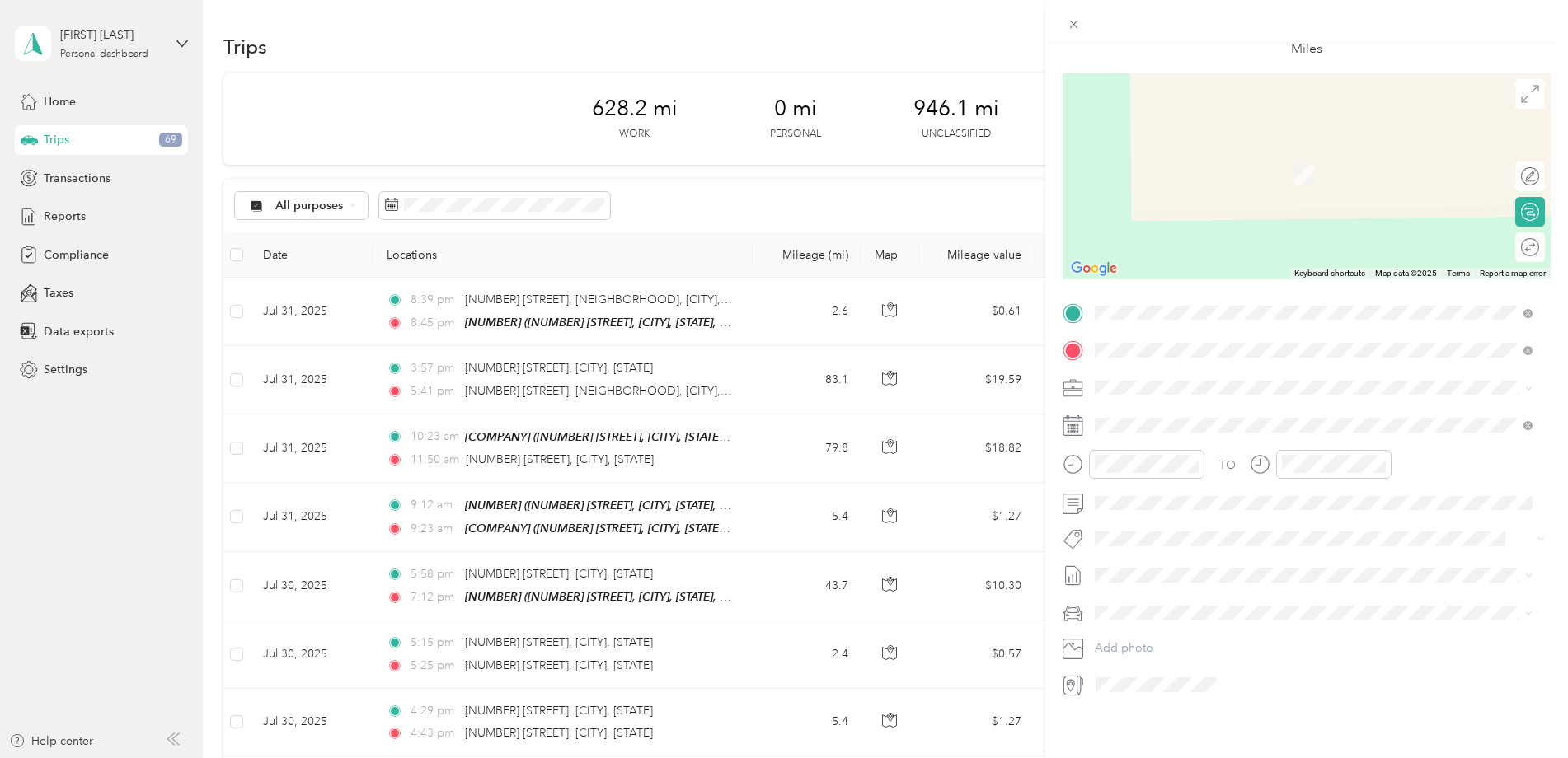 click on "80 Jackson Farm Rd, Cartersville, GA, United States , 30120, Cartersville, GA, United States" at bounding box center [1324, 430] 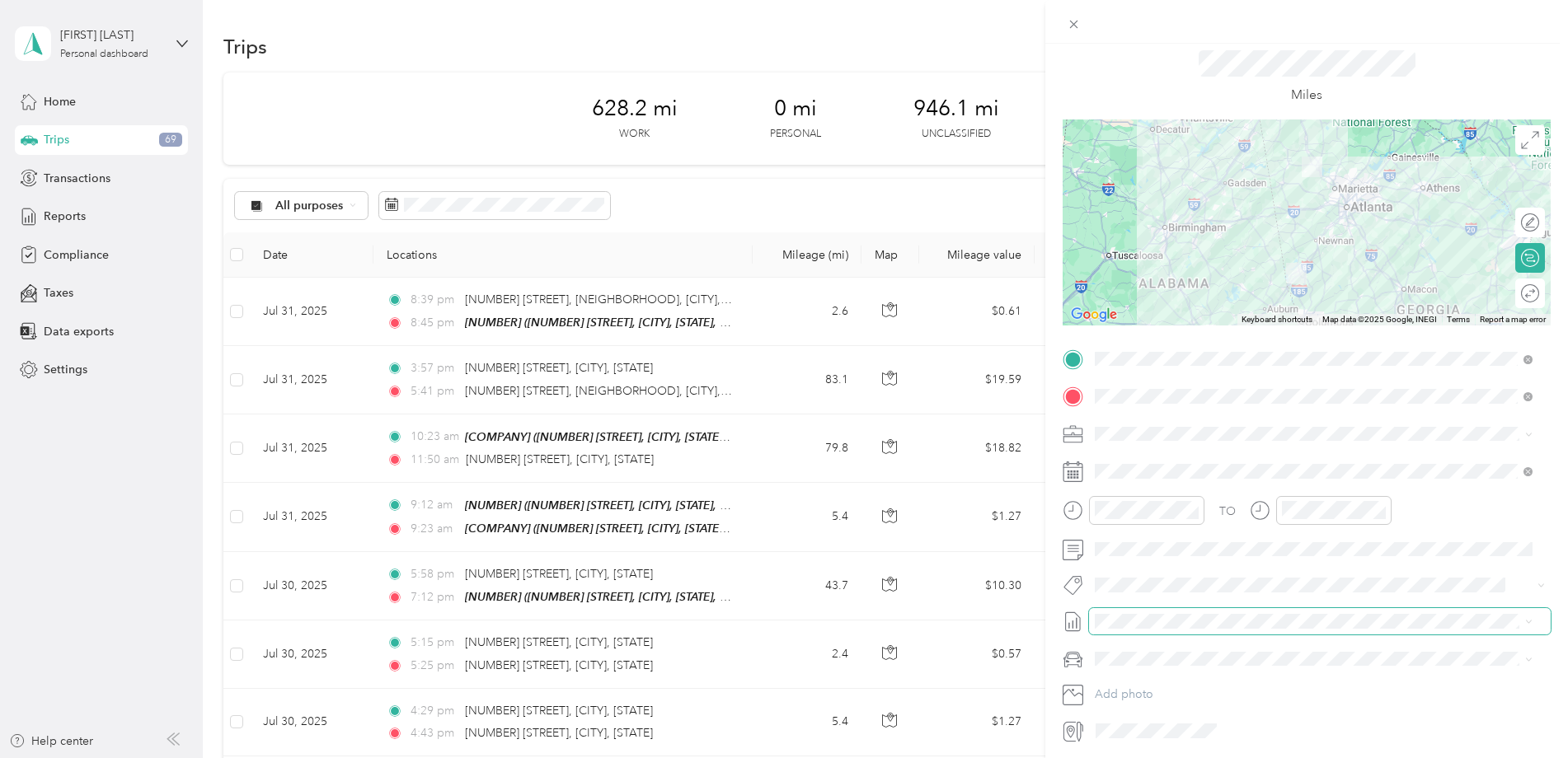 scroll, scrollTop: 0, scrollLeft: 0, axis: both 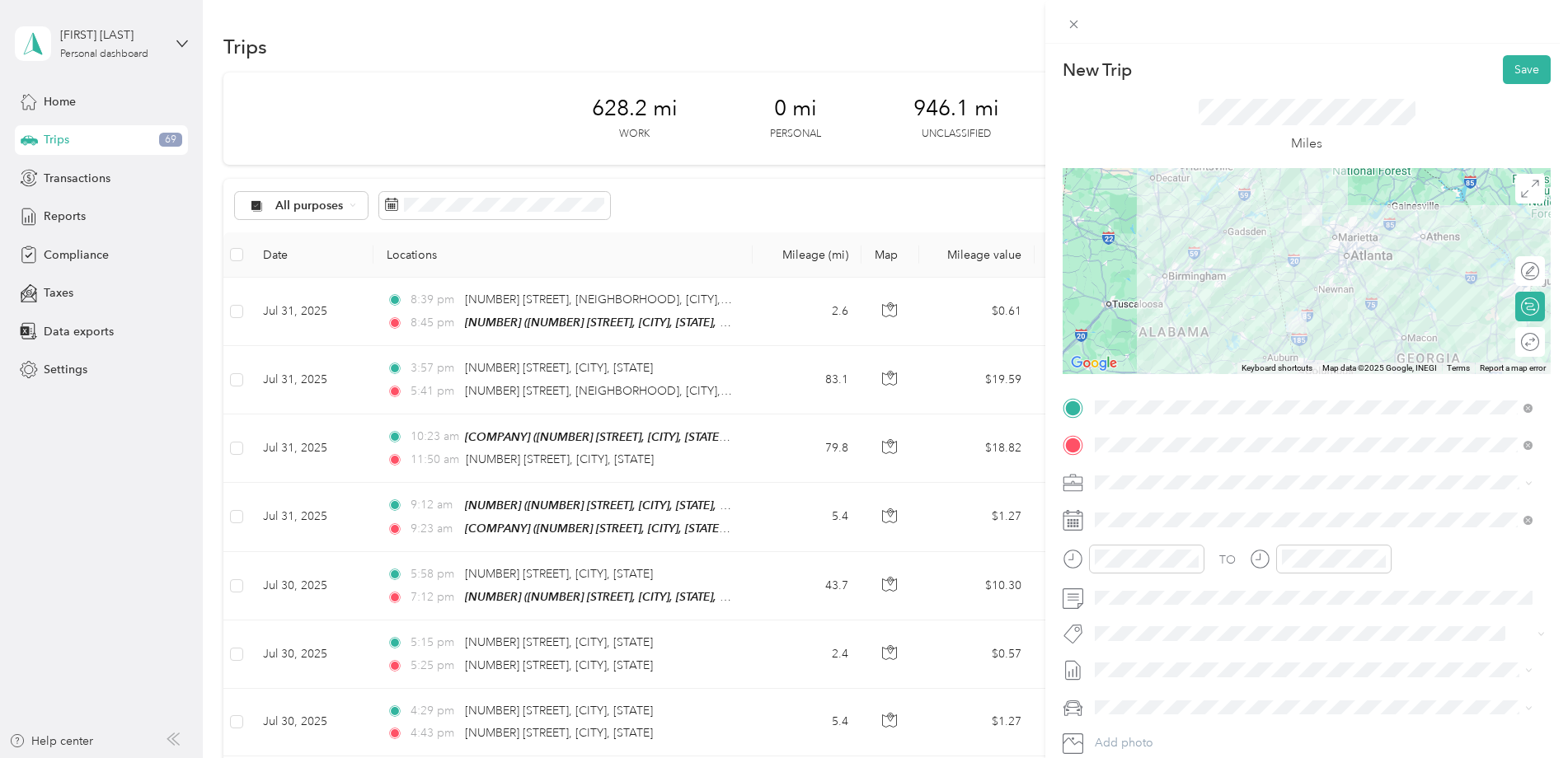 click at bounding box center [1307, 271] 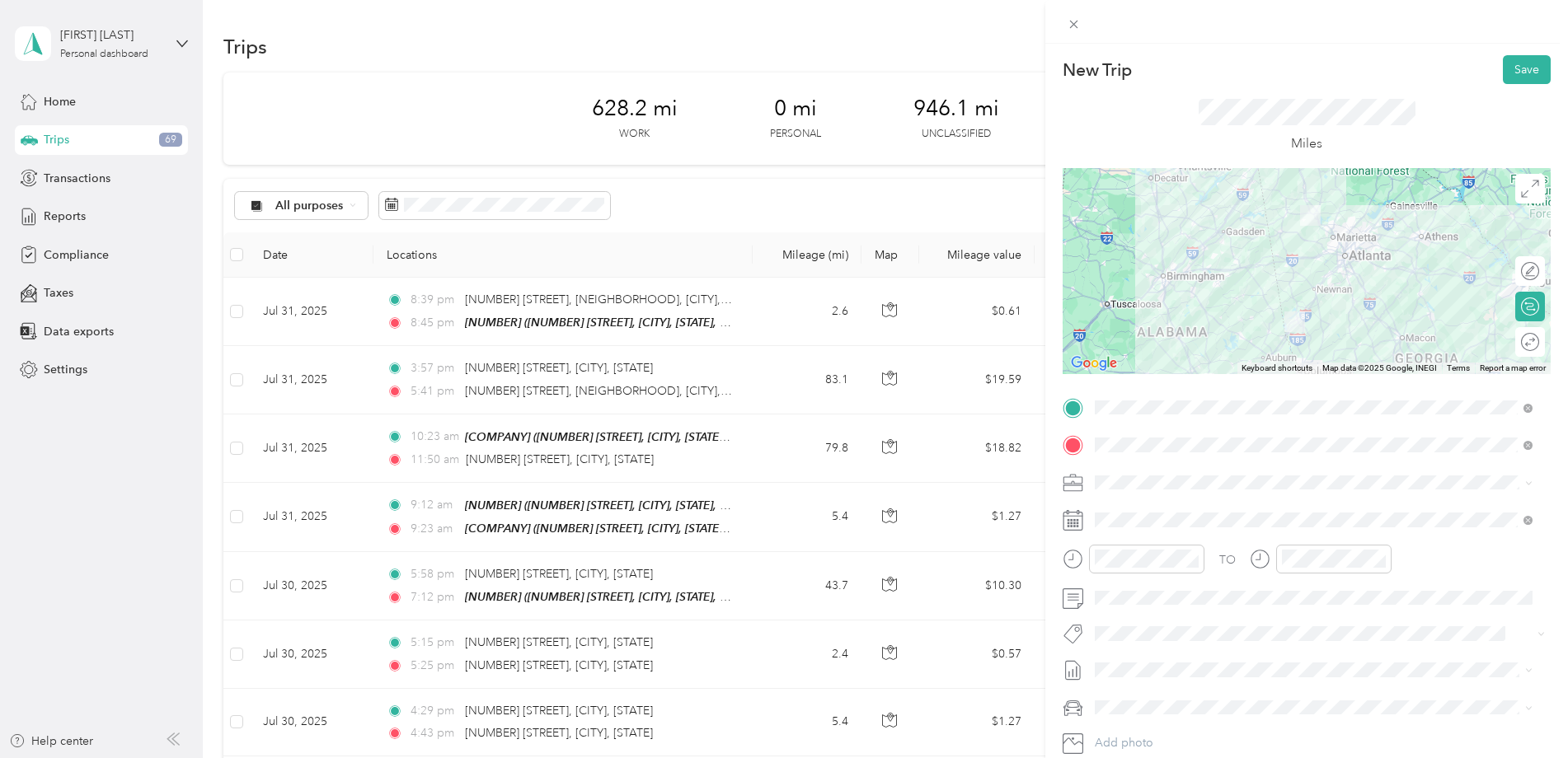 click at bounding box center (1307, 271) 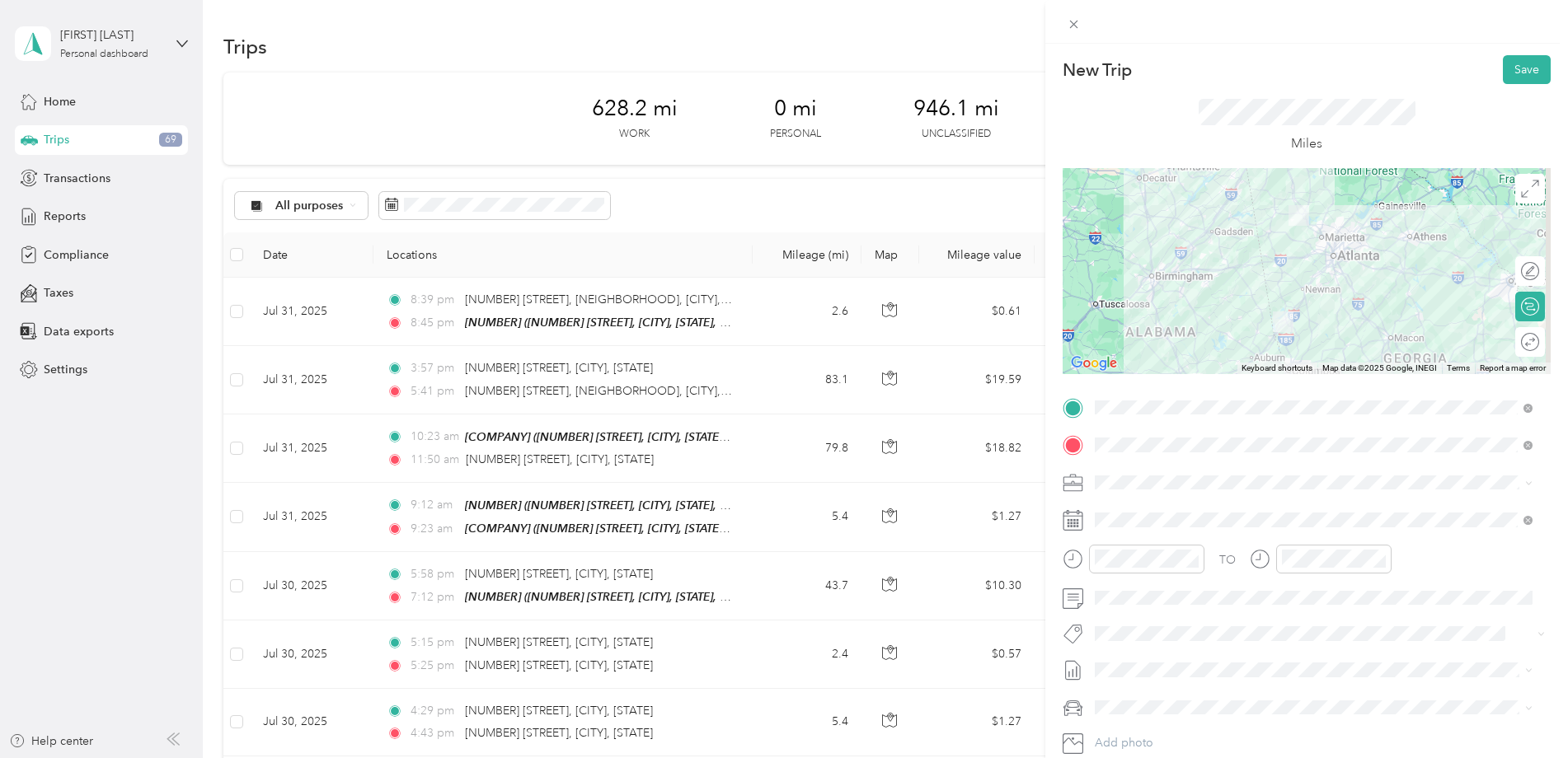 click at bounding box center [1307, 271] 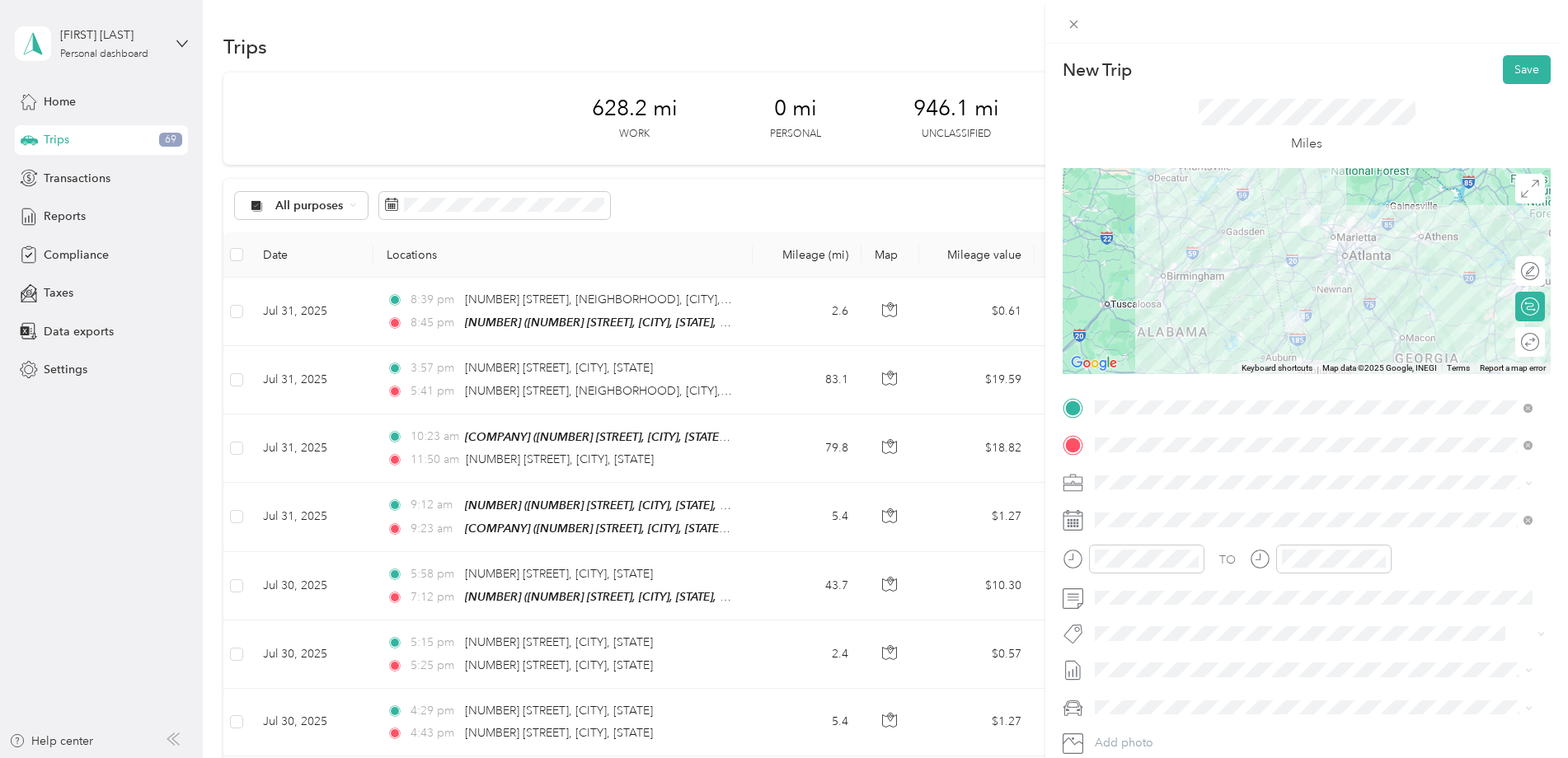 click at bounding box center [1307, 271] 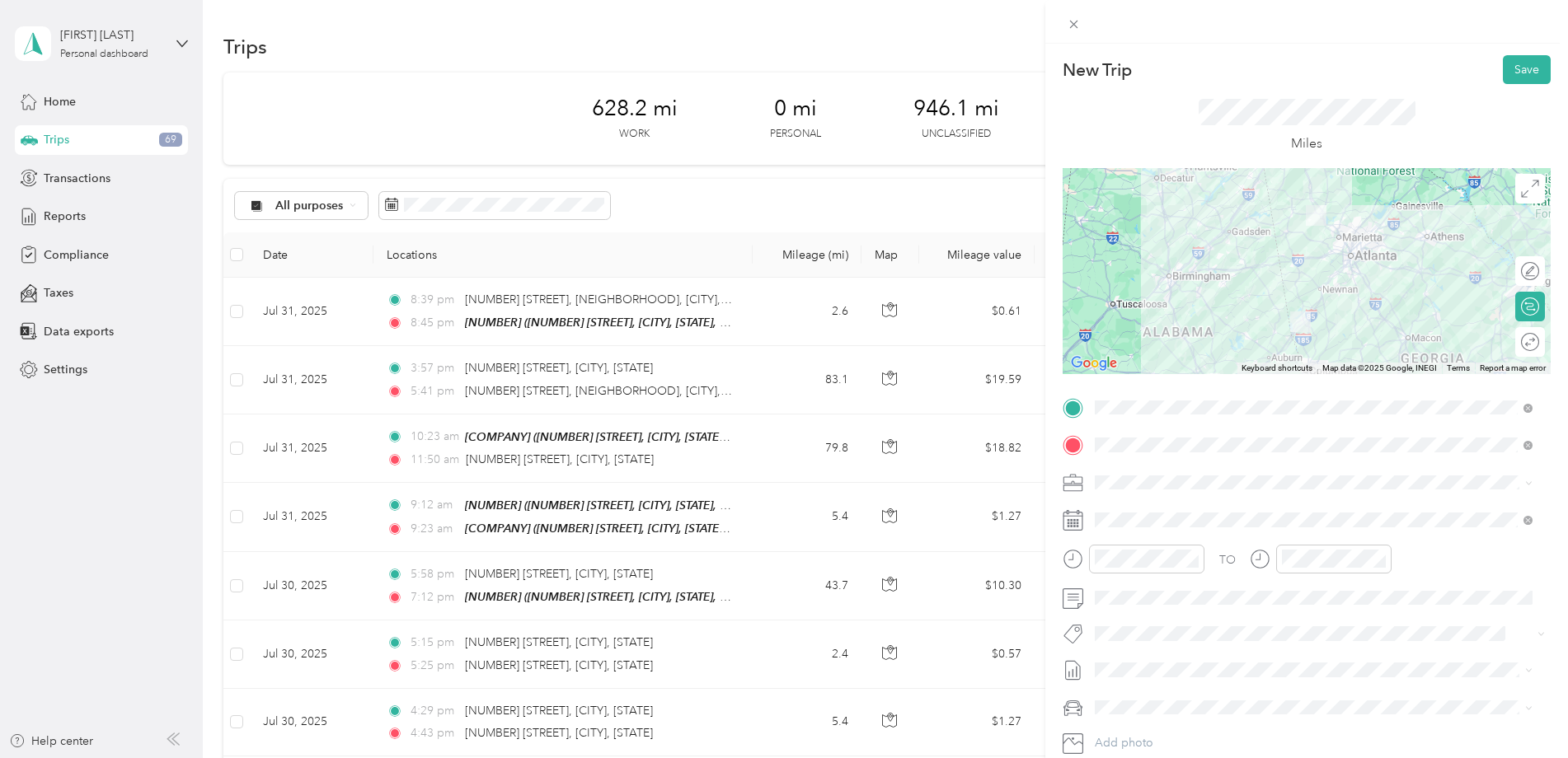 click at bounding box center [1307, 271] 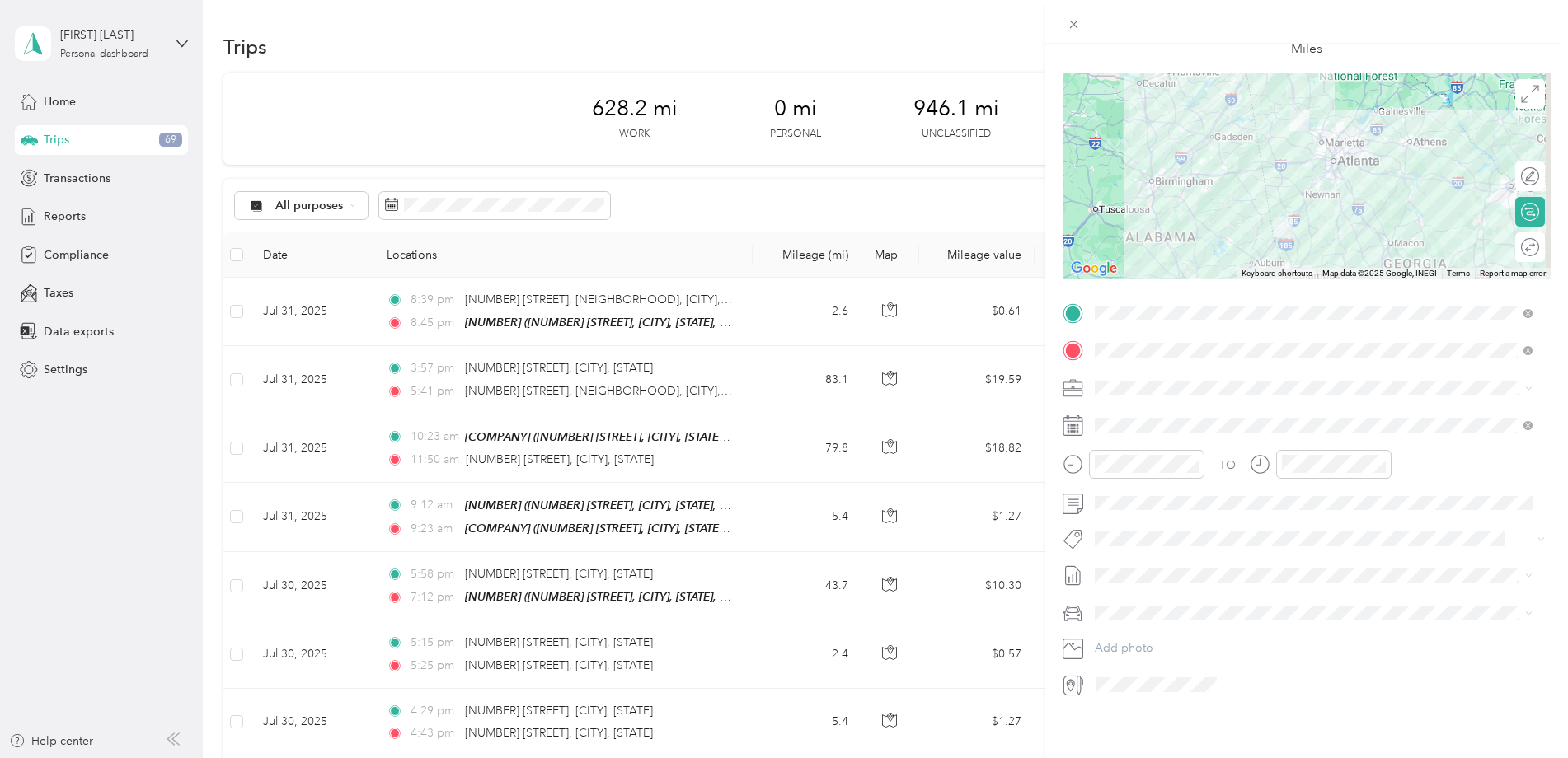 scroll, scrollTop: 0, scrollLeft: 0, axis: both 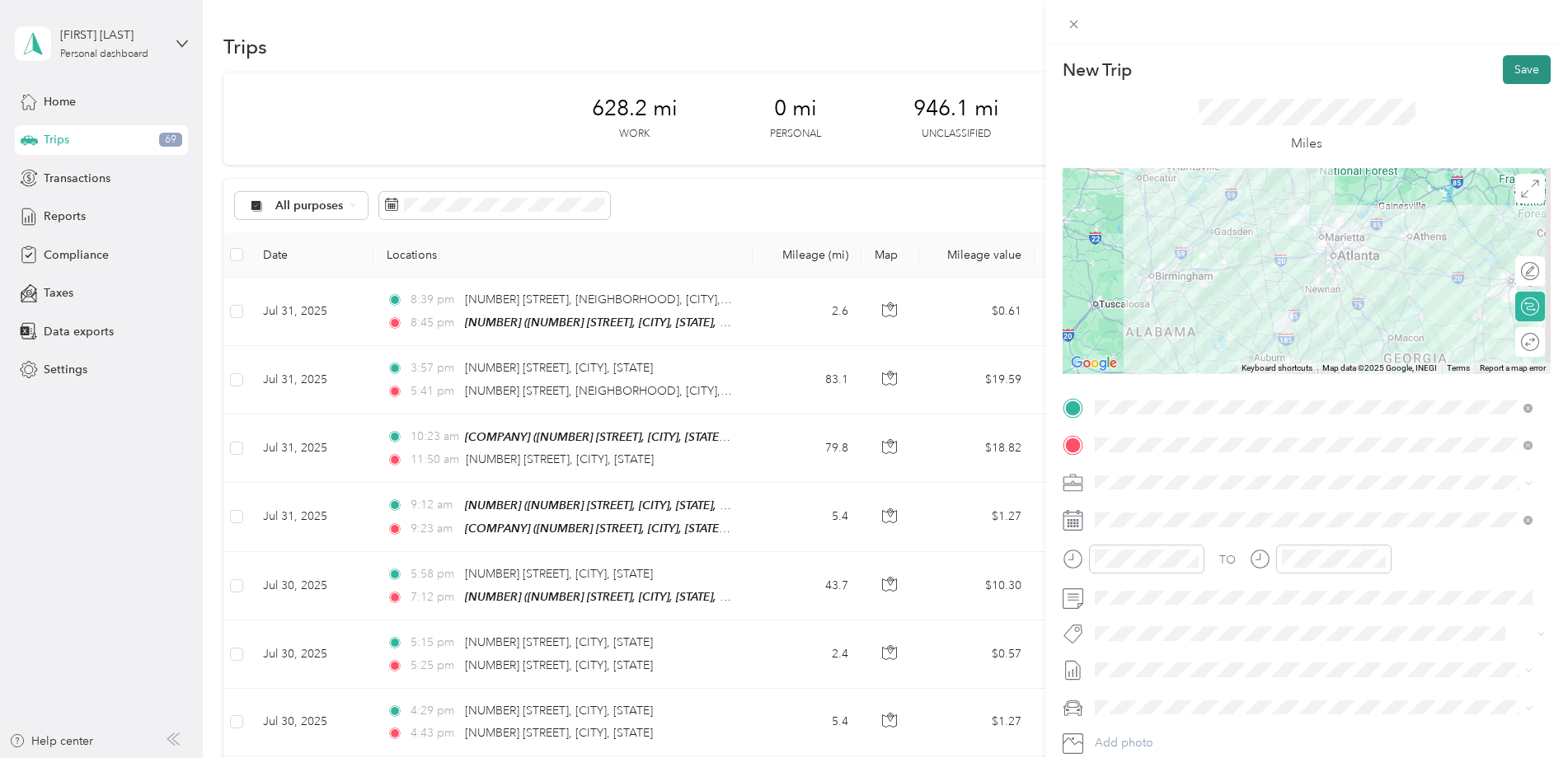 click on "Save" at bounding box center [1527, 69] 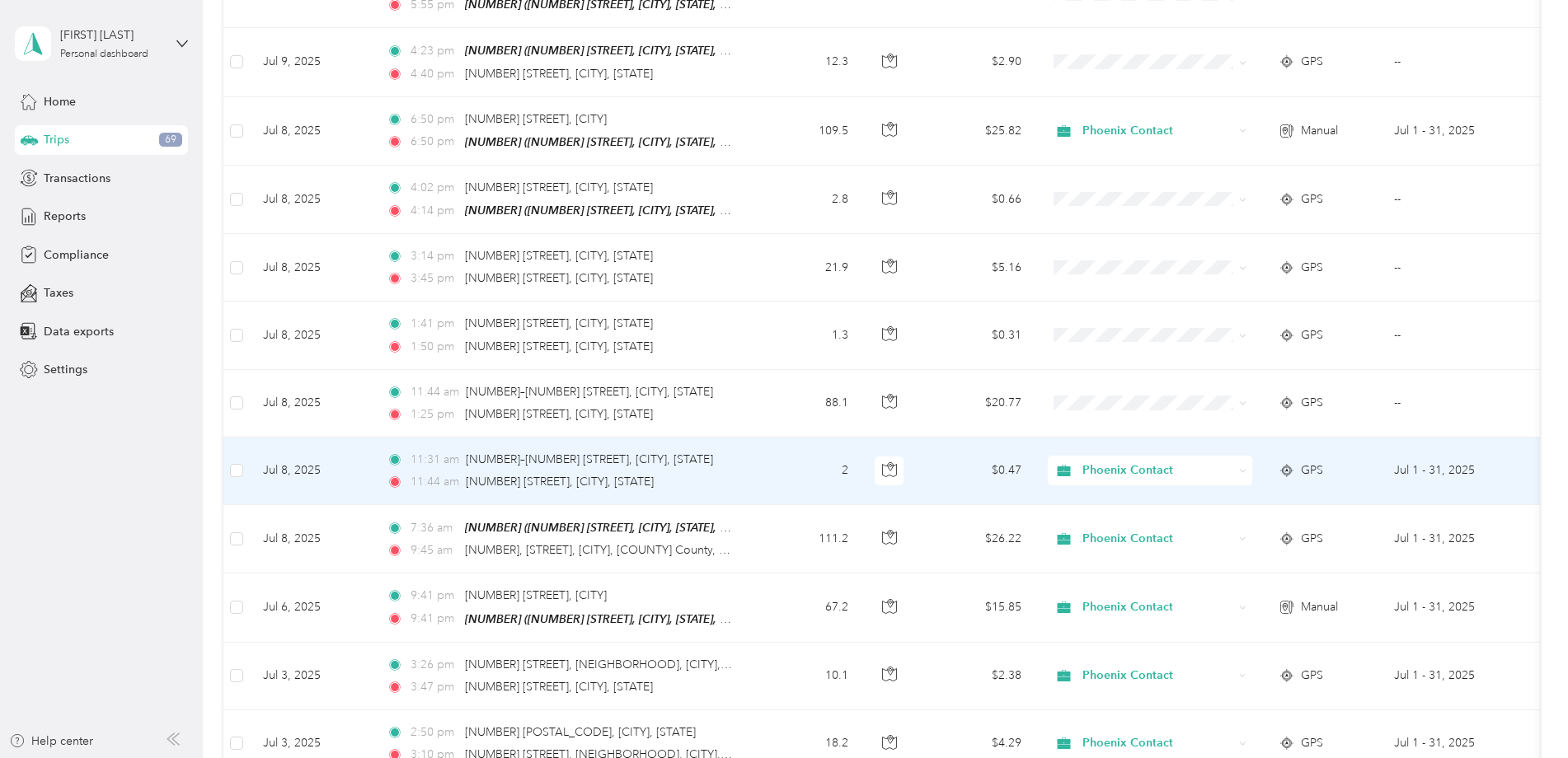 scroll, scrollTop: 2692, scrollLeft: 0, axis: vertical 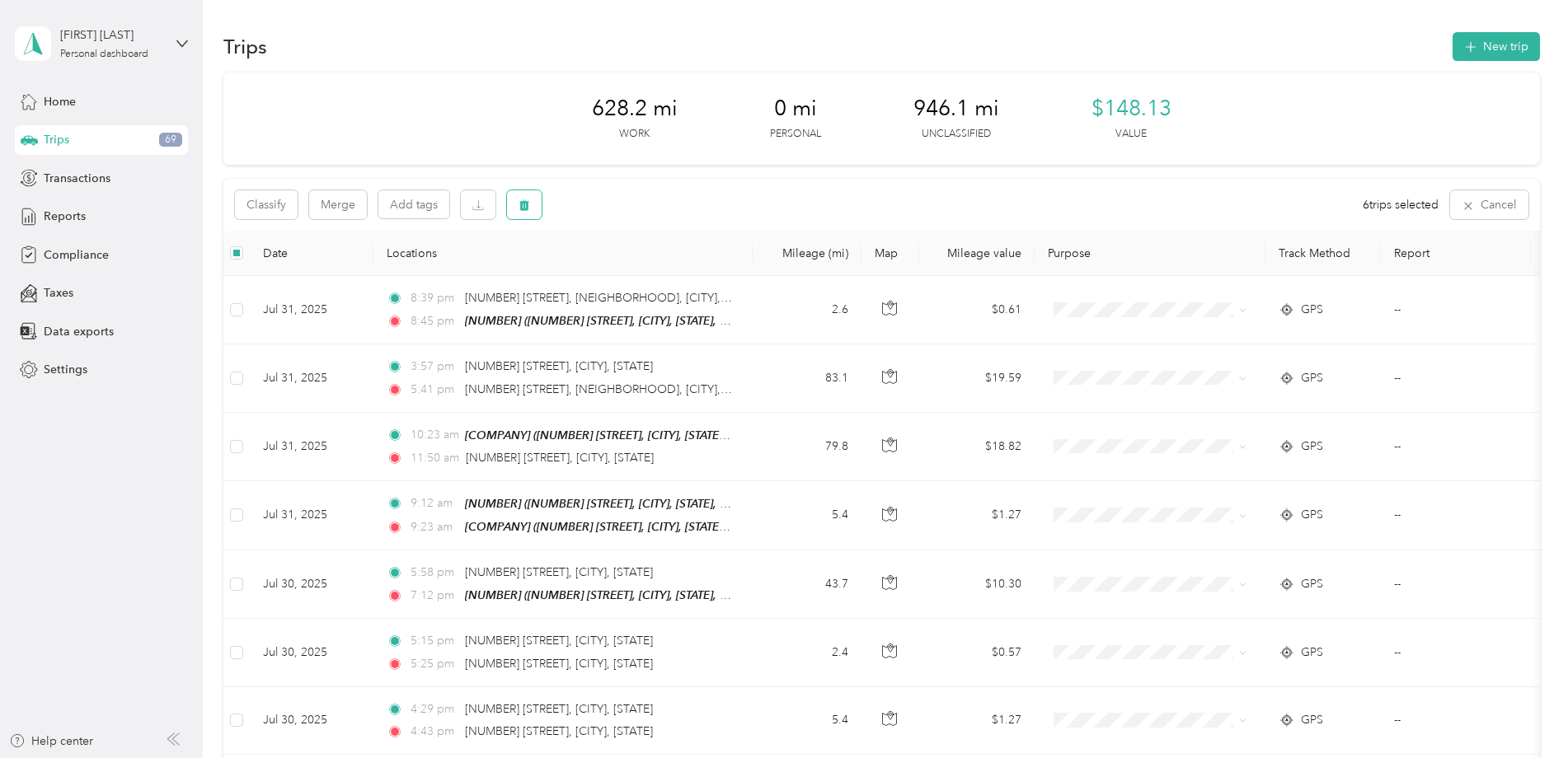 drag, startPoint x: 519, startPoint y: 205, endPoint x: 574, endPoint y: 211, distance: 55.3263 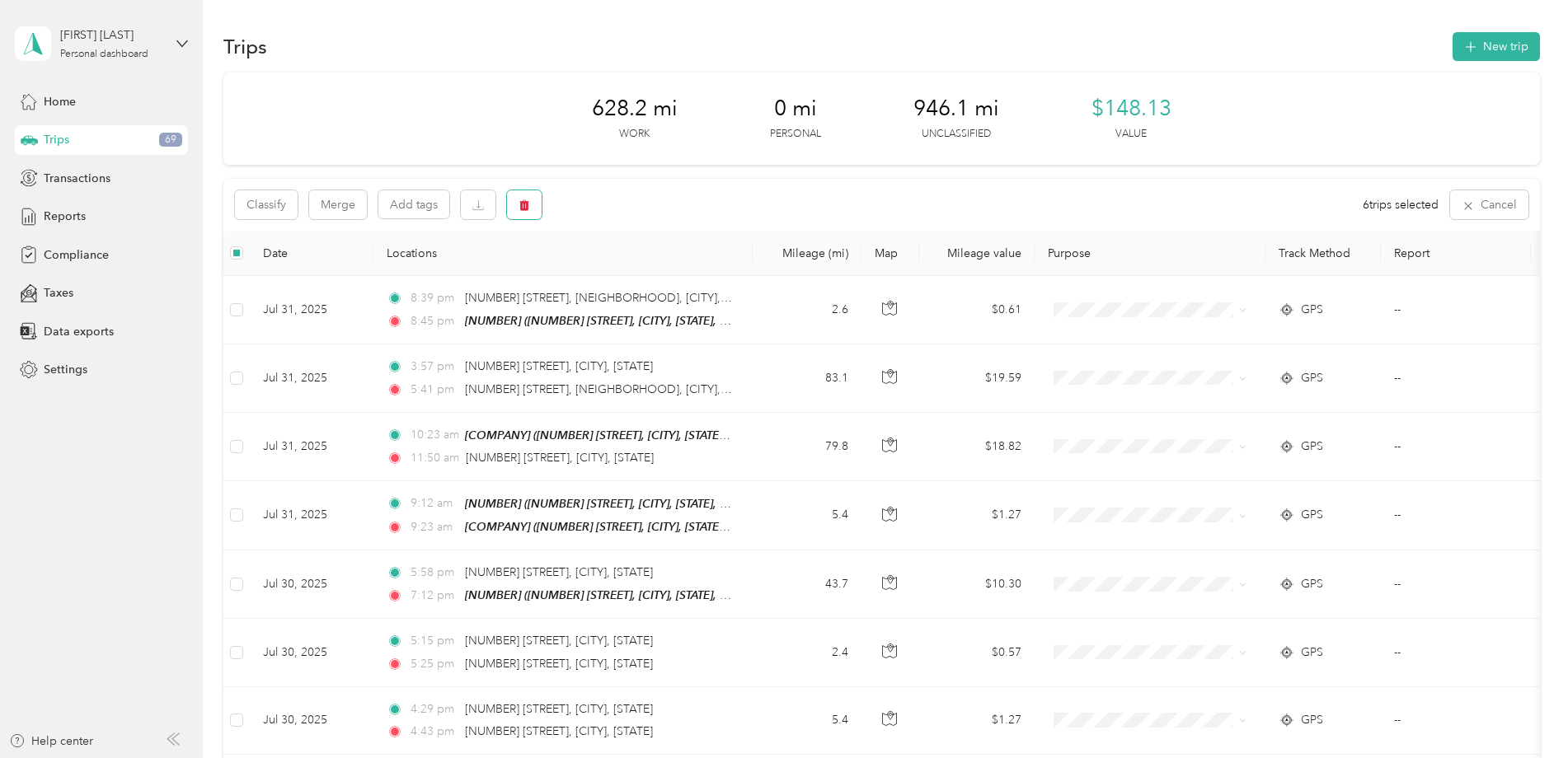 click 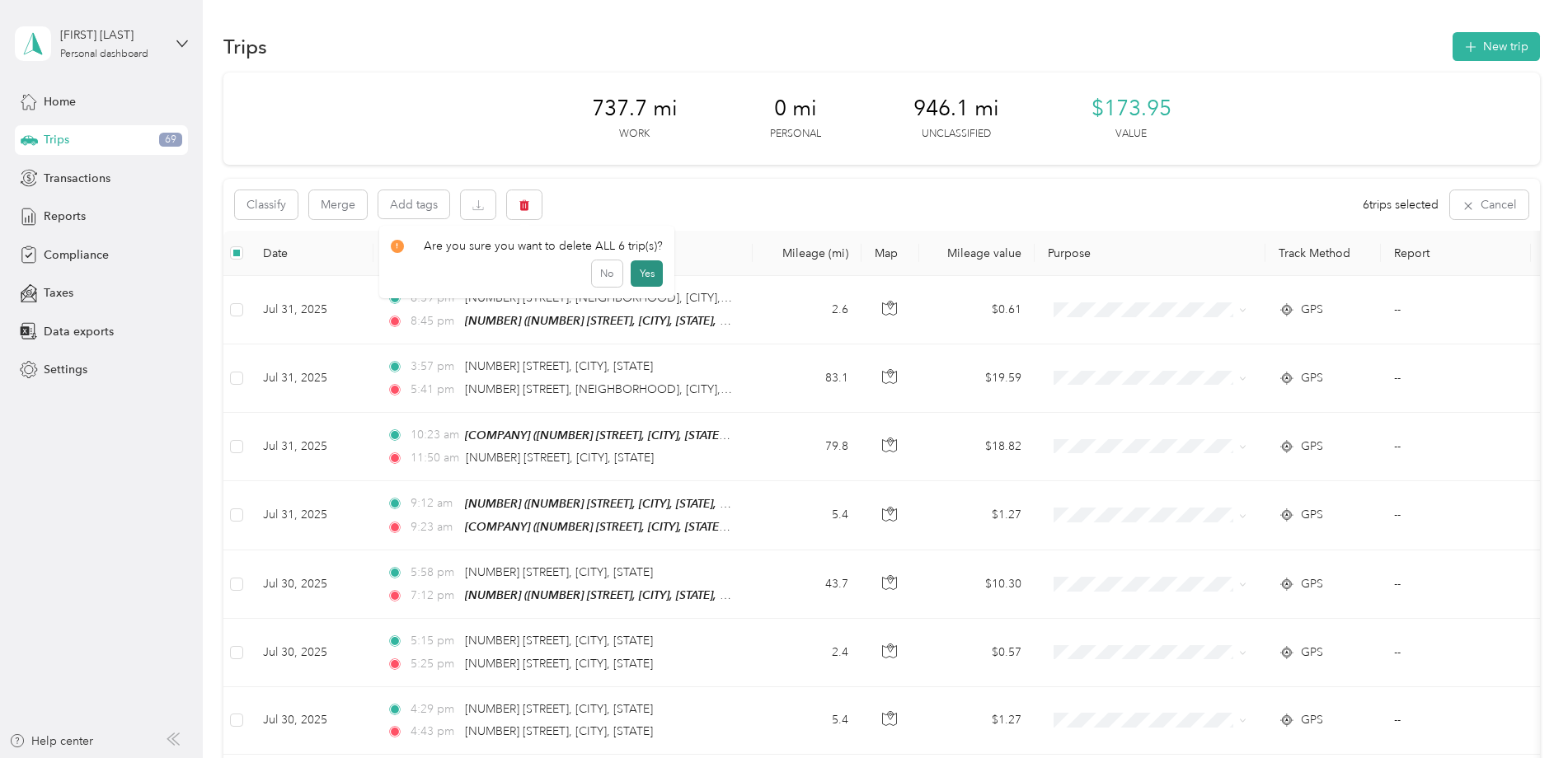 click on "Yes" at bounding box center [646, 274] 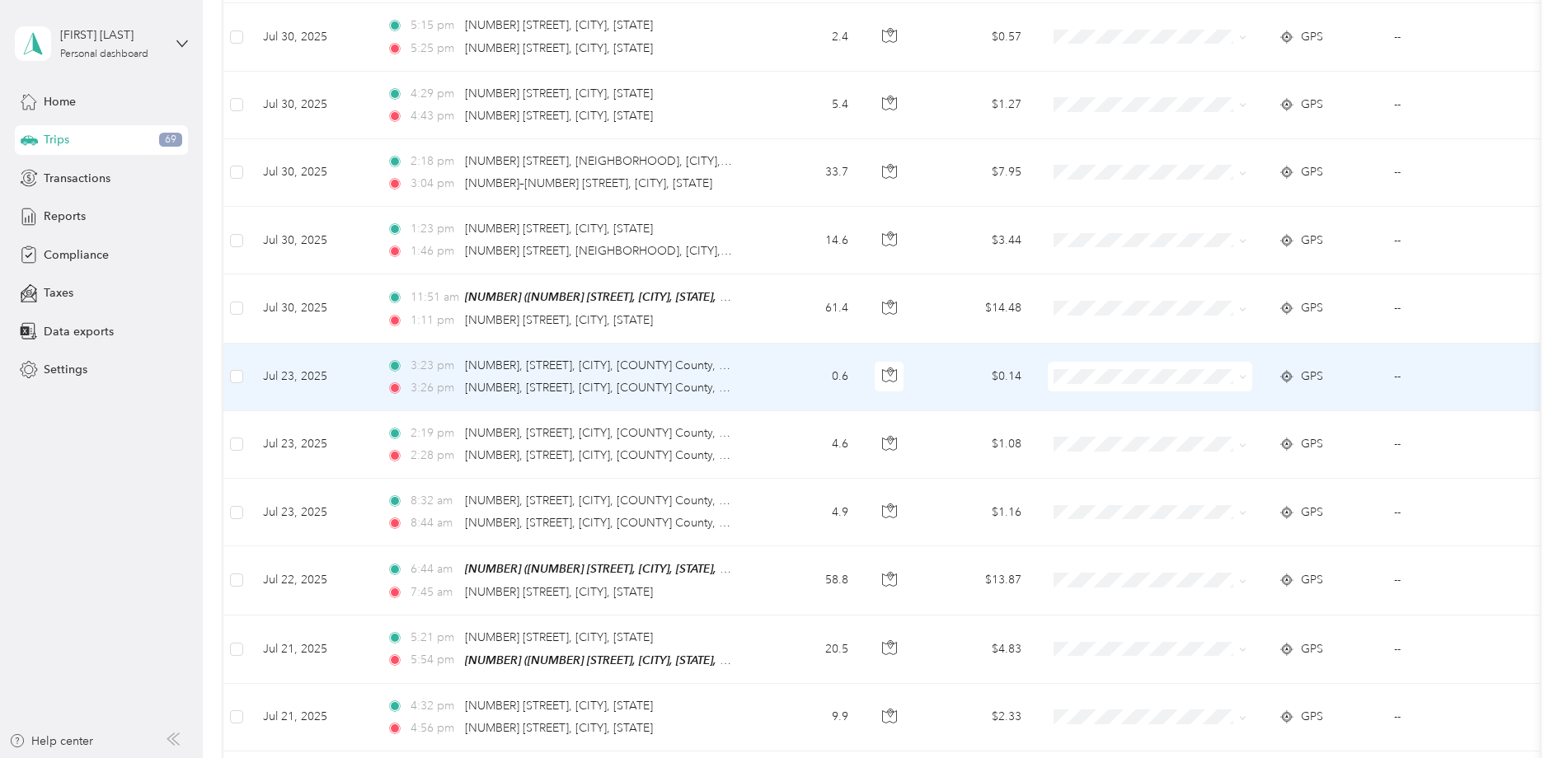 scroll, scrollTop: 0, scrollLeft: 0, axis: both 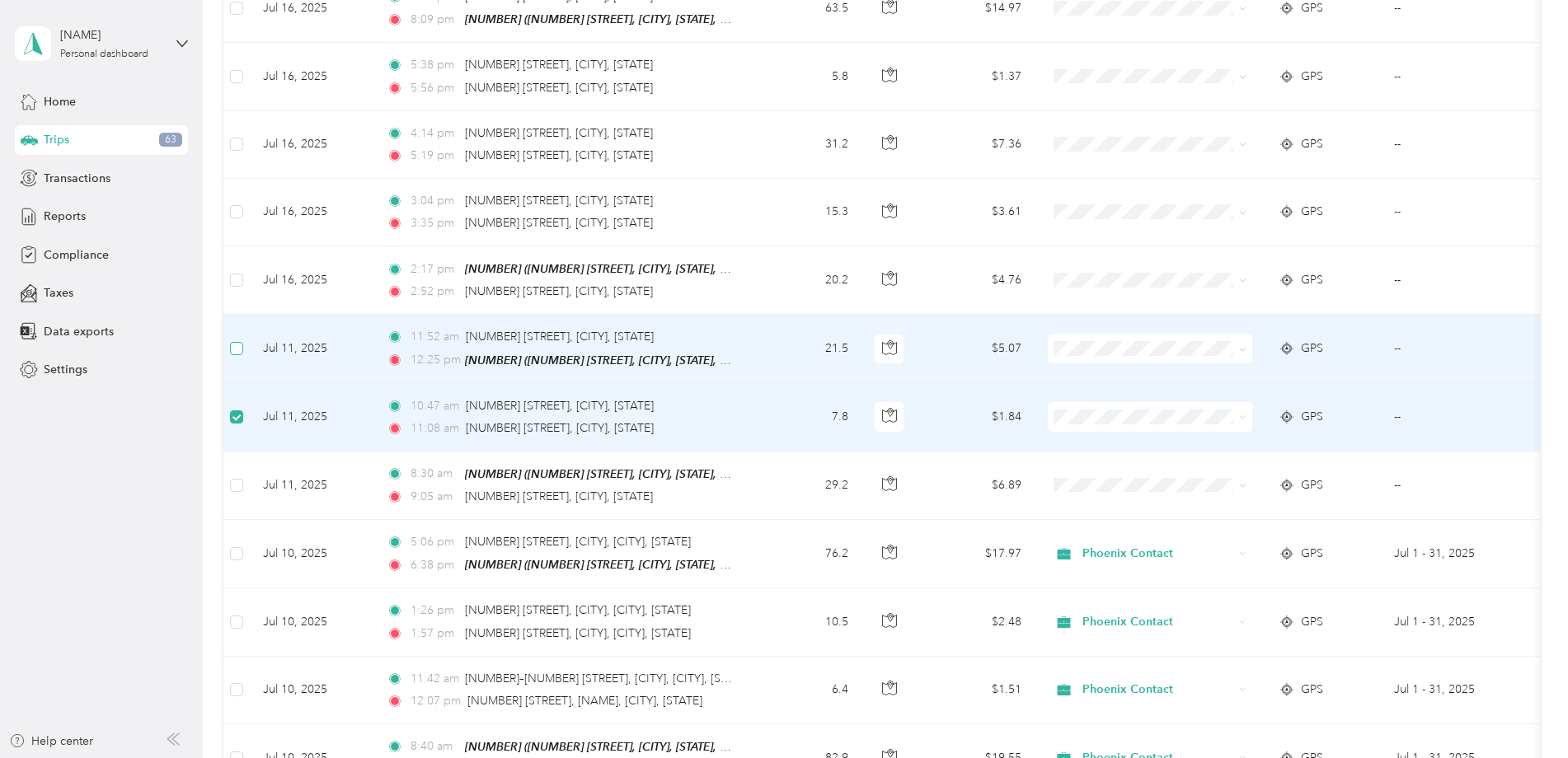 click at bounding box center [237, 349] 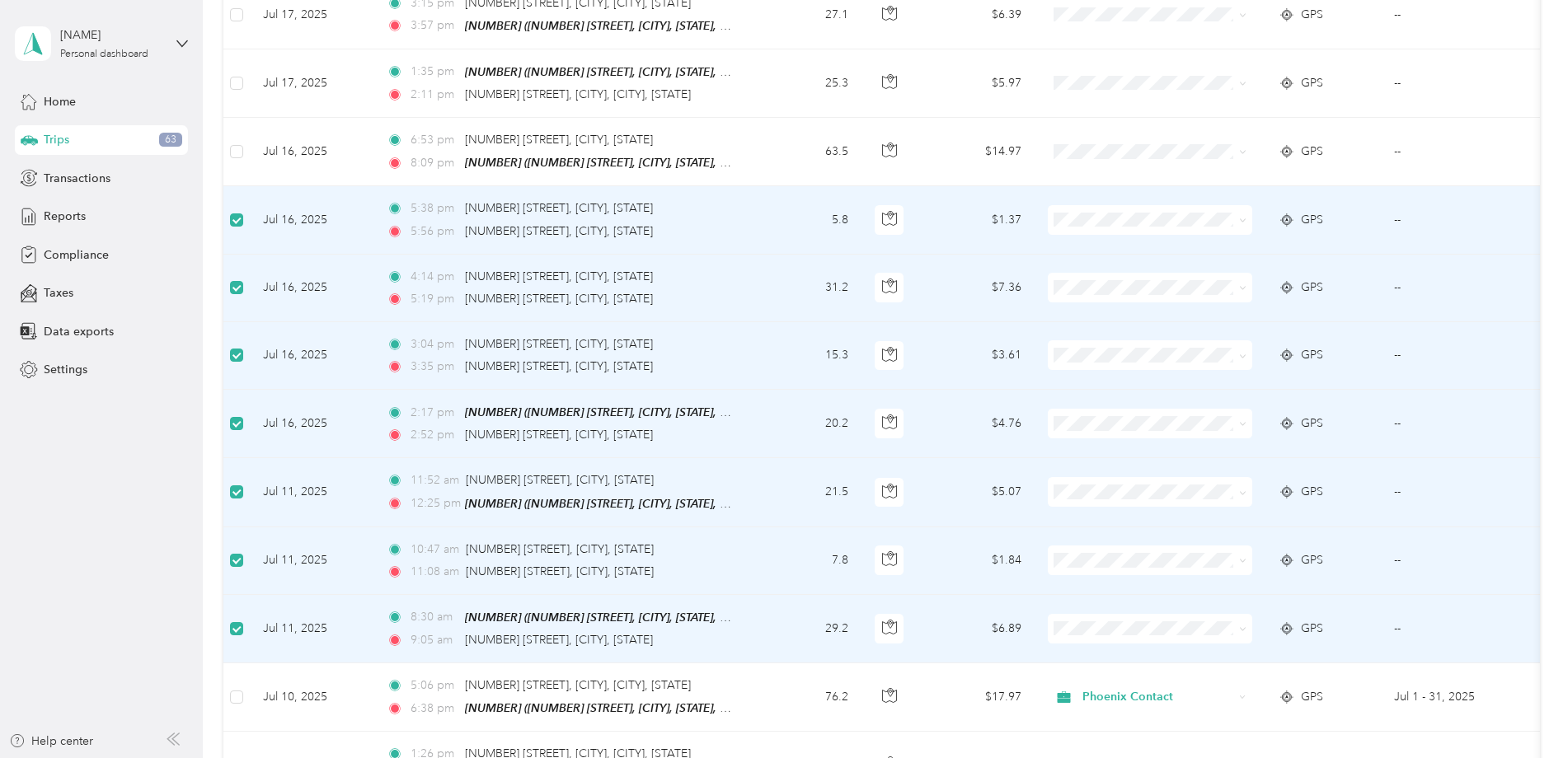 scroll, scrollTop: 1775, scrollLeft: 0, axis: vertical 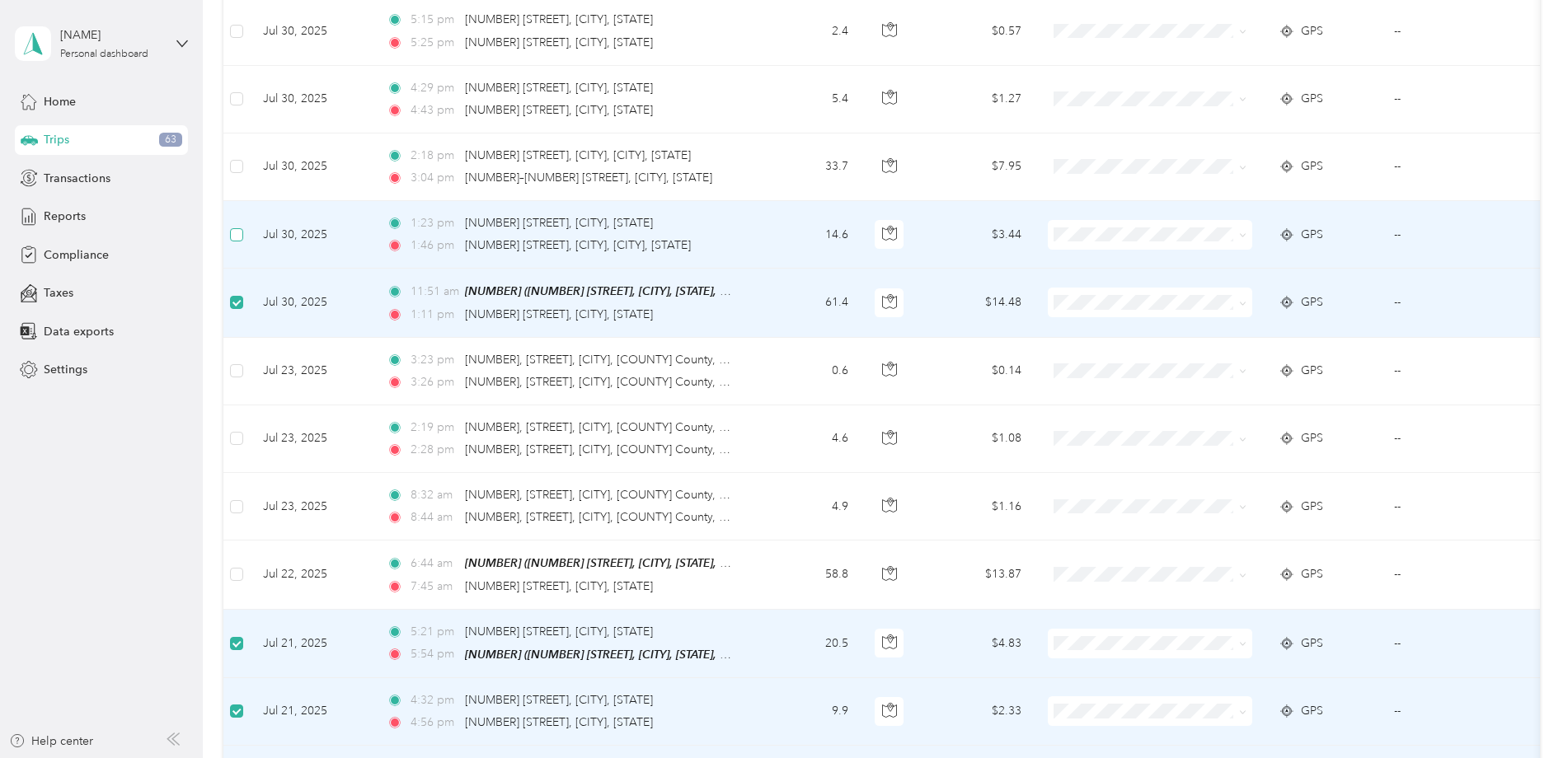 click at bounding box center [237, 235] 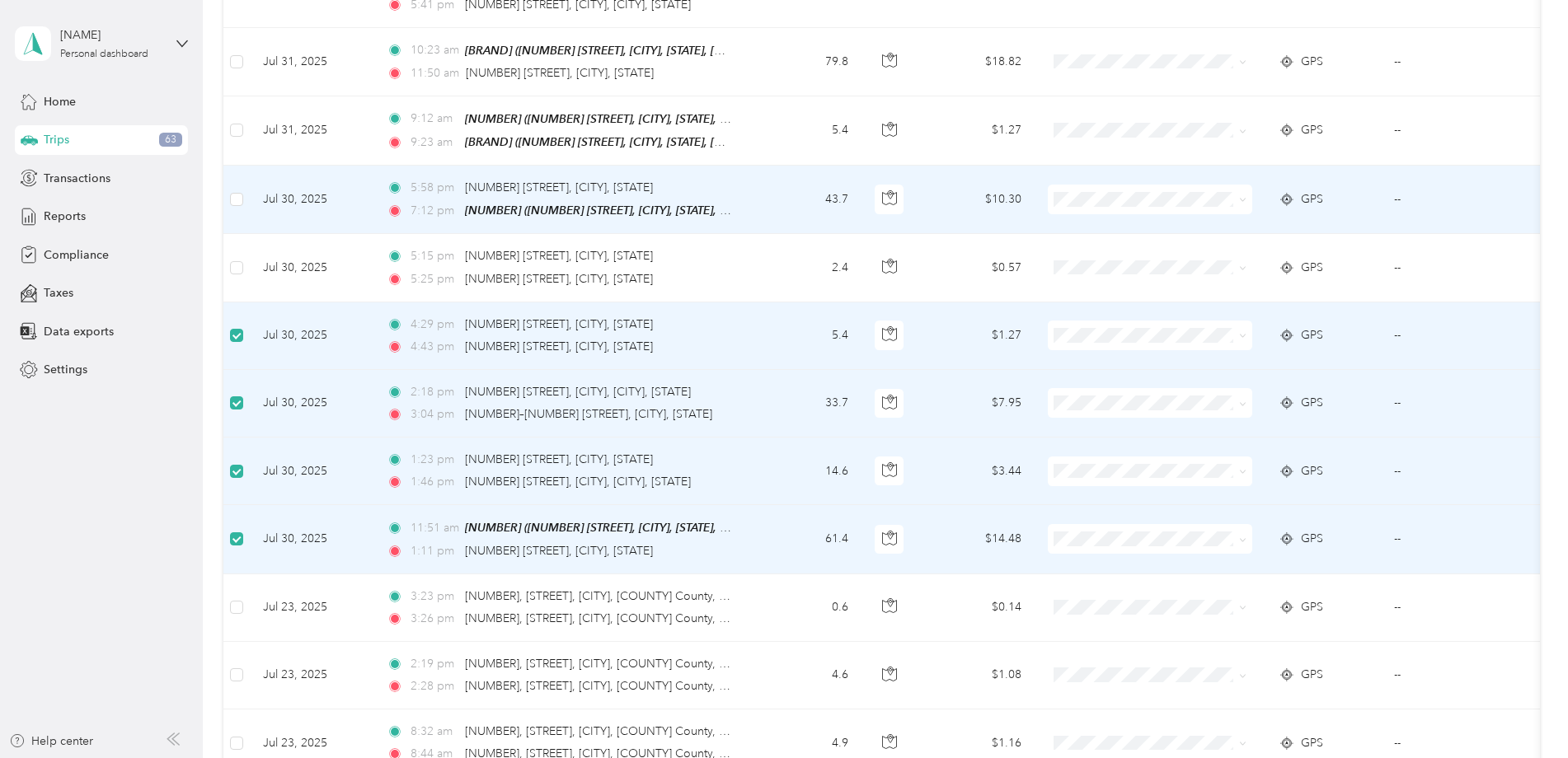 scroll, scrollTop: 374, scrollLeft: 0, axis: vertical 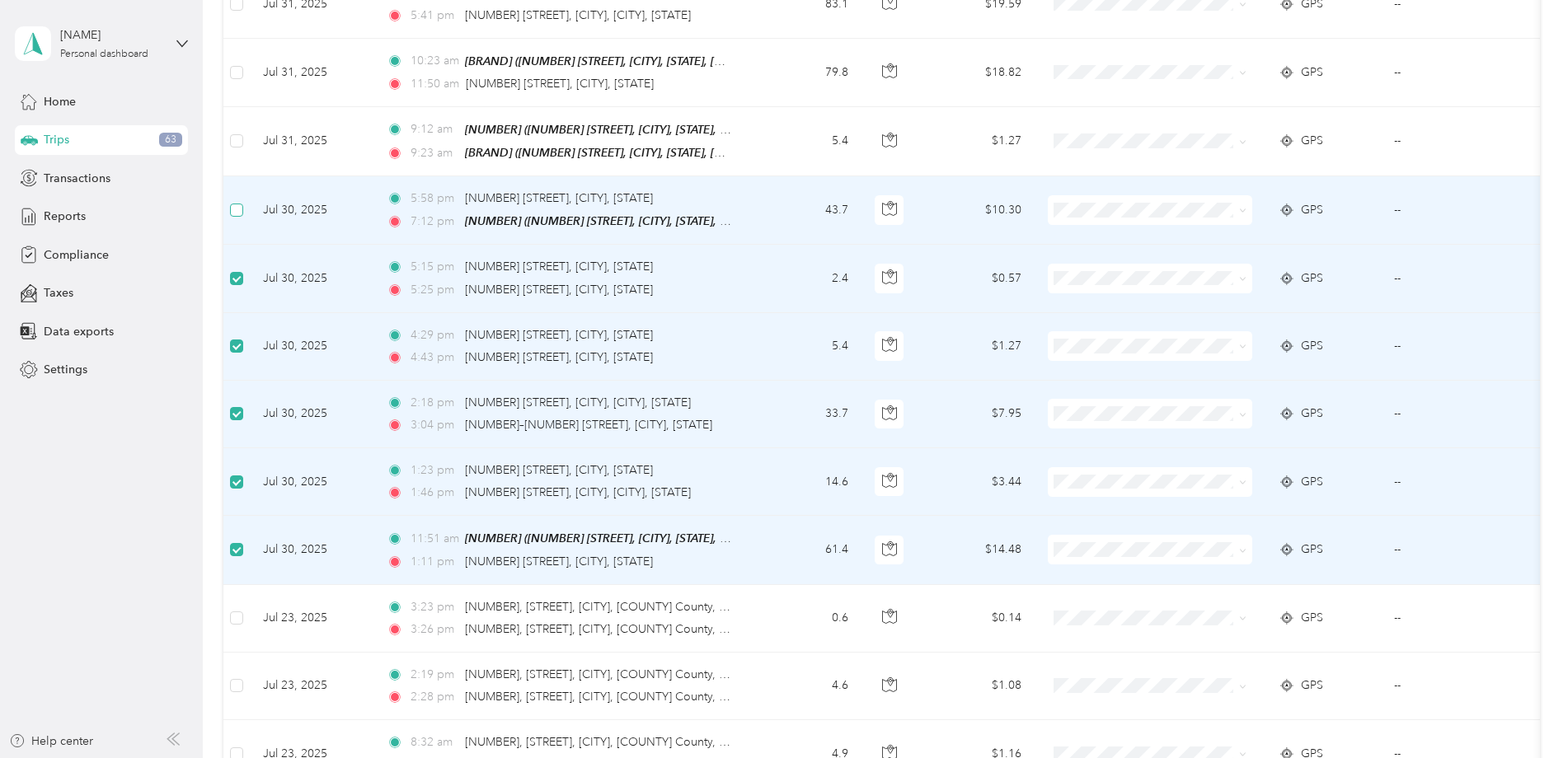 click at bounding box center (237, 210) 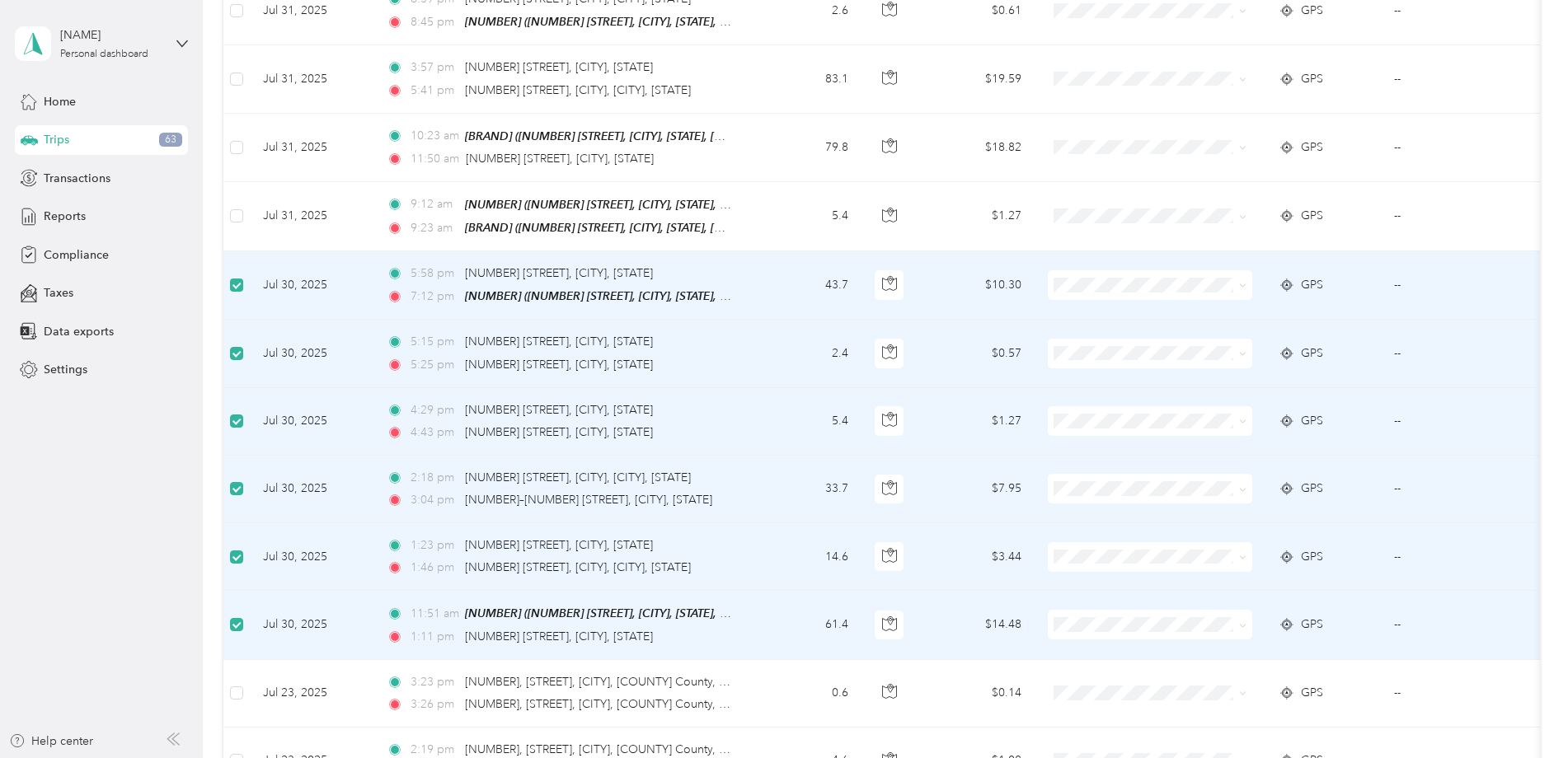 scroll, scrollTop: 292, scrollLeft: 0, axis: vertical 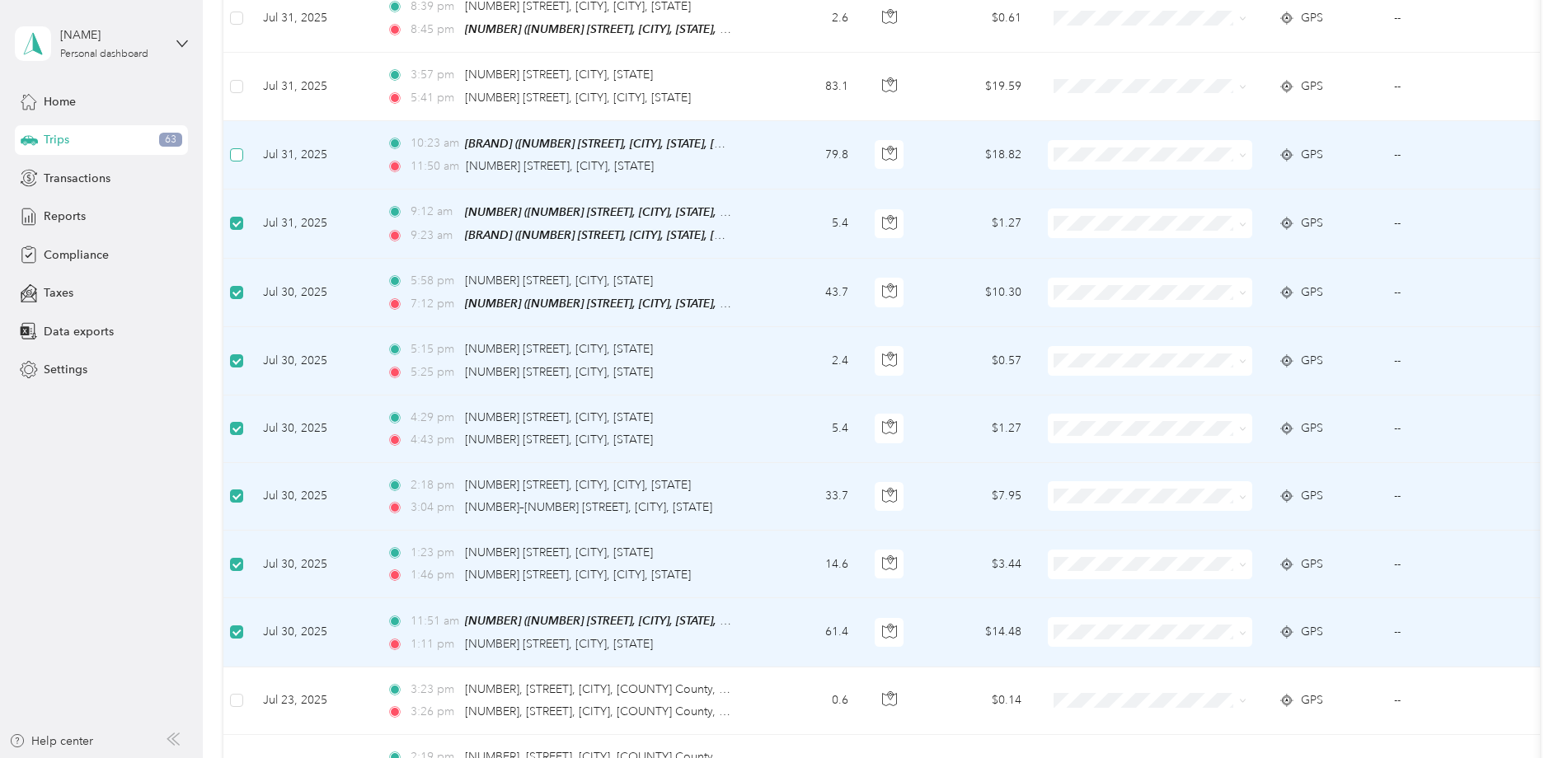 click at bounding box center [237, 155] 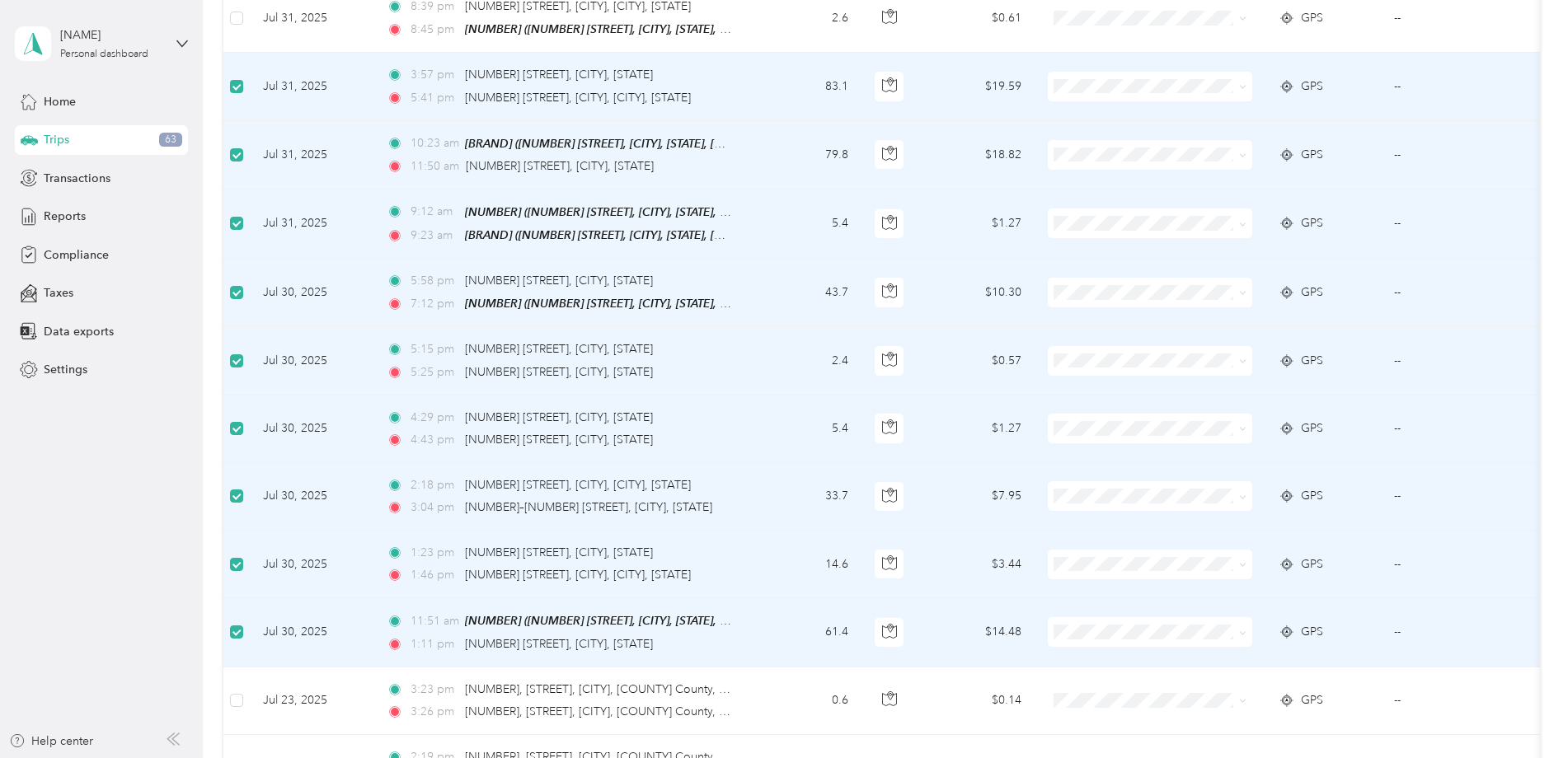 scroll, scrollTop: 127, scrollLeft: 0, axis: vertical 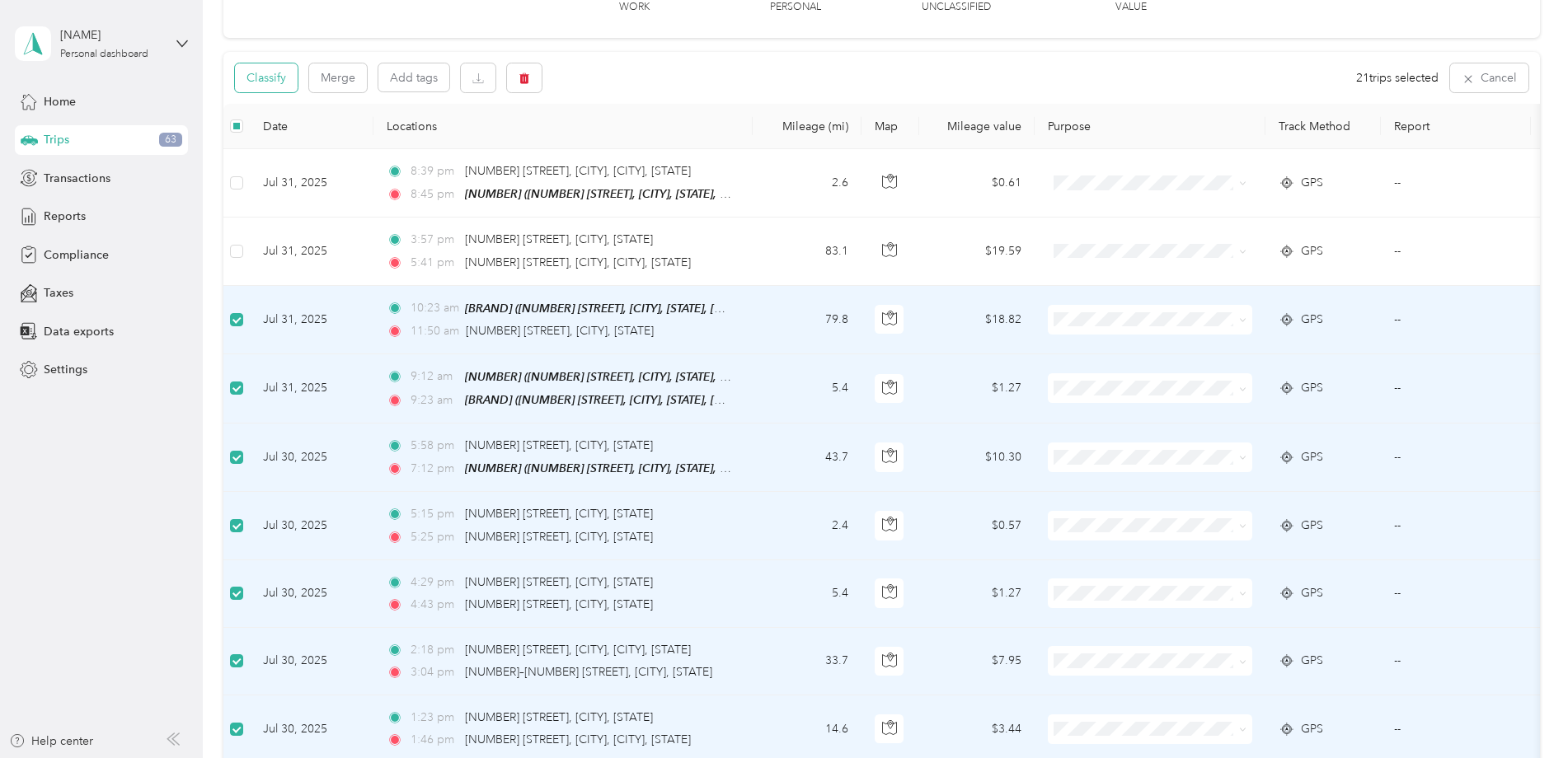 click on "Classify" at bounding box center (266, 77) 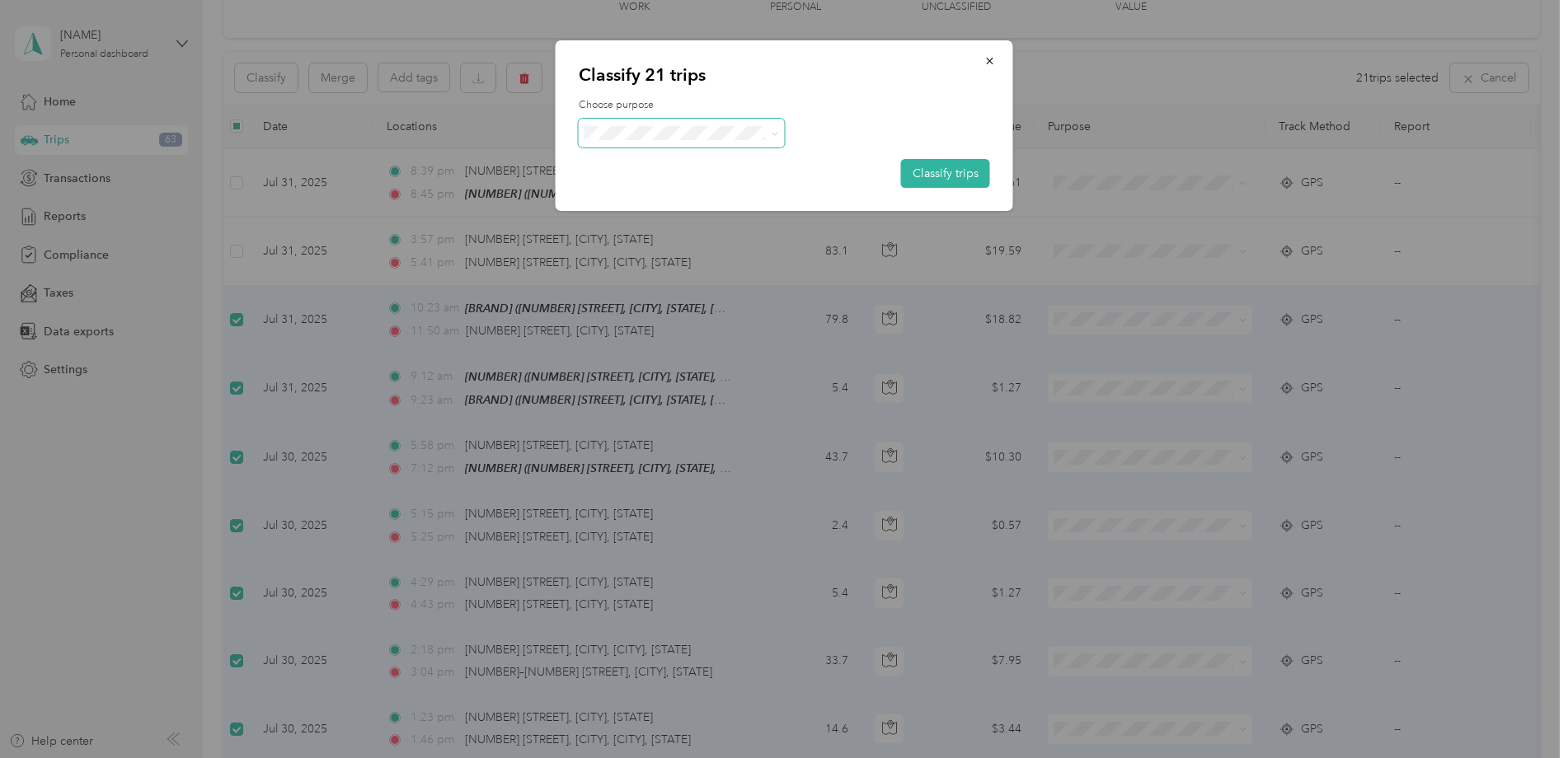 click at bounding box center [682, 133] 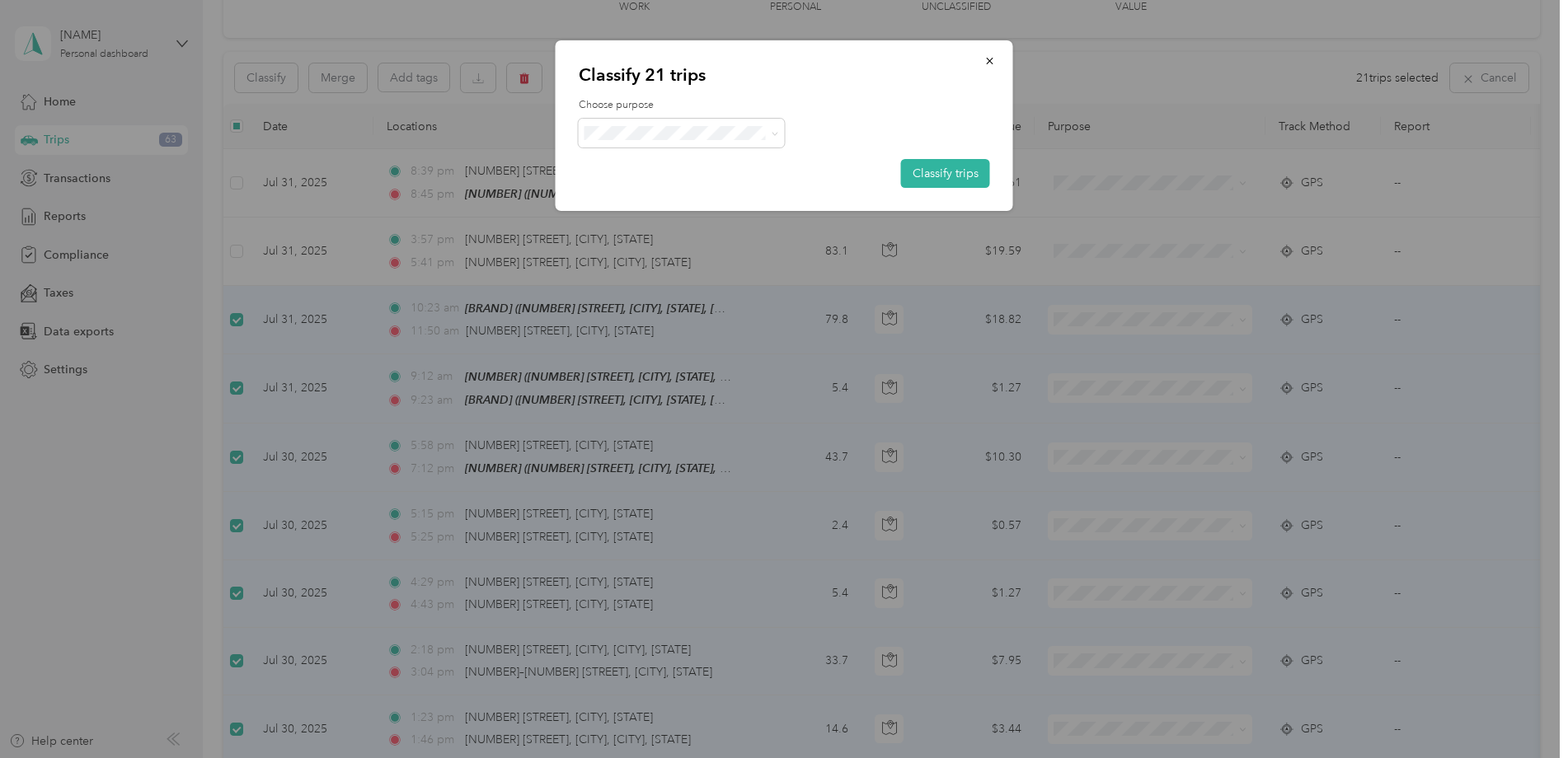 click on "Phoenix Contact" at bounding box center [696, 162] 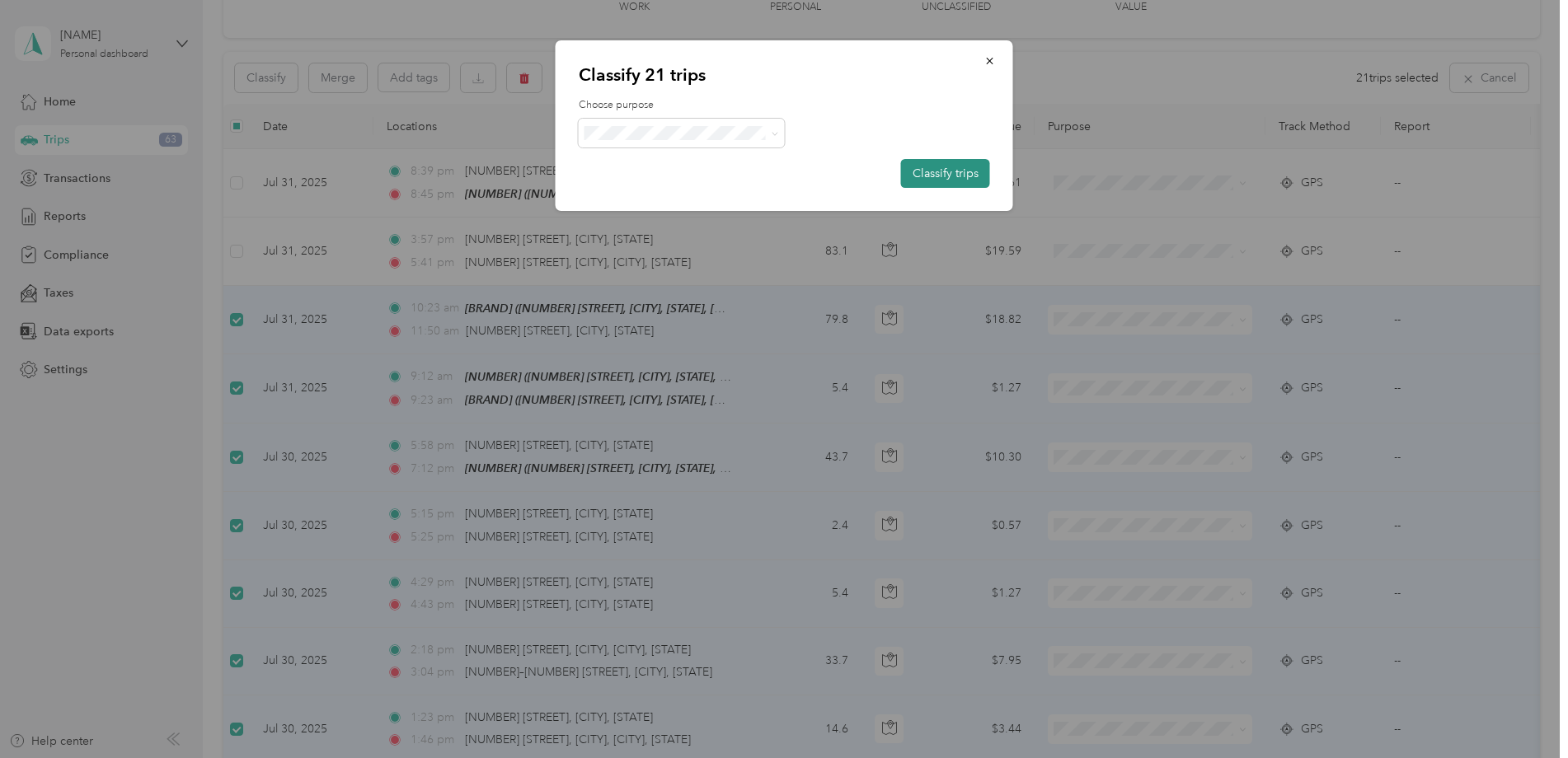 click on "Classify trips" at bounding box center [946, 173] 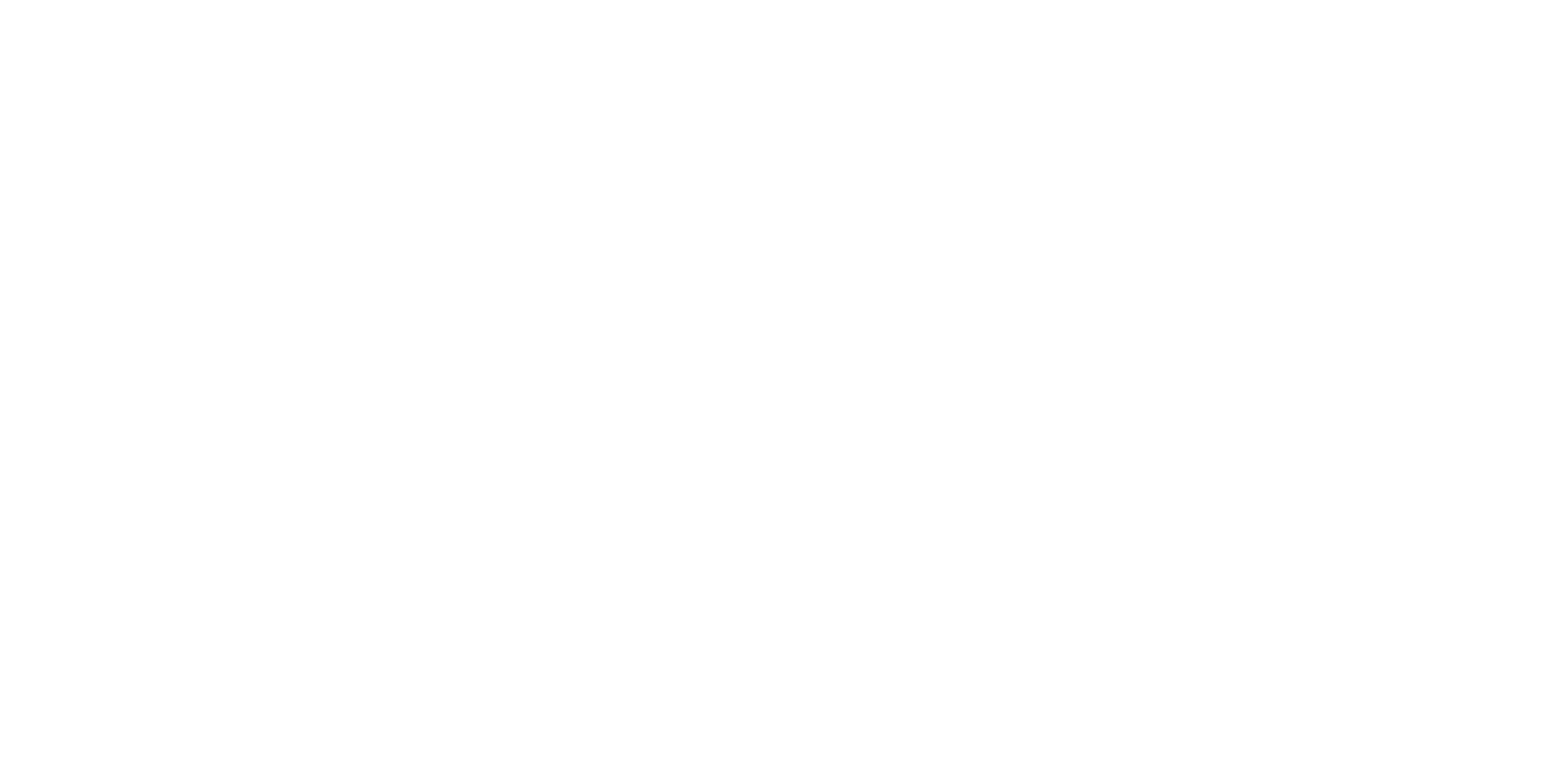 scroll, scrollTop: 0, scrollLeft: 0, axis: both 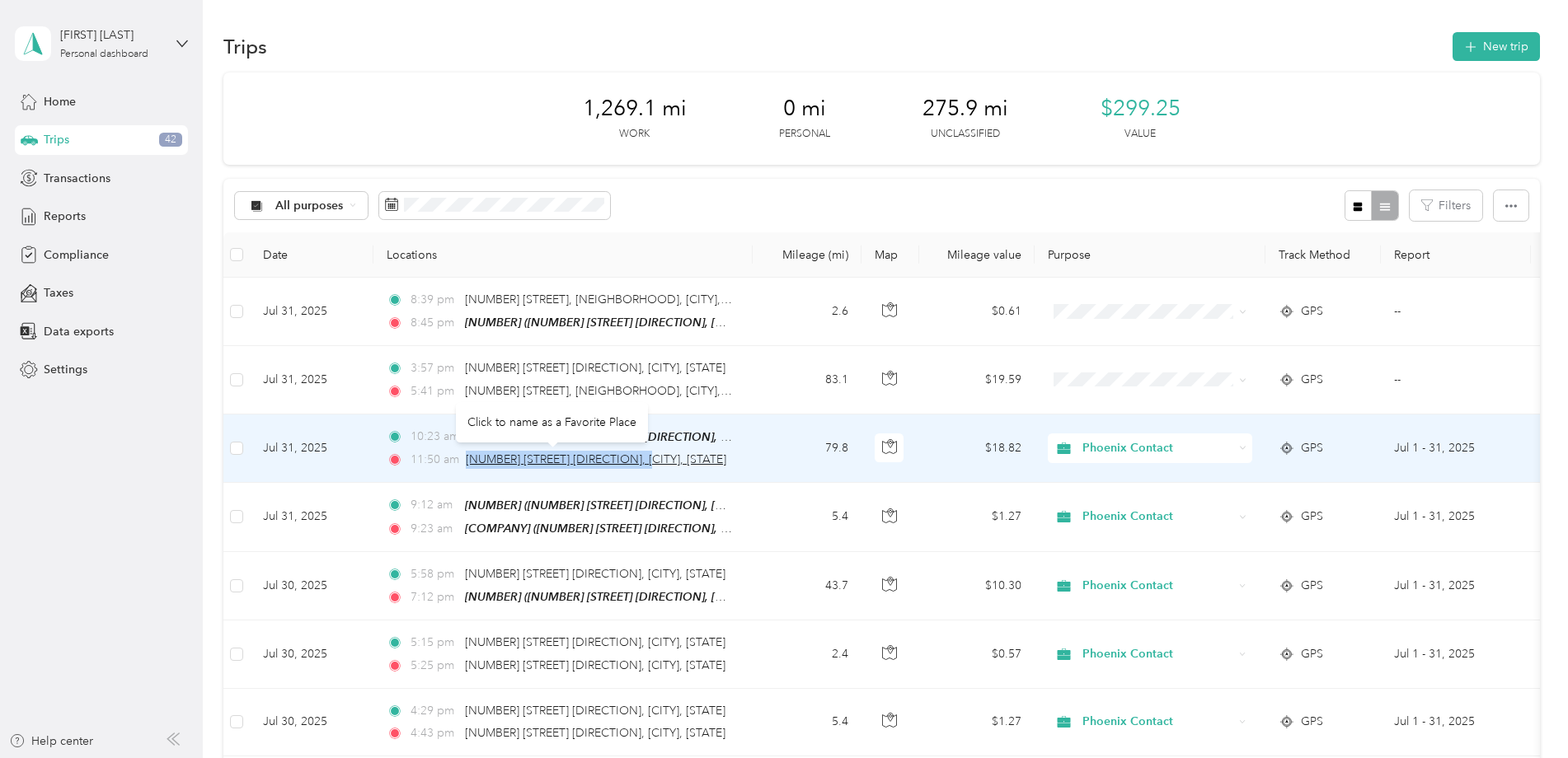 drag, startPoint x: 641, startPoint y: 457, endPoint x: 469, endPoint y: 462, distance: 172.07266 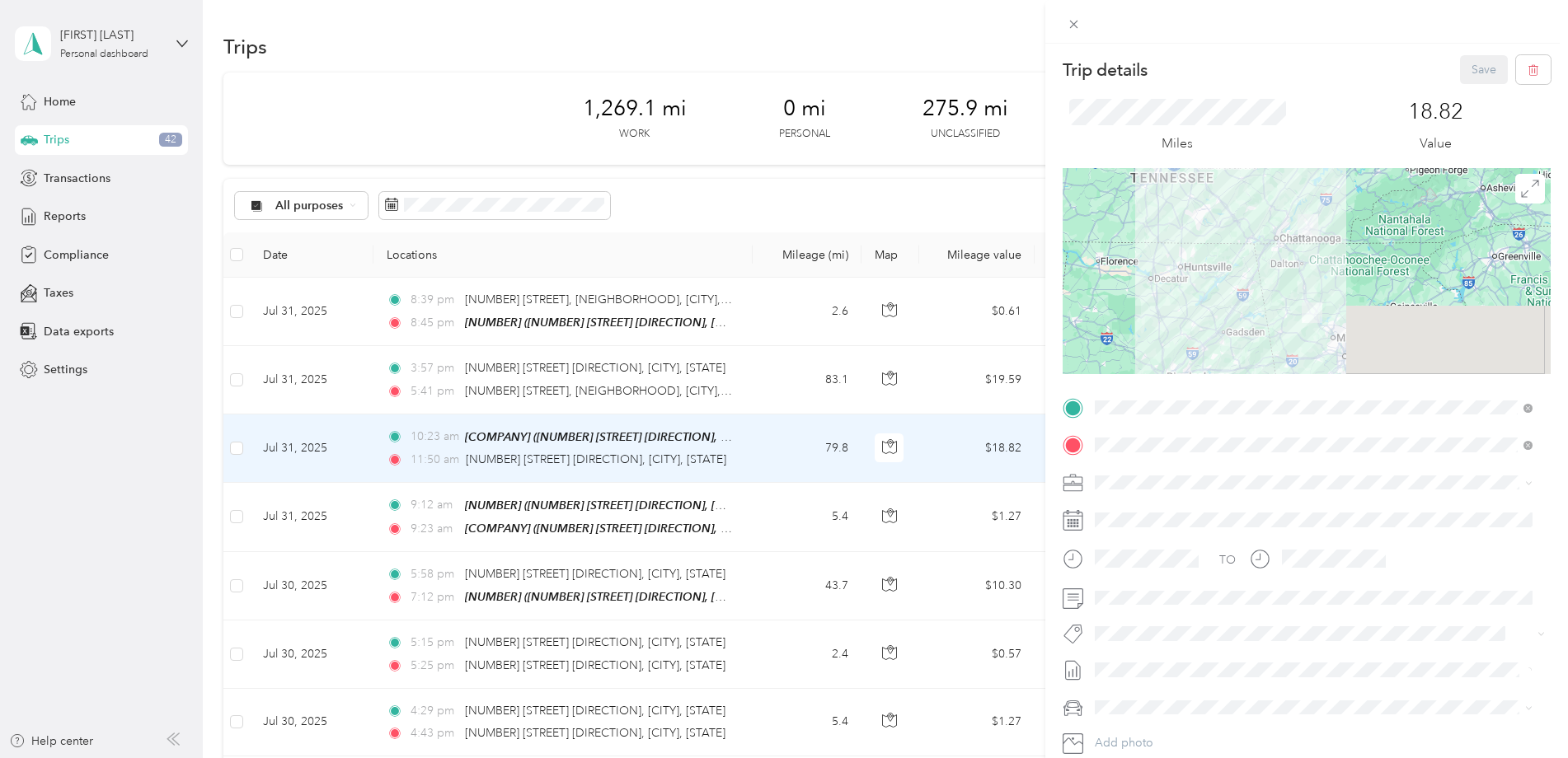click on "Trip details Save This trip cannot be edited because it is either under review, approved, or paid. Contact your Team Manager to edit it. Miles 18.82 Value  TO Add photo" at bounding box center [784, 379] 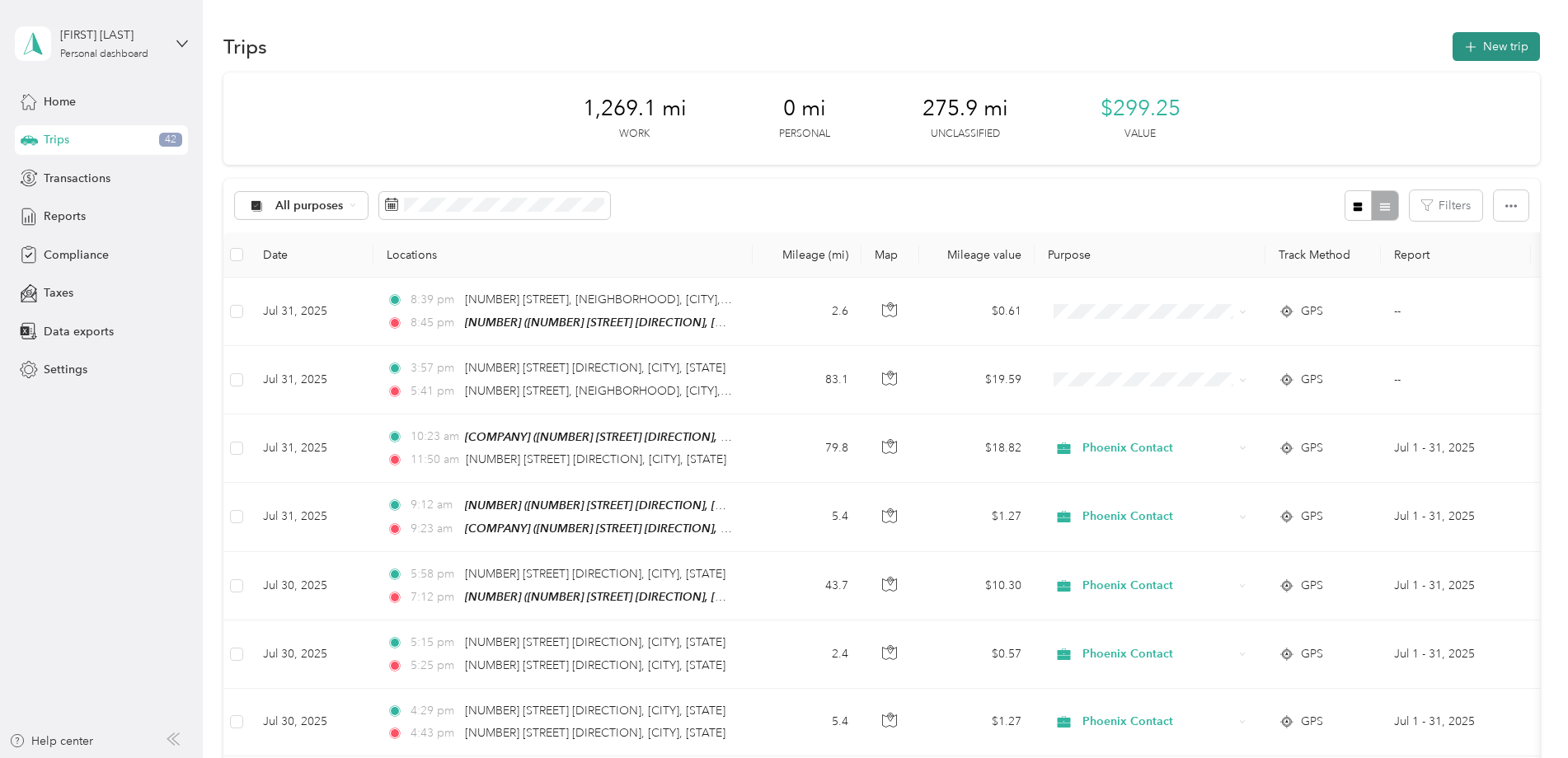 click on "New trip" at bounding box center (1496, 46) 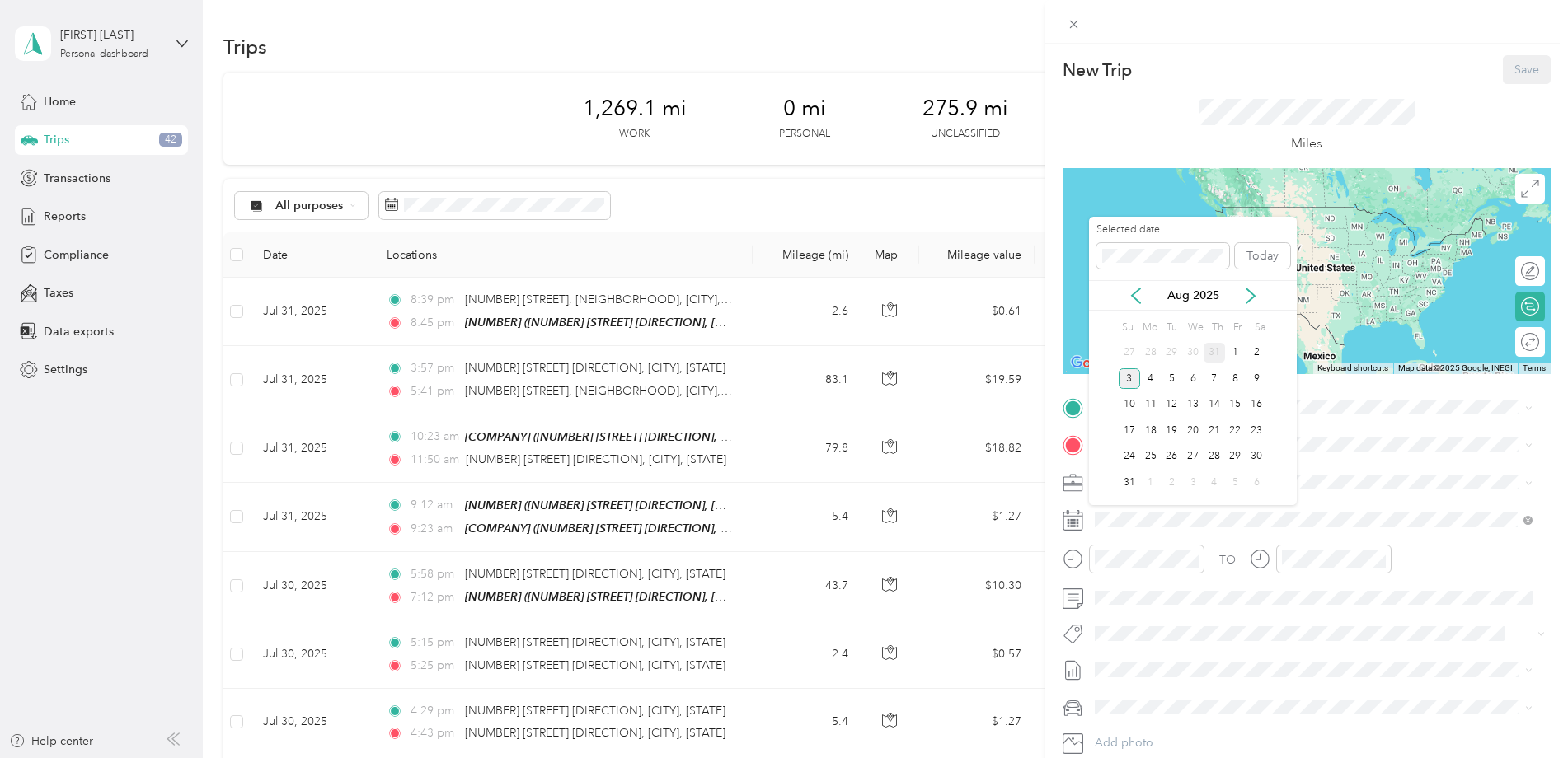 click on "31" at bounding box center (1214, 353) 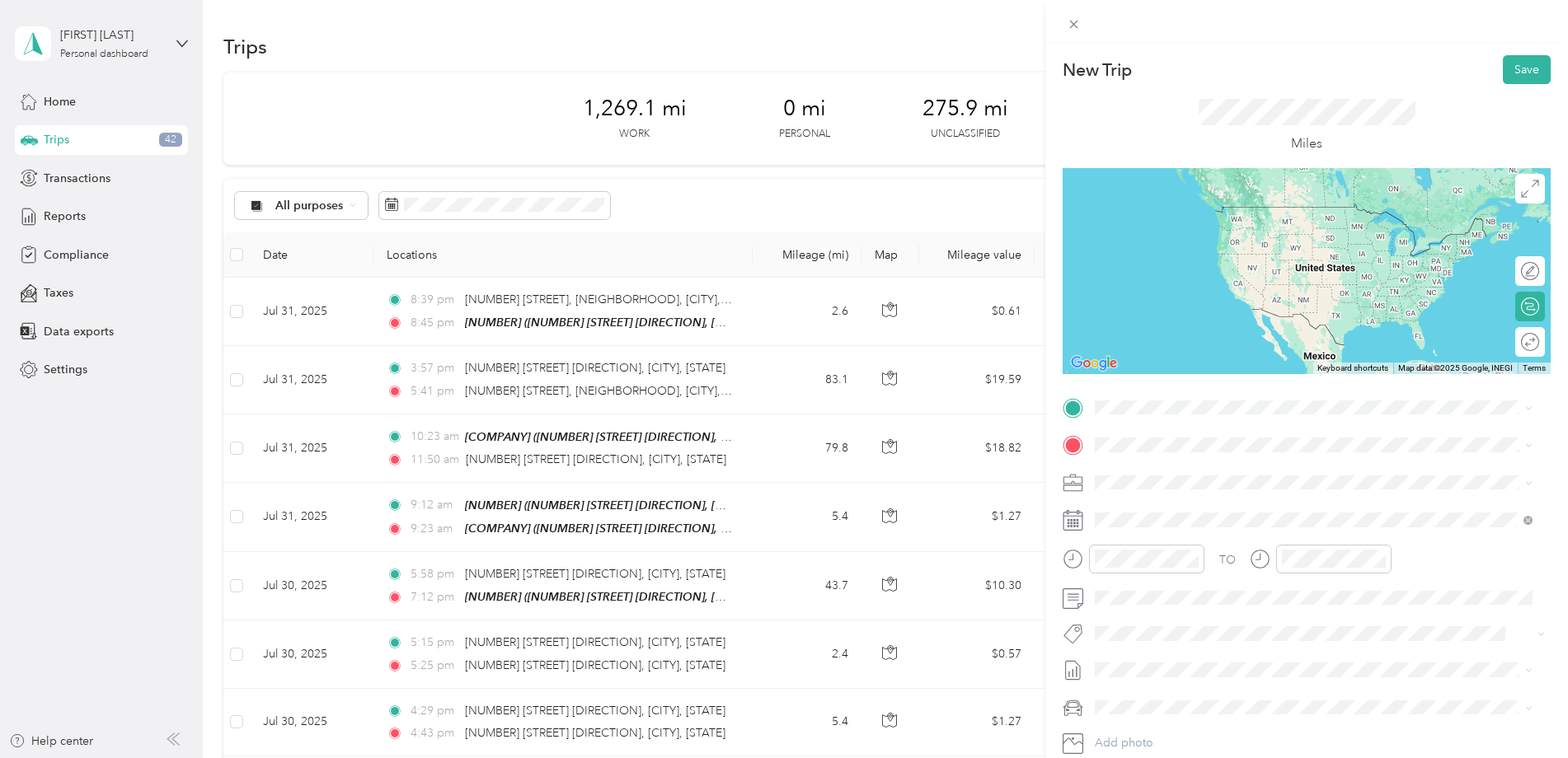 click at bounding box center (1320, 708) 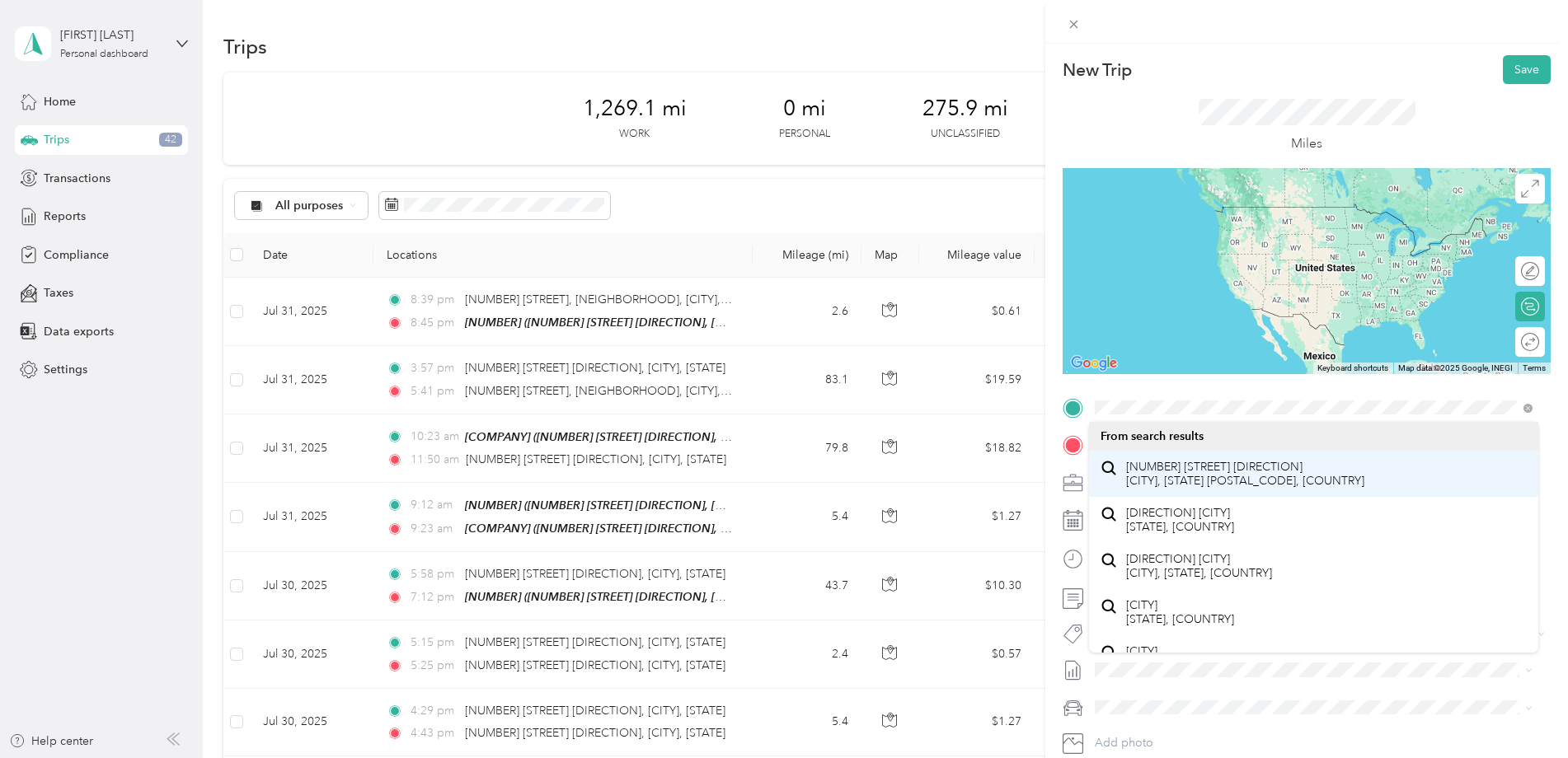 click on "2323 Parker Street Northeast
Cleveland, Tennessee 37311, United States" at bounding box center [1245, 474] 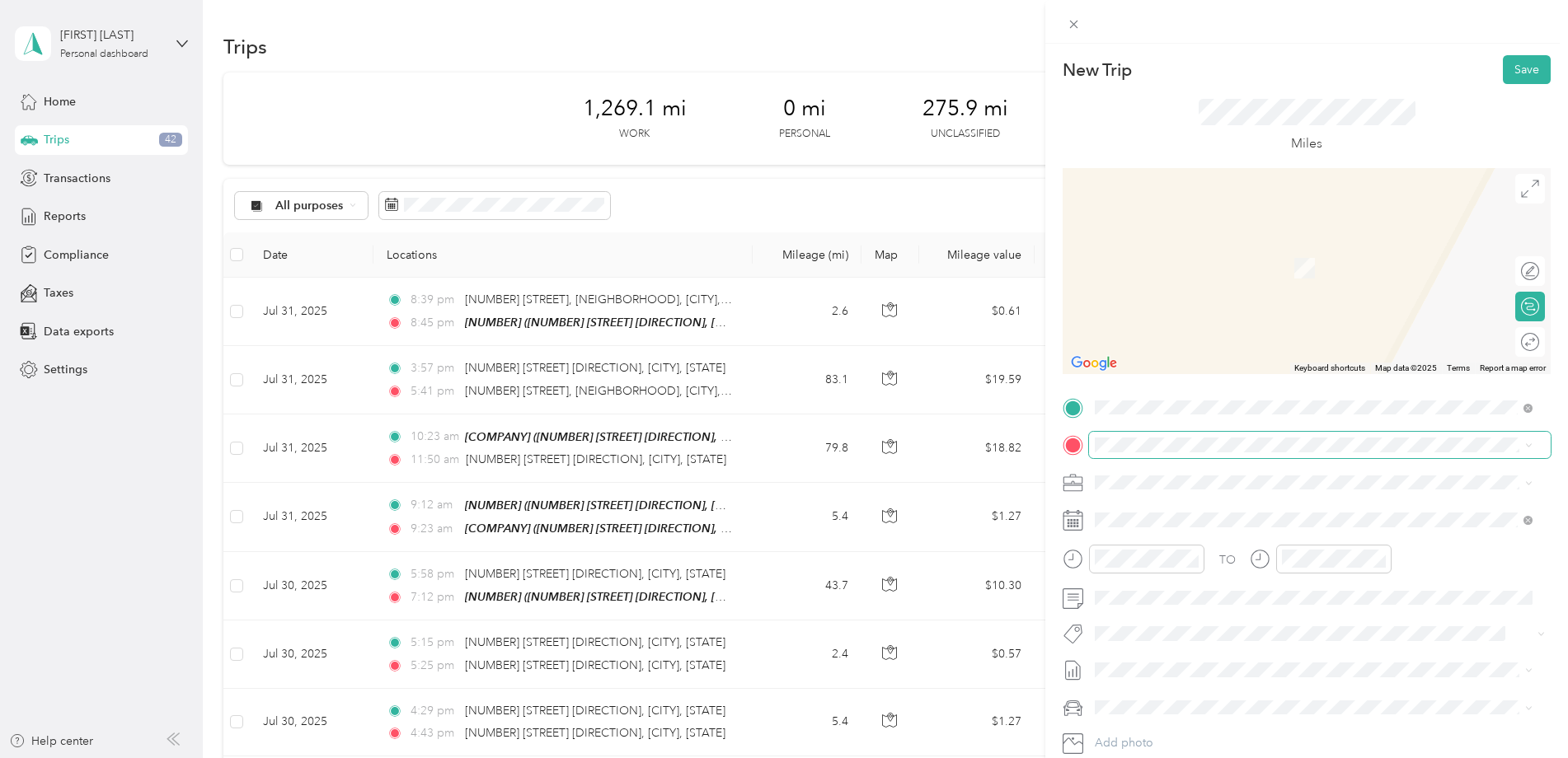 click at bounding box center (1320, 445) 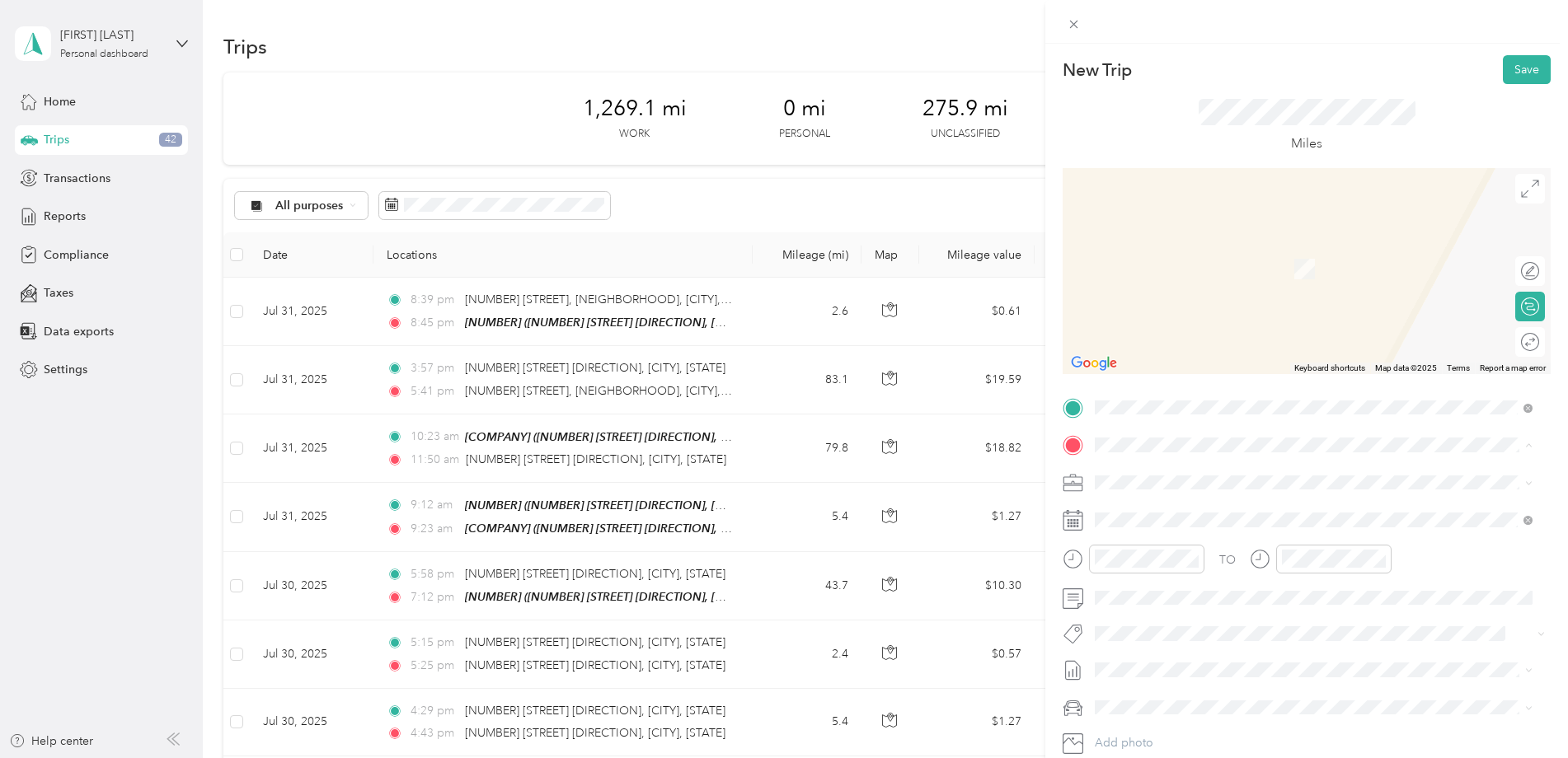 click on "80 80 Jackson Farm Rd, Cartersville, GA, United States , 30120, Cartersville, GA, United States" at bounding box center [1313, 520] 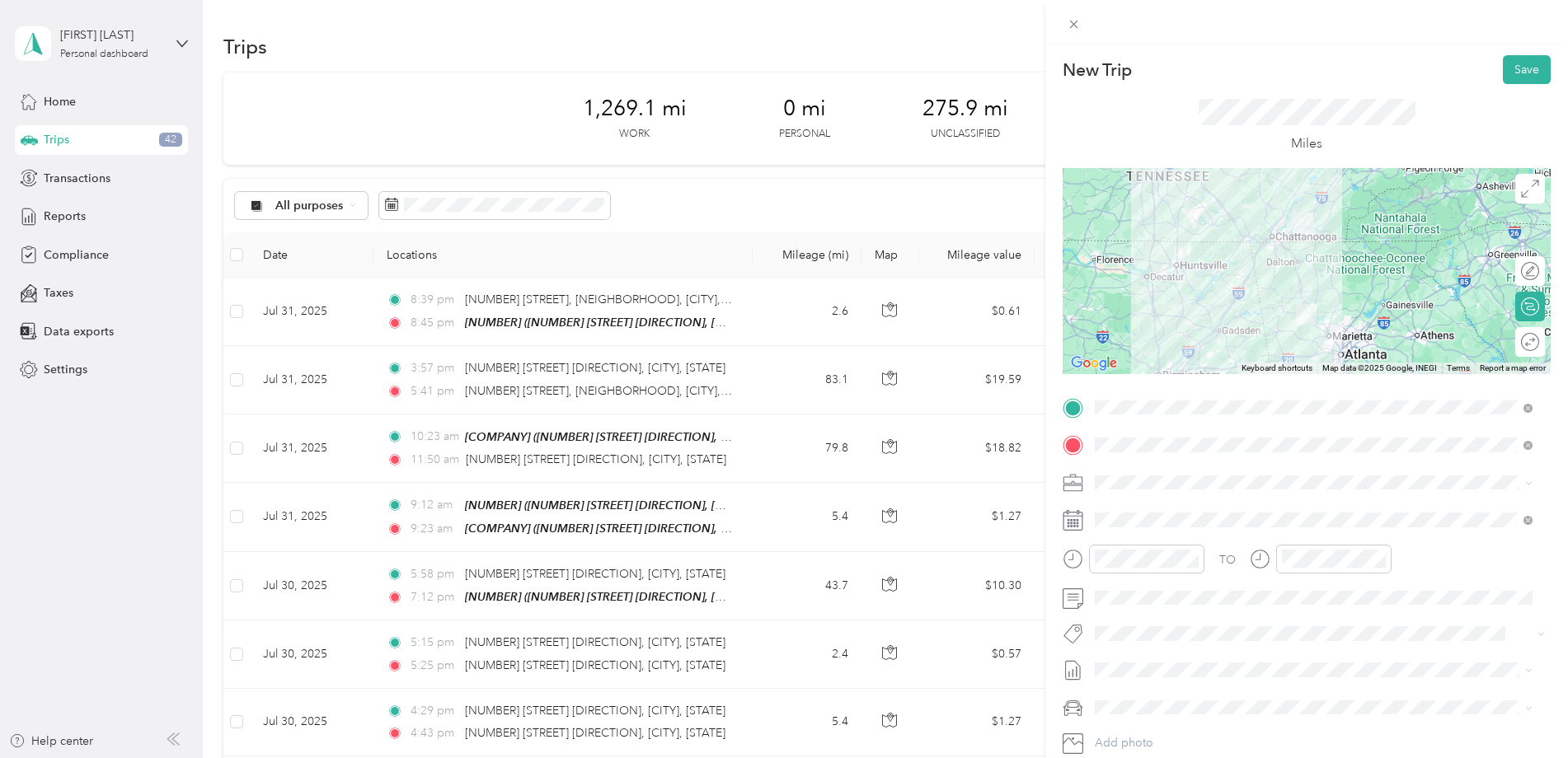 click at bounding box center [1307, 271] 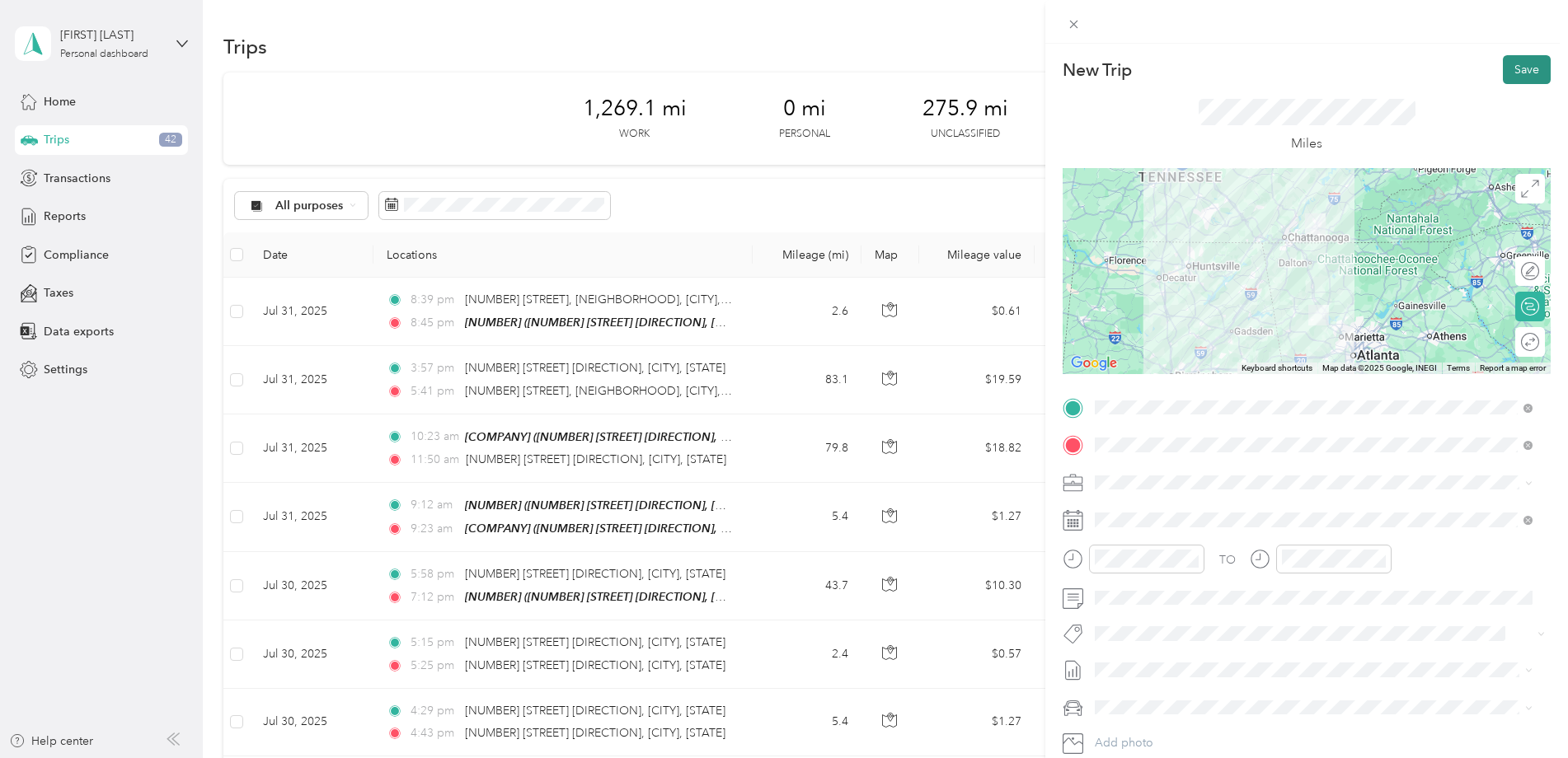 click on "Save" at bounding box center (1527, 69) 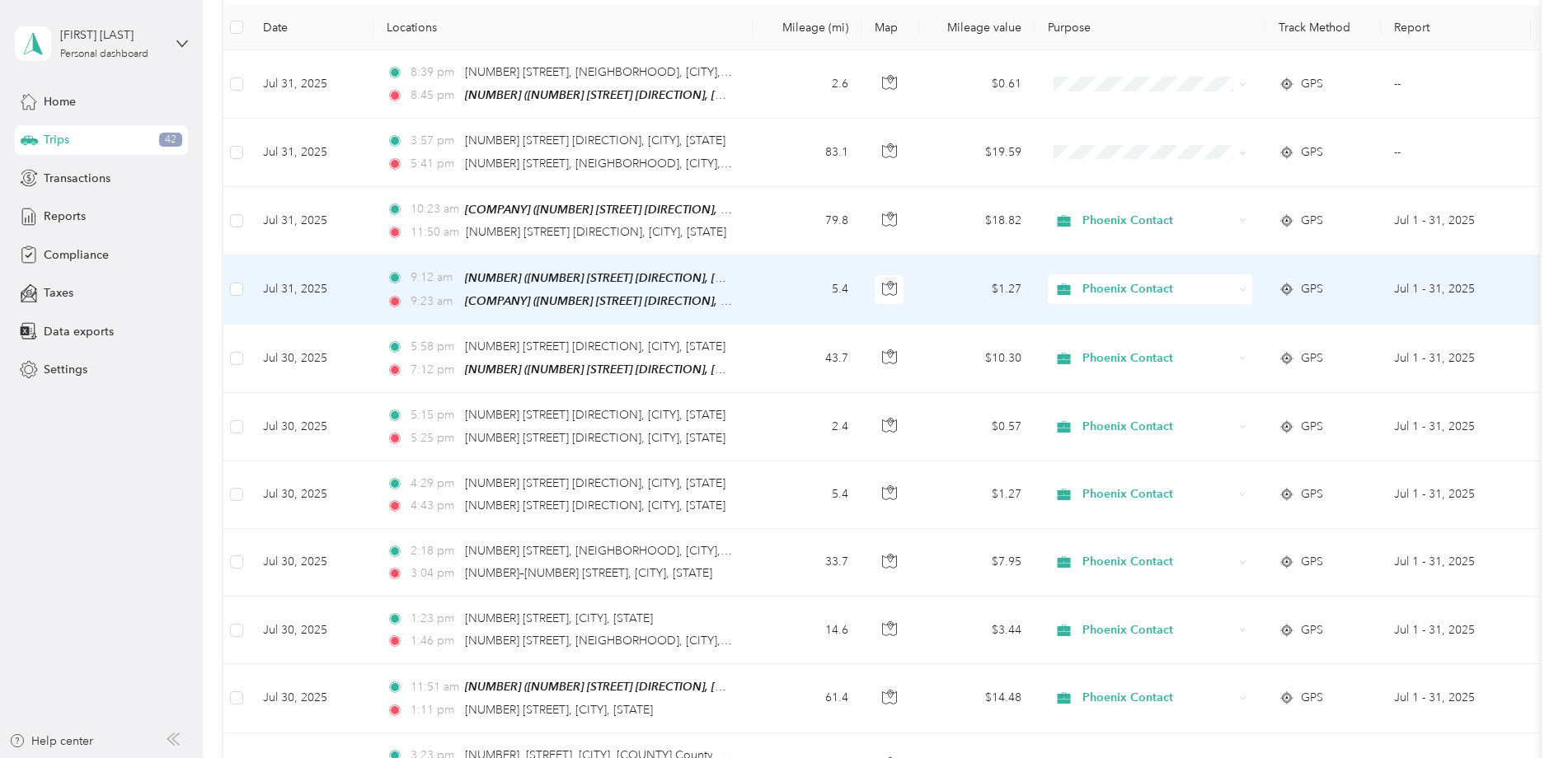scroll, scrollTop: 0, scrollLeft: 0, axis: both 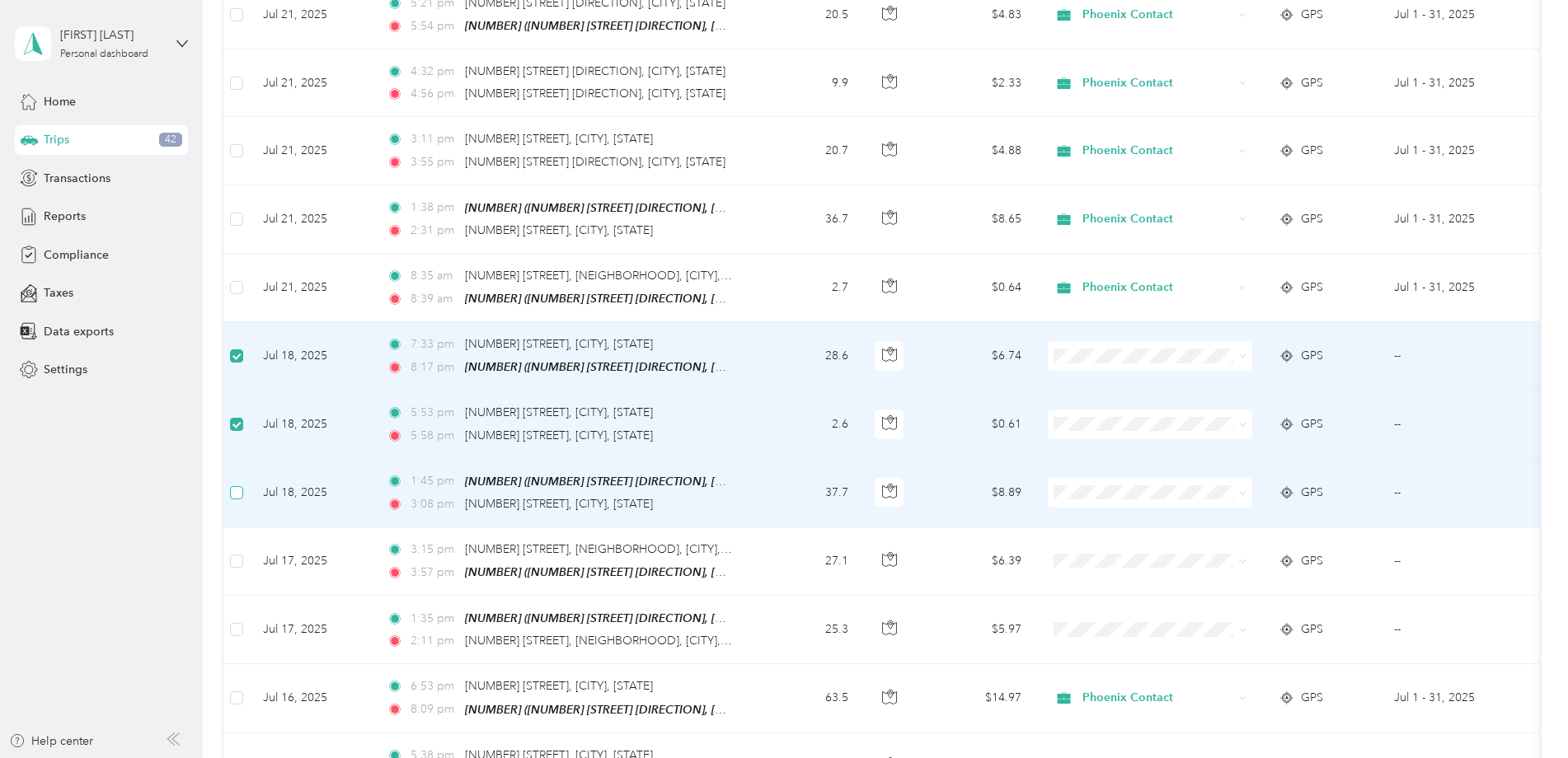 click at bounding box center (237, 493) 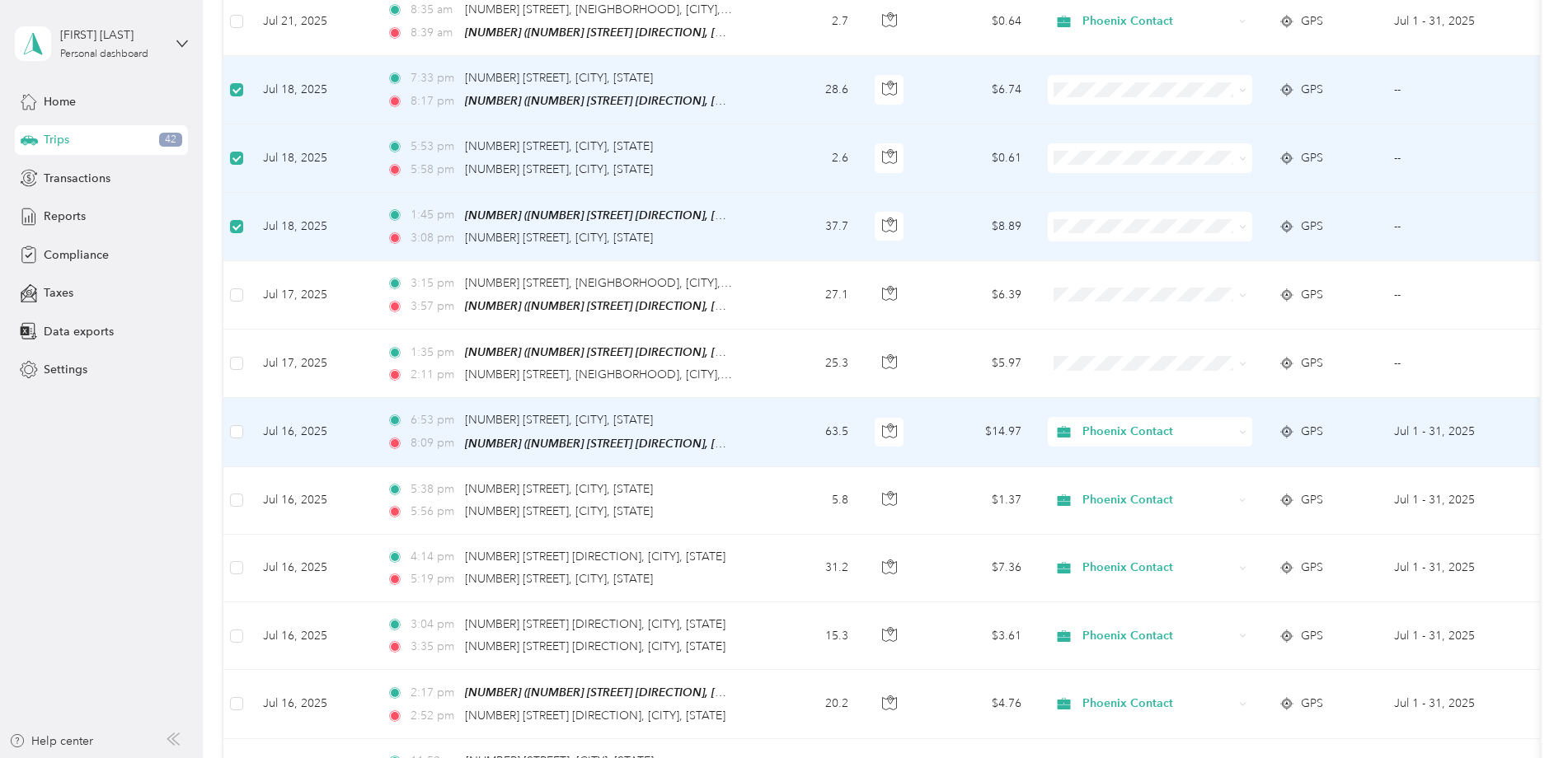 scroll, scrollTop: 1648, scrollLeft: 0, axis: vertical 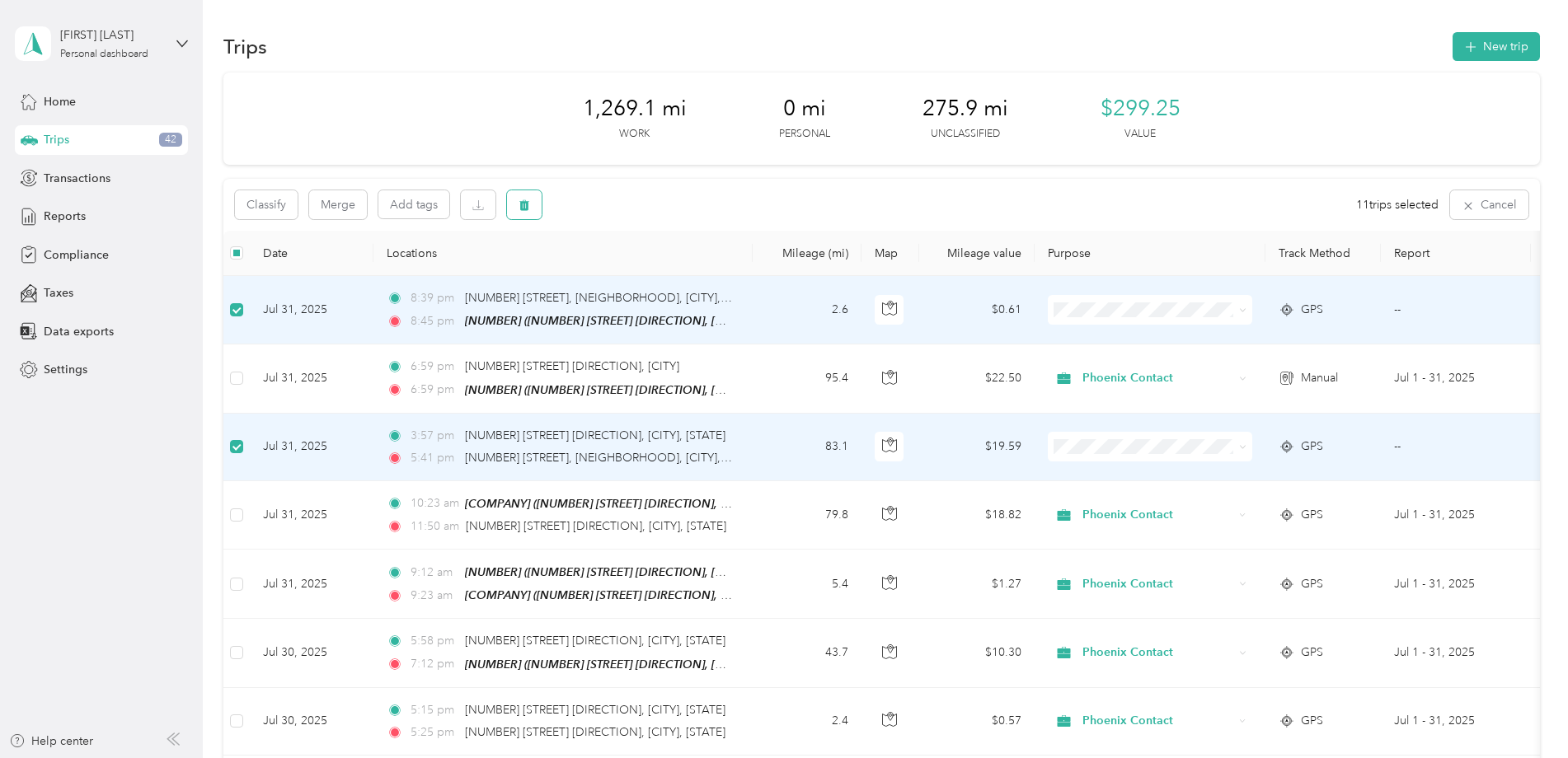 click 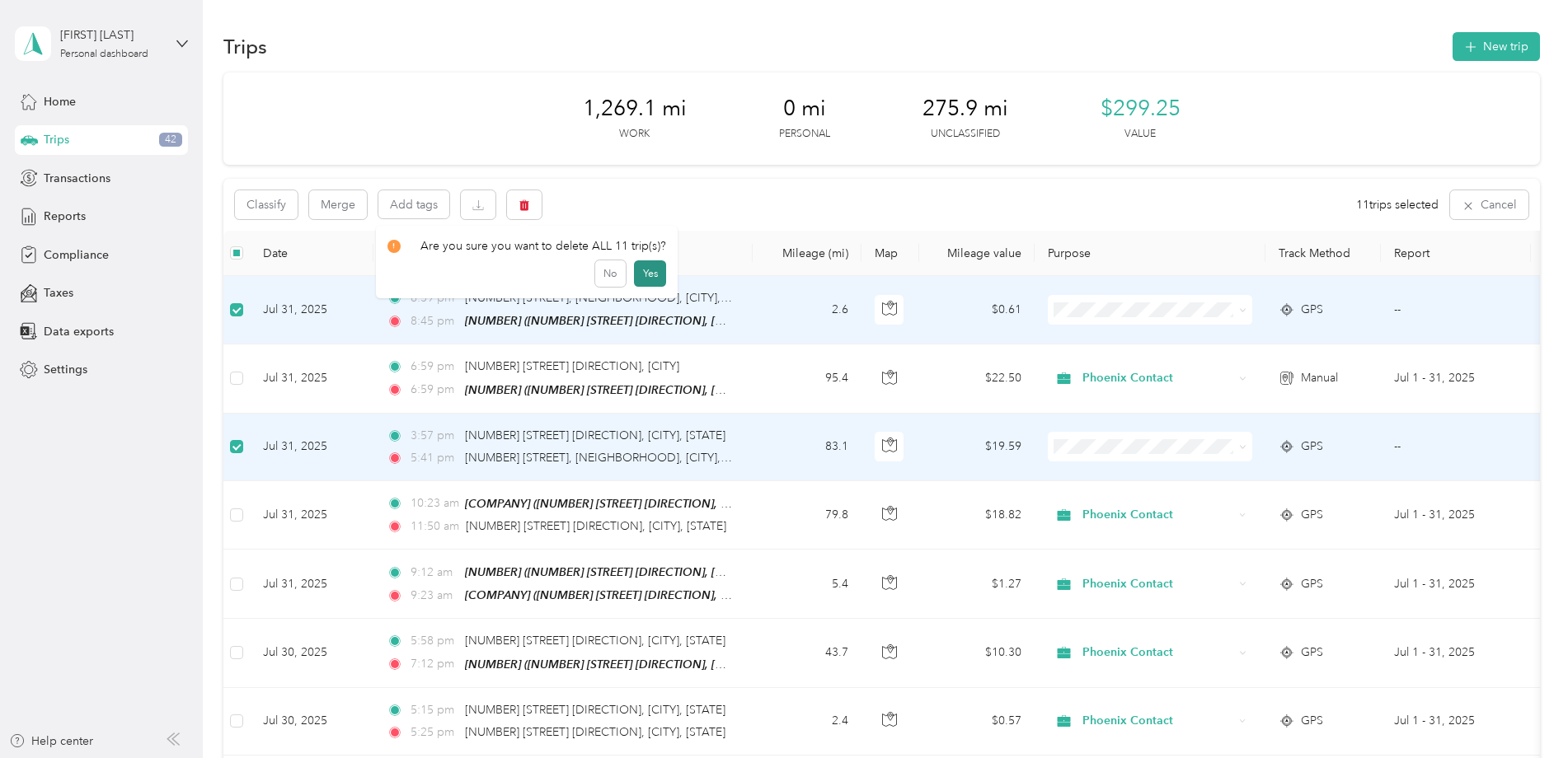 click on "Yes" at bounding box center [650, 274] 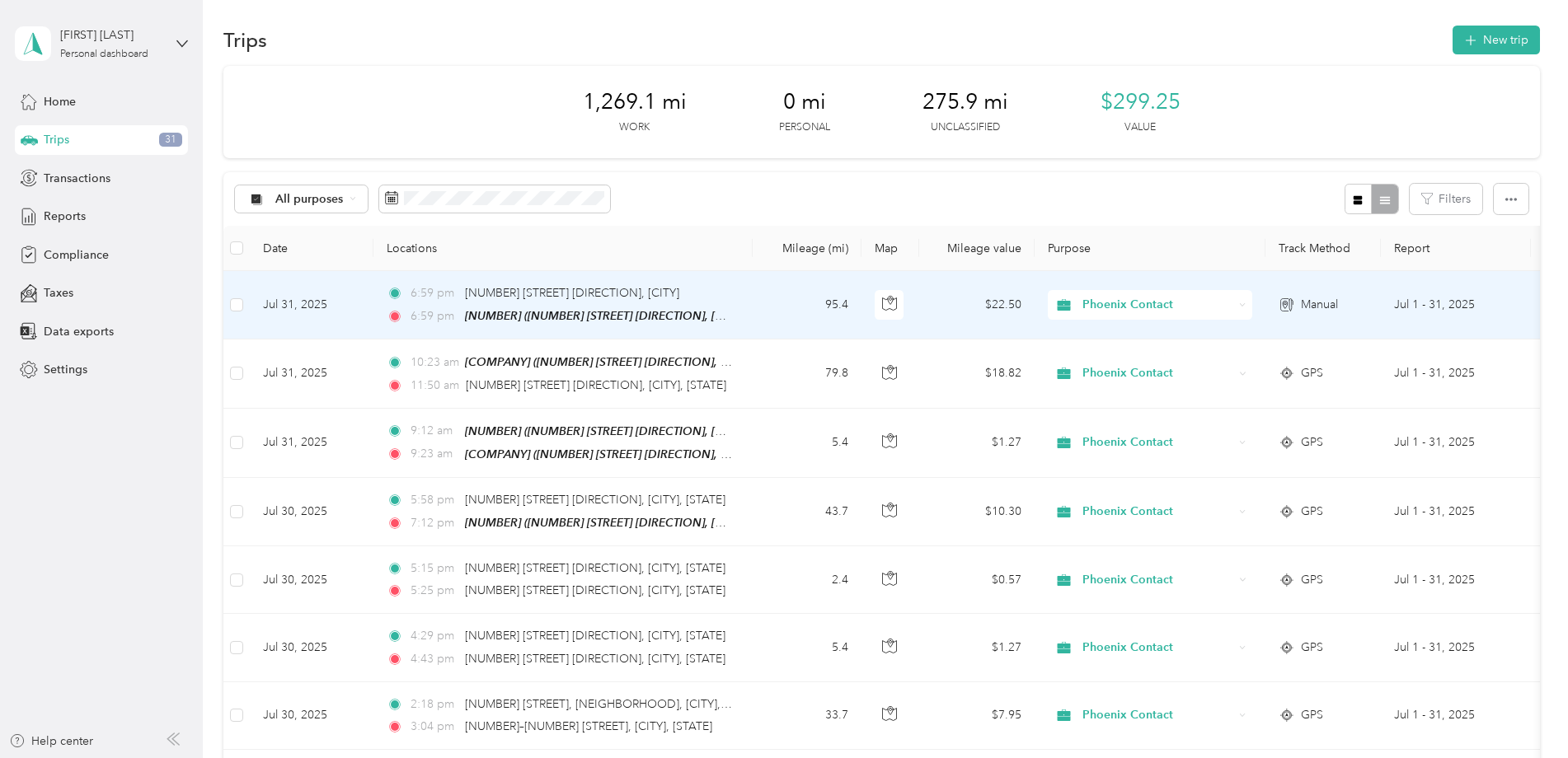 scroll, scrollTop: 0, scrollLeft: 0, axis: both 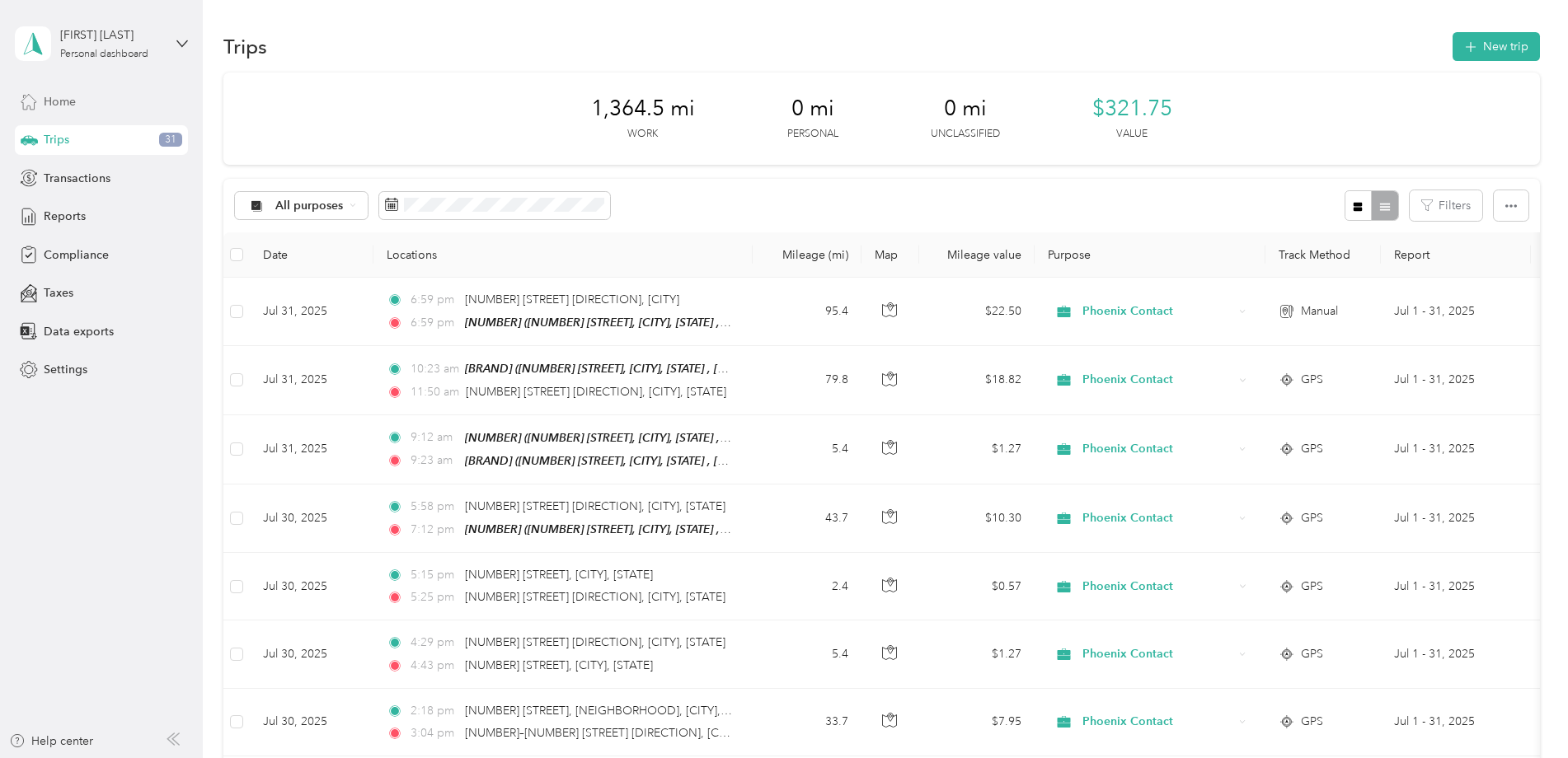 click on "Home" at bounding box center (101, 101) 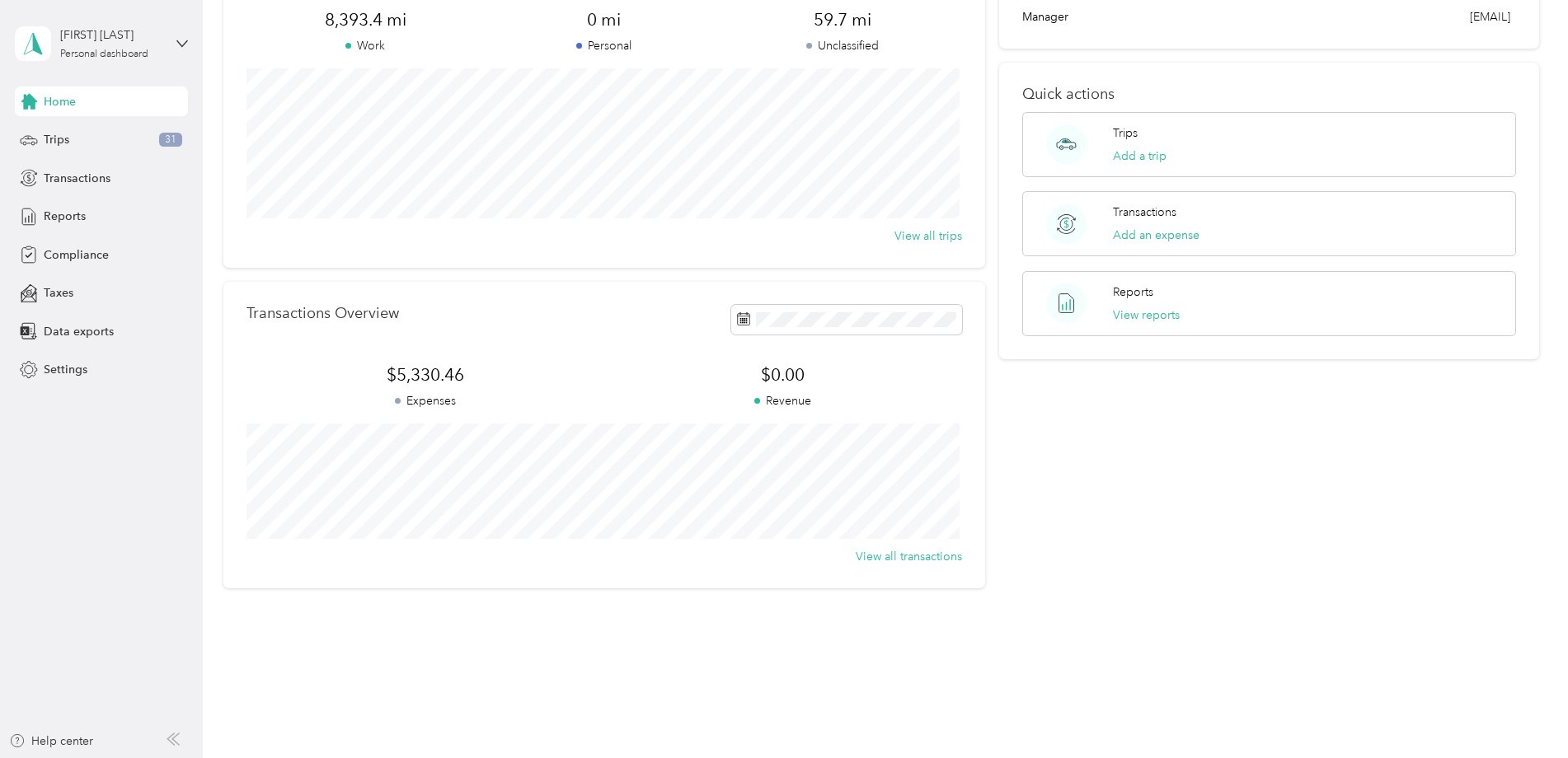 scroll, scrollTop: 0, scrollLeft: 0, axis: both 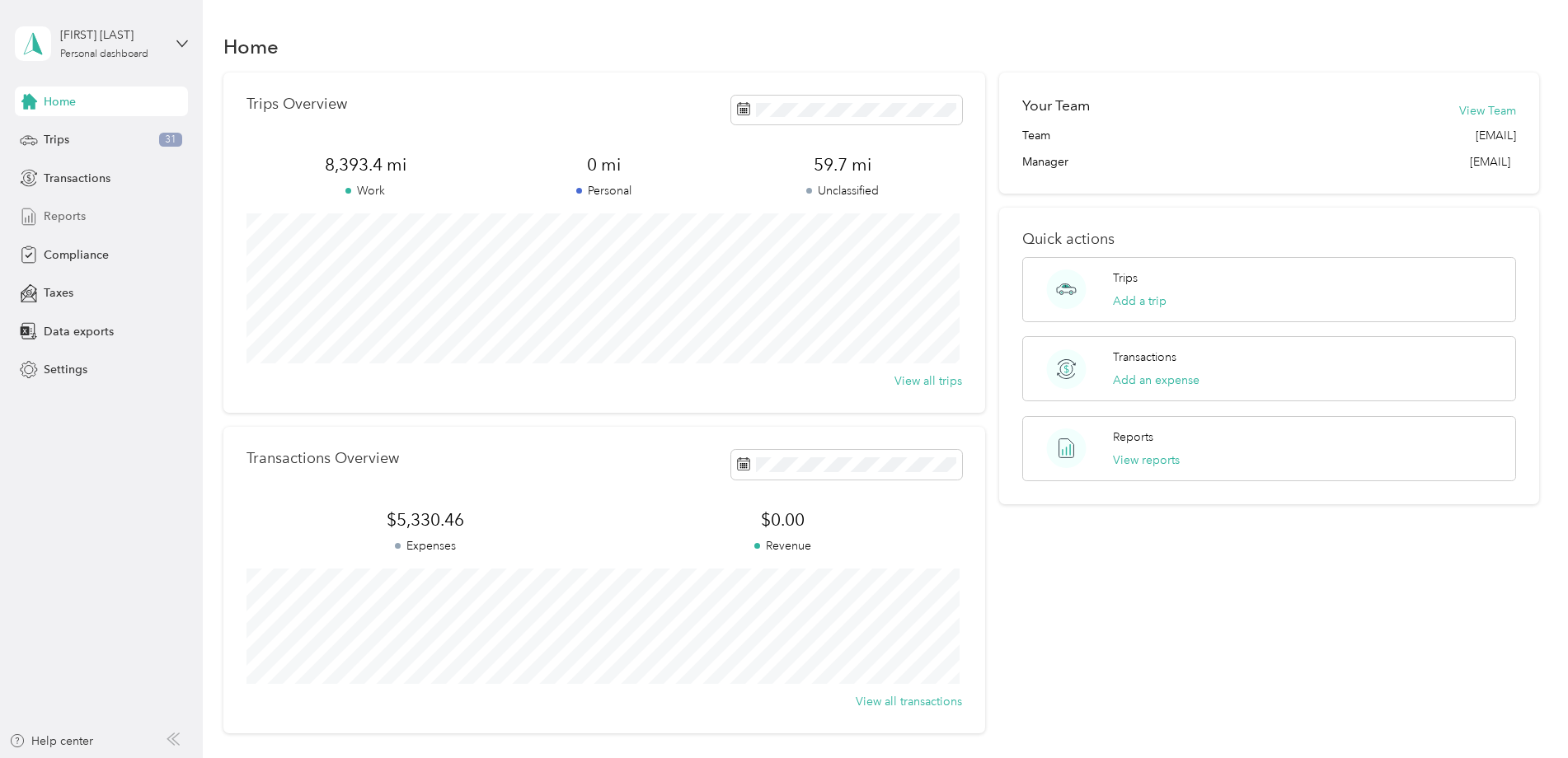 click on "Reports" at bounding box center [64, 216] 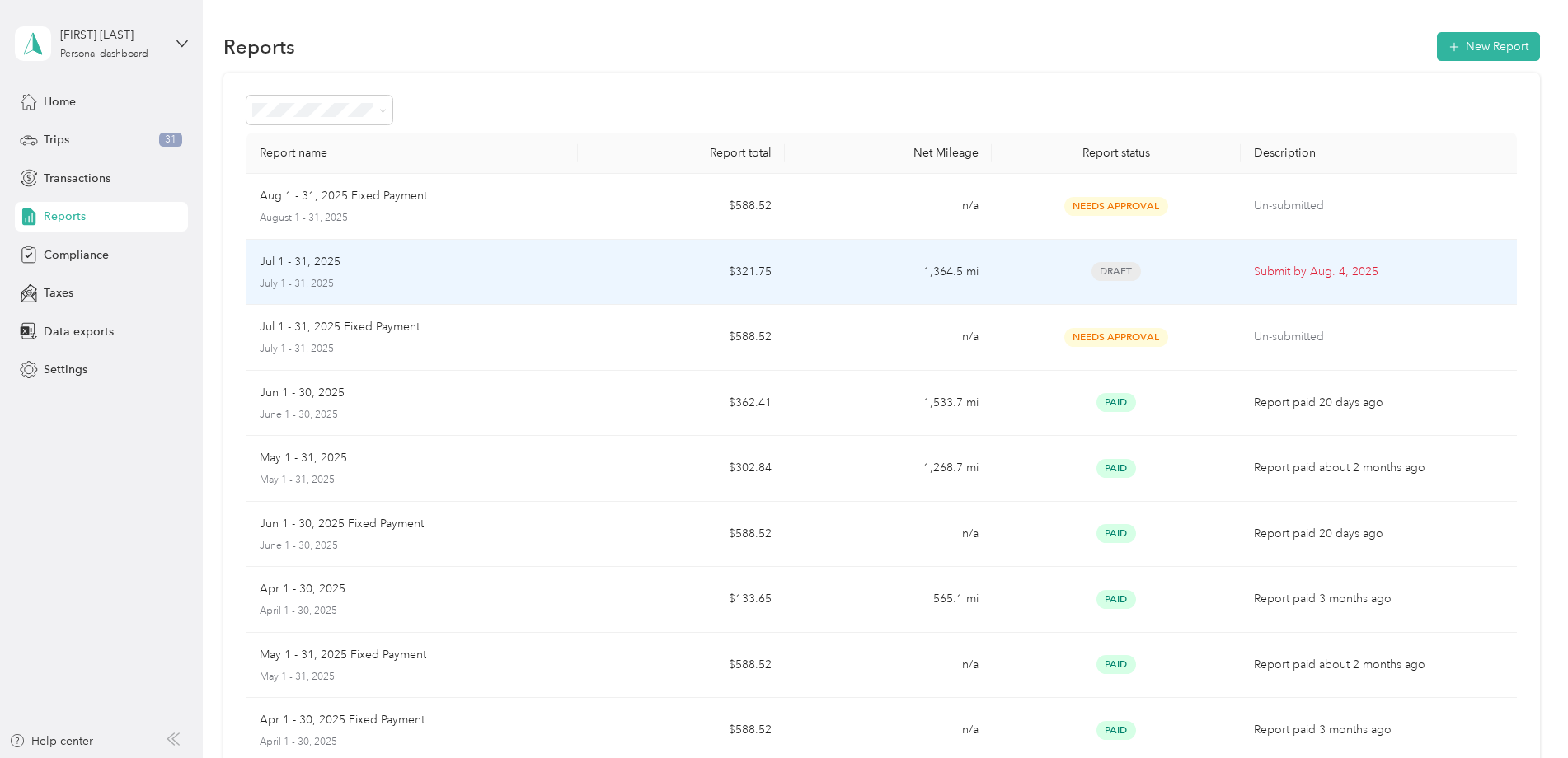 click on "Submit  by   Aug. 4, 2025" at bounding box center [1378, 272] 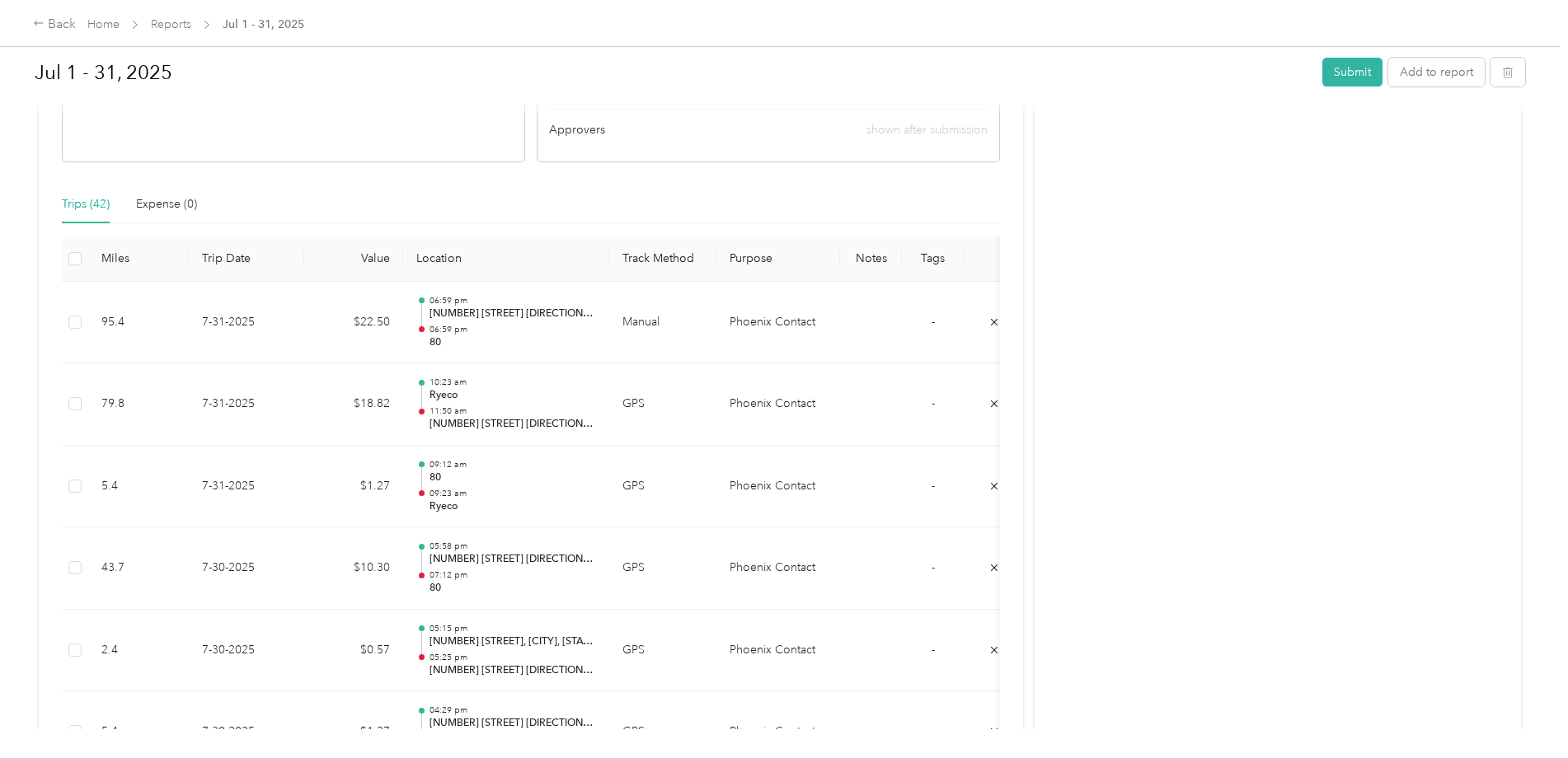 scroll, scrollTop: 0, scrollLeft: 0, axis: both 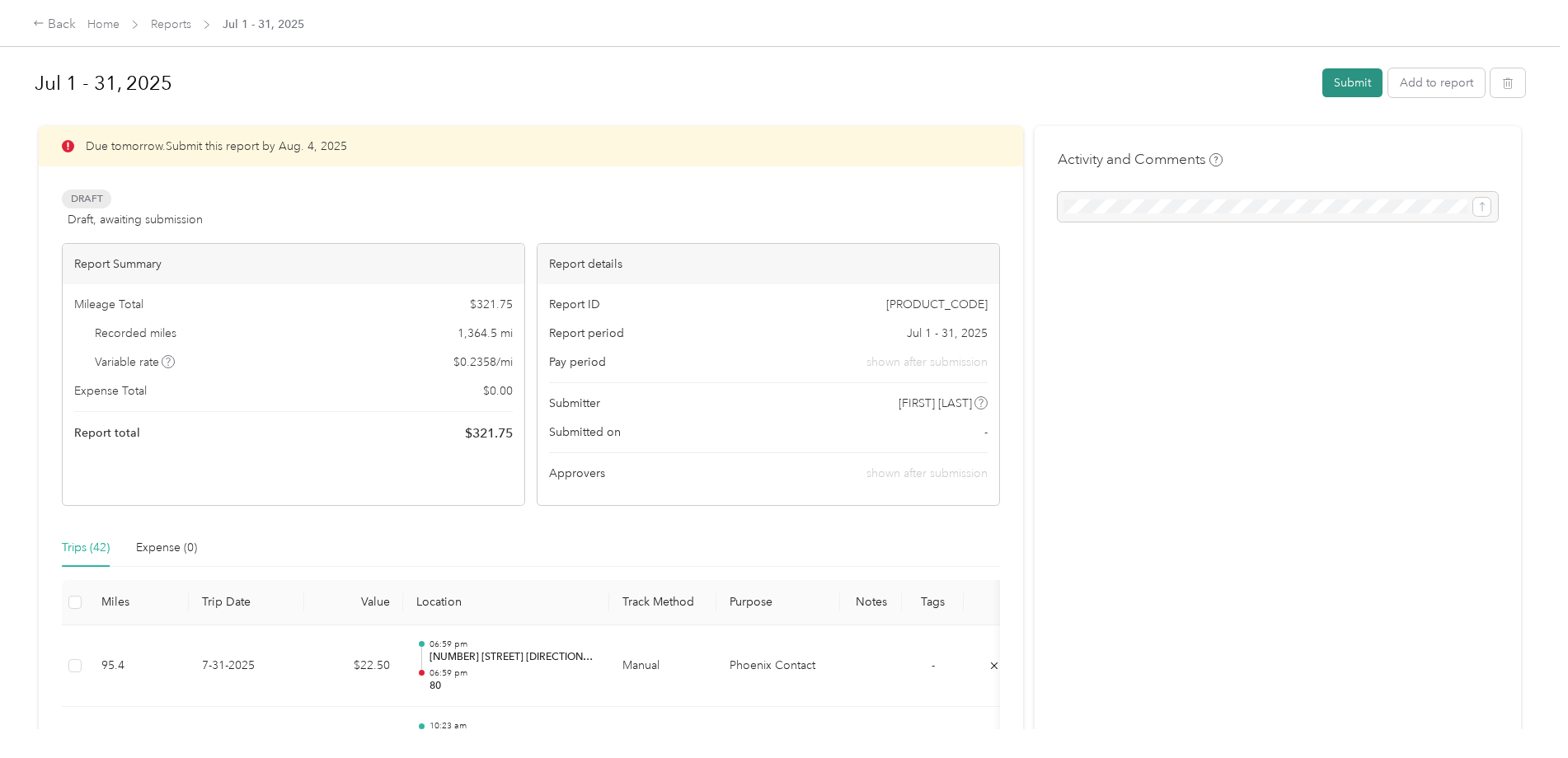 click on "Submit" at bounding box center (1352, 82) 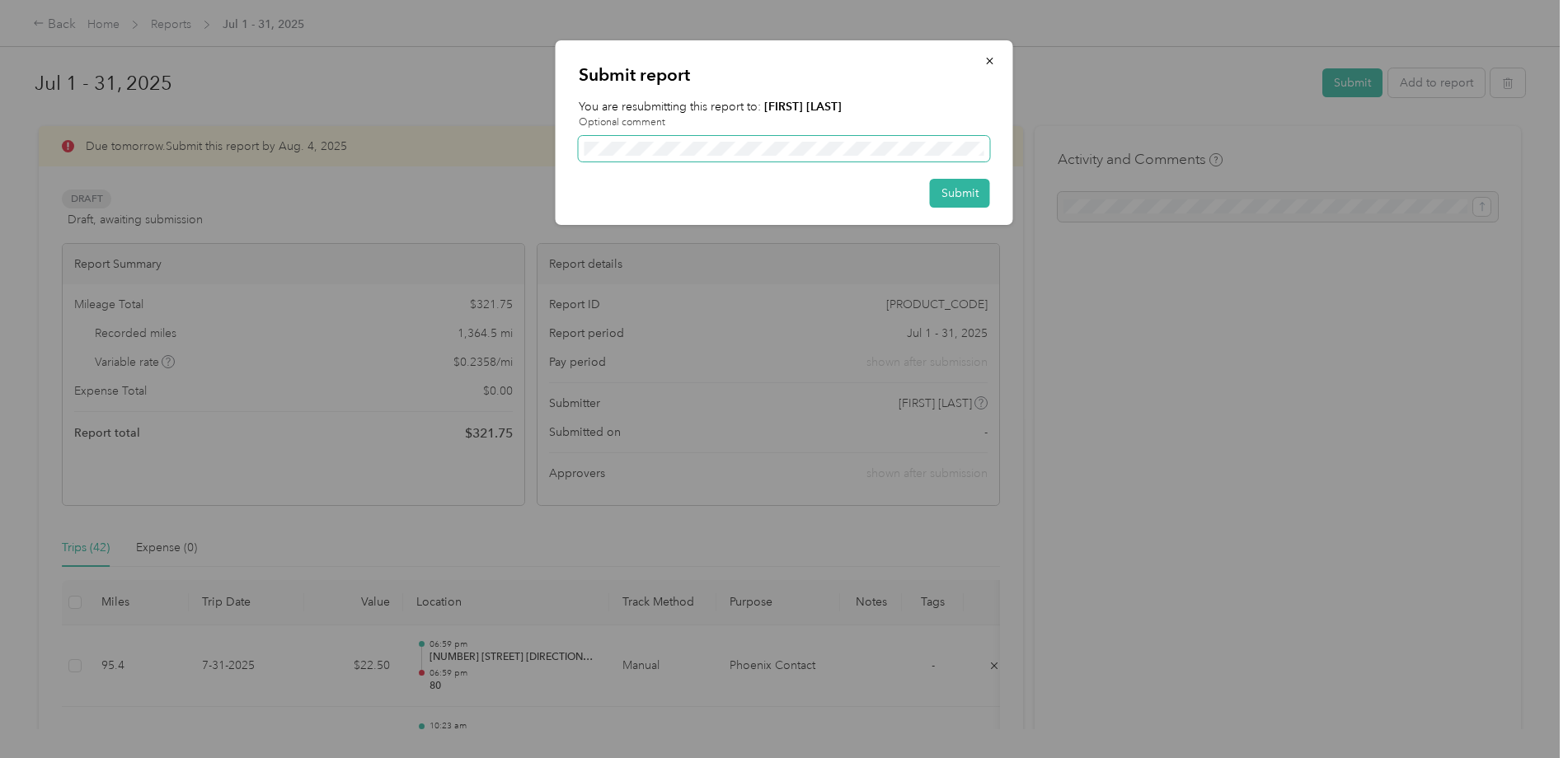 click at bounding box center (784, 149) 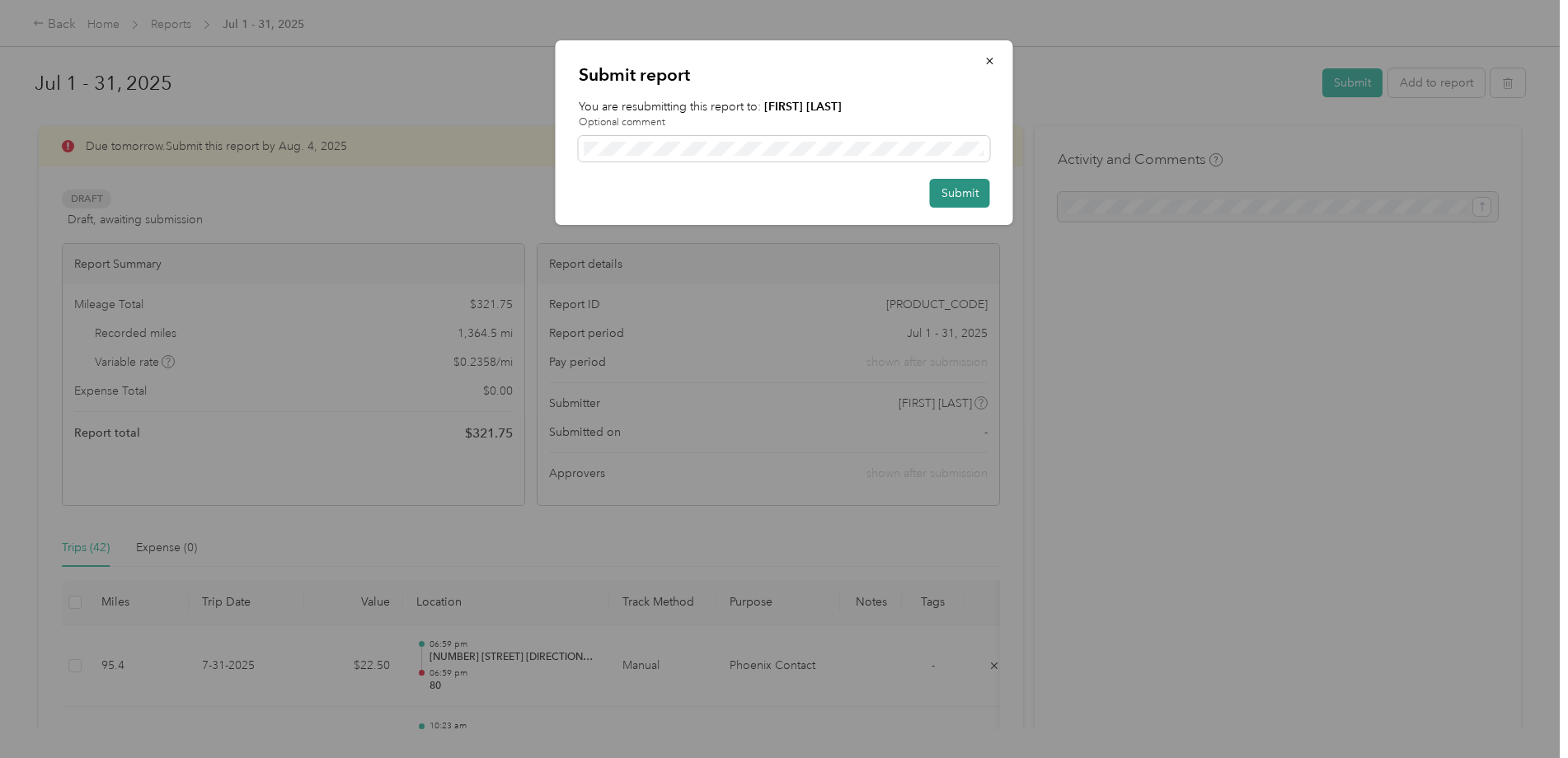 click on "Submit" at bounding box center (960, 193) 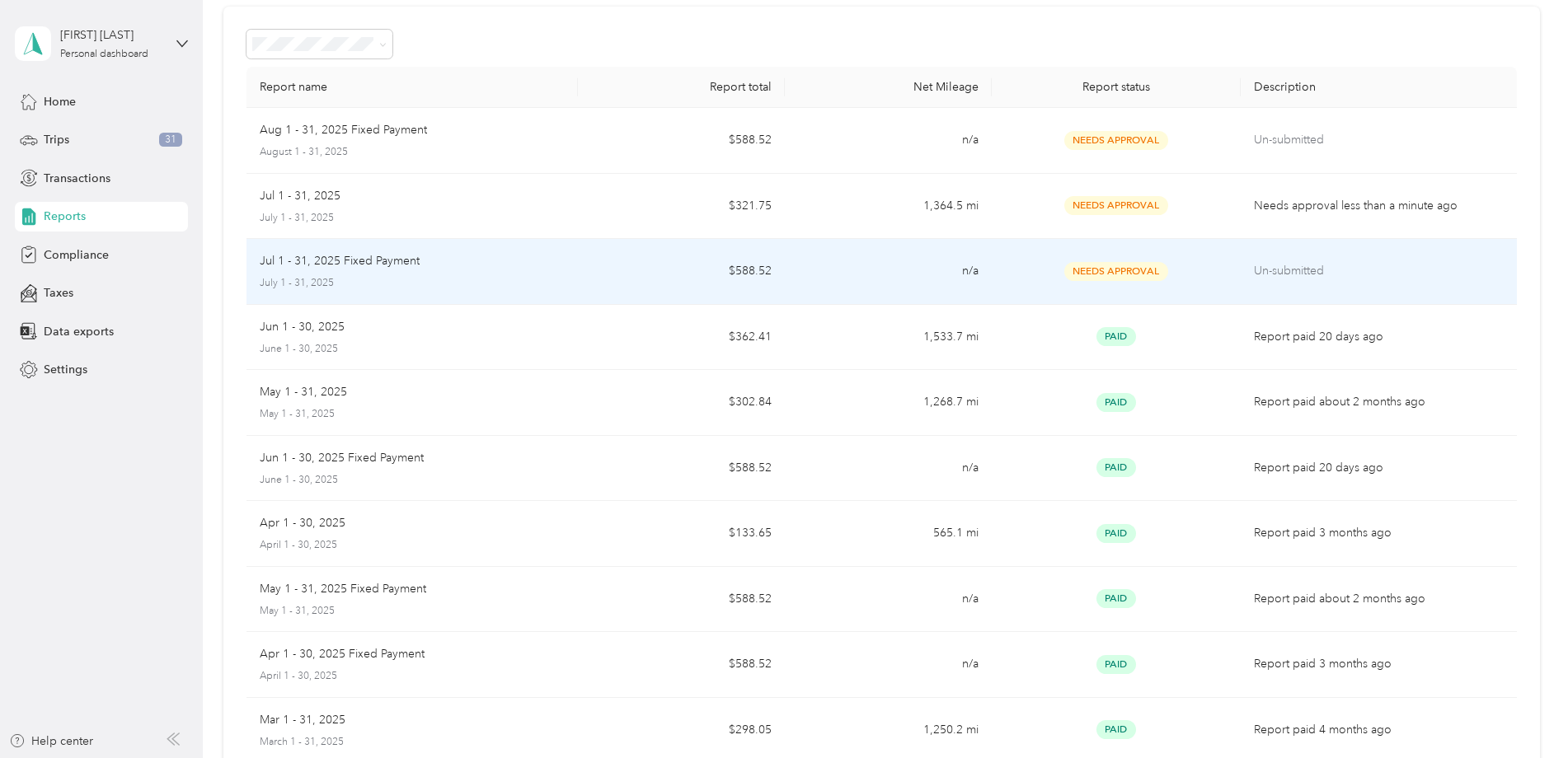 scroll, scrollTop: 0, scrollLeft: 0, axis: both 